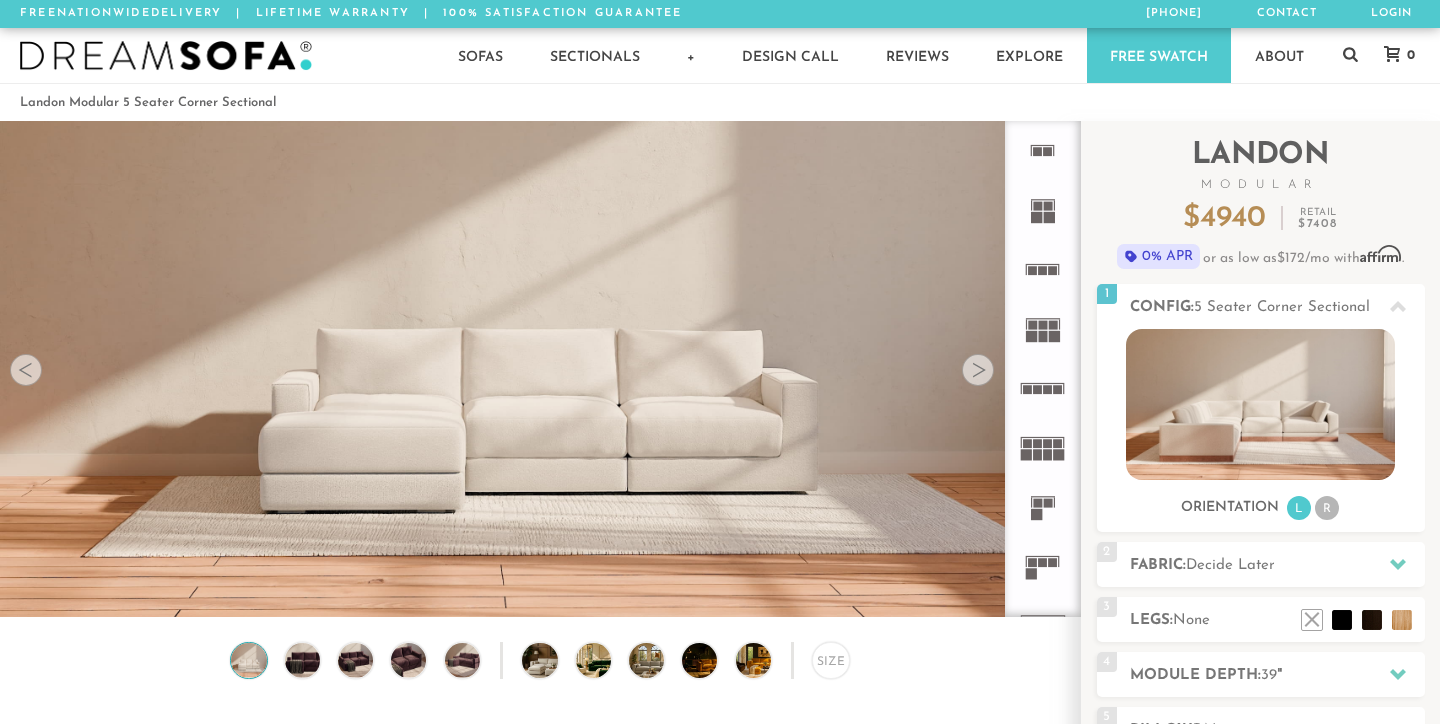 scroll, scrollTop: 0, scrollLeft: 0, axis: both 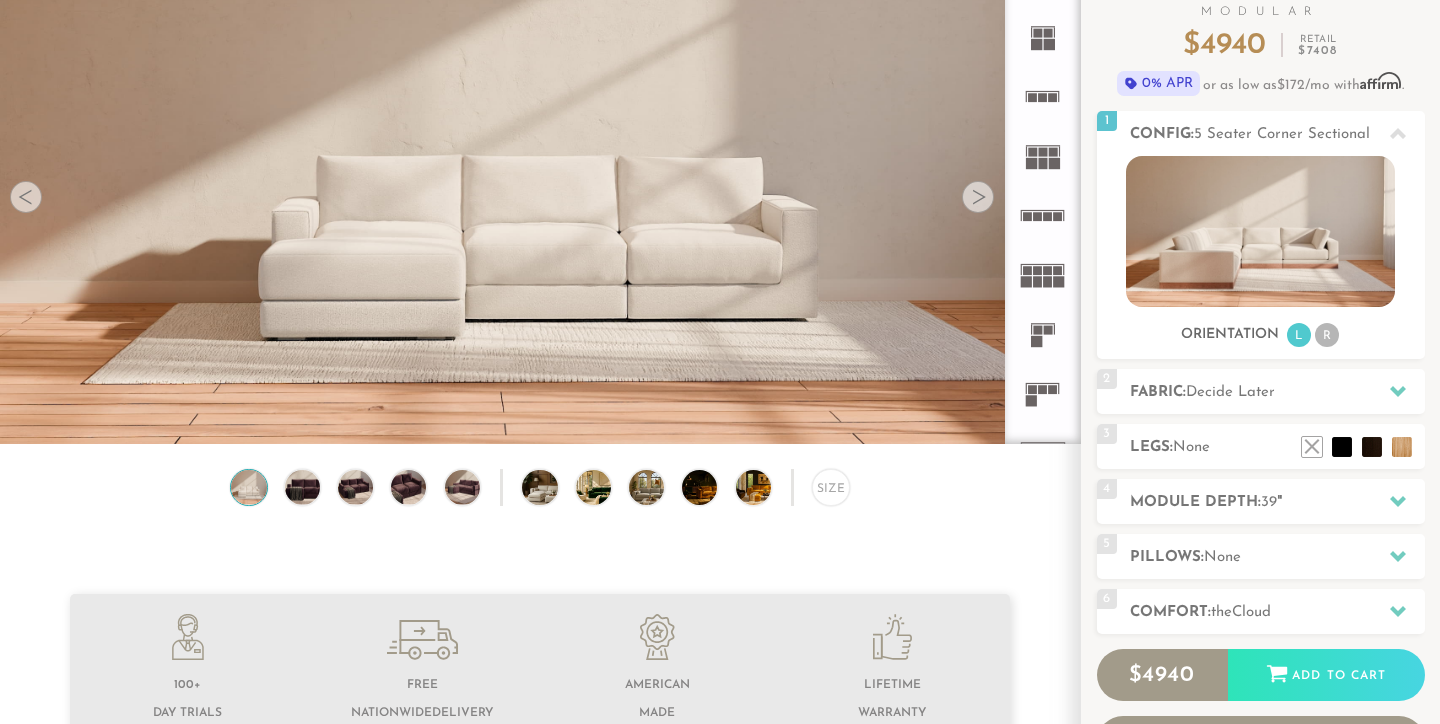 click at bounding box center [978, 197] 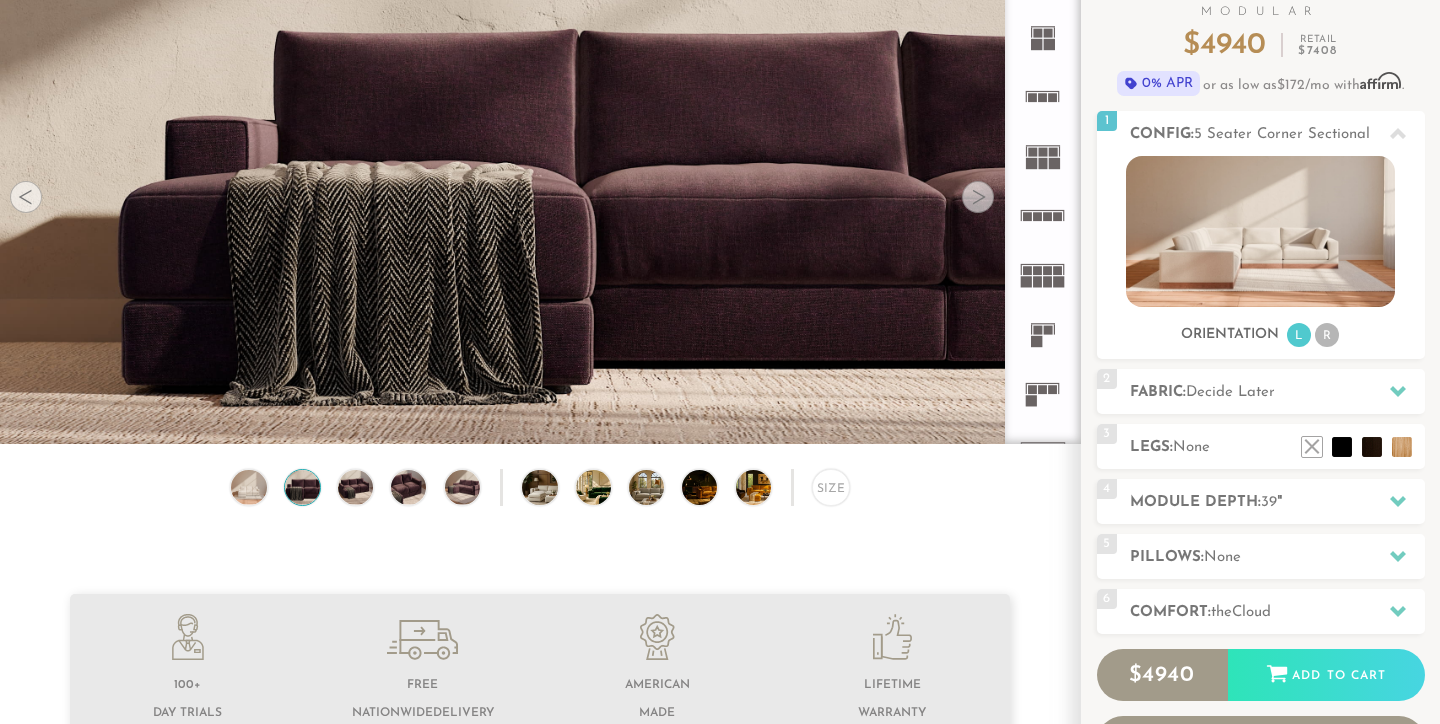 click at bounding box center [978, 197] 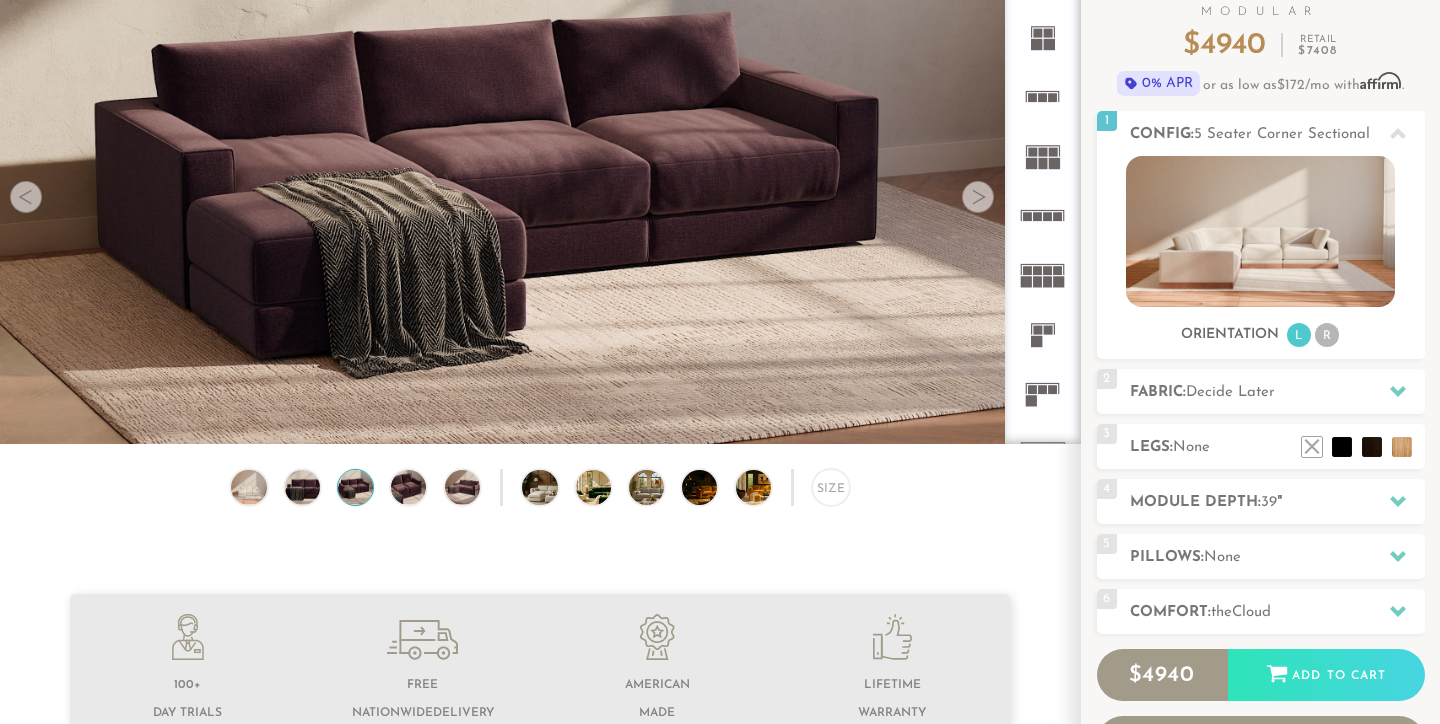 click at bounding box center [978, 197] 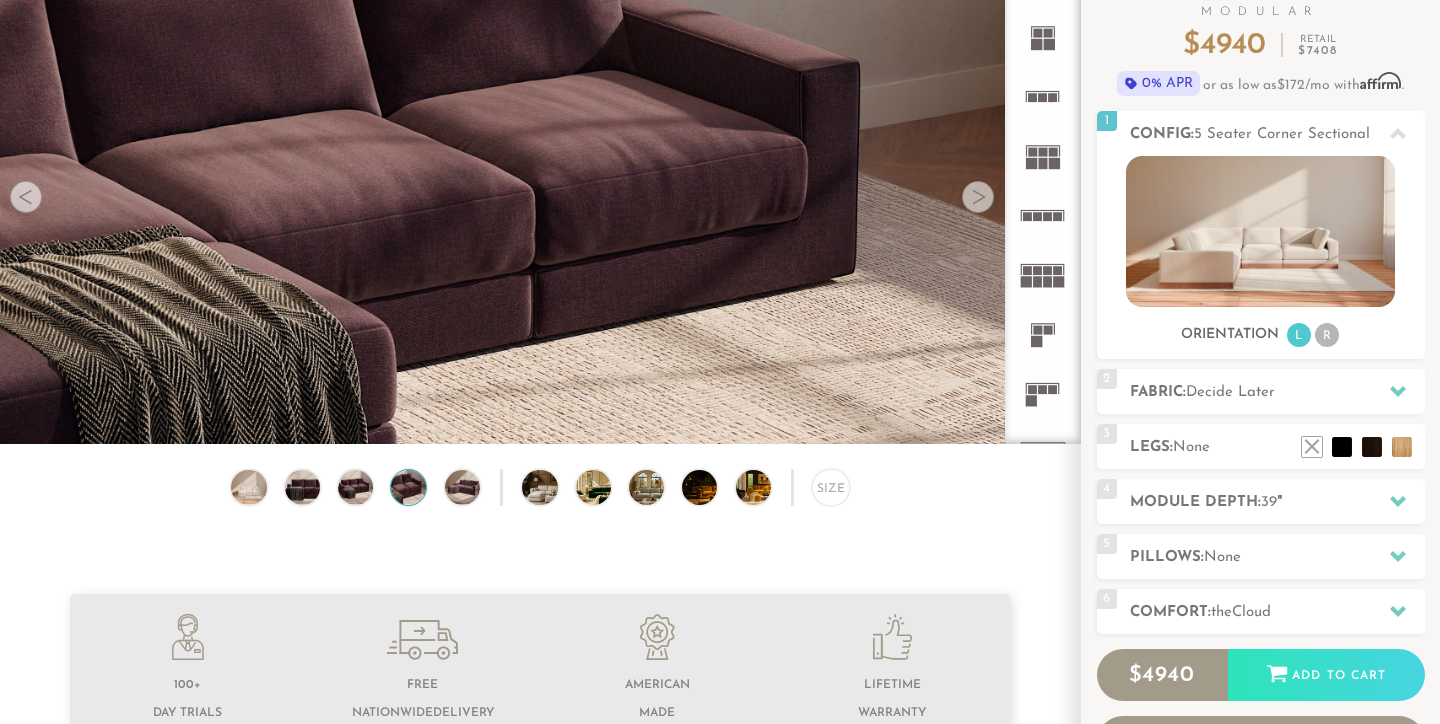 click at bounding box center (978, 197) 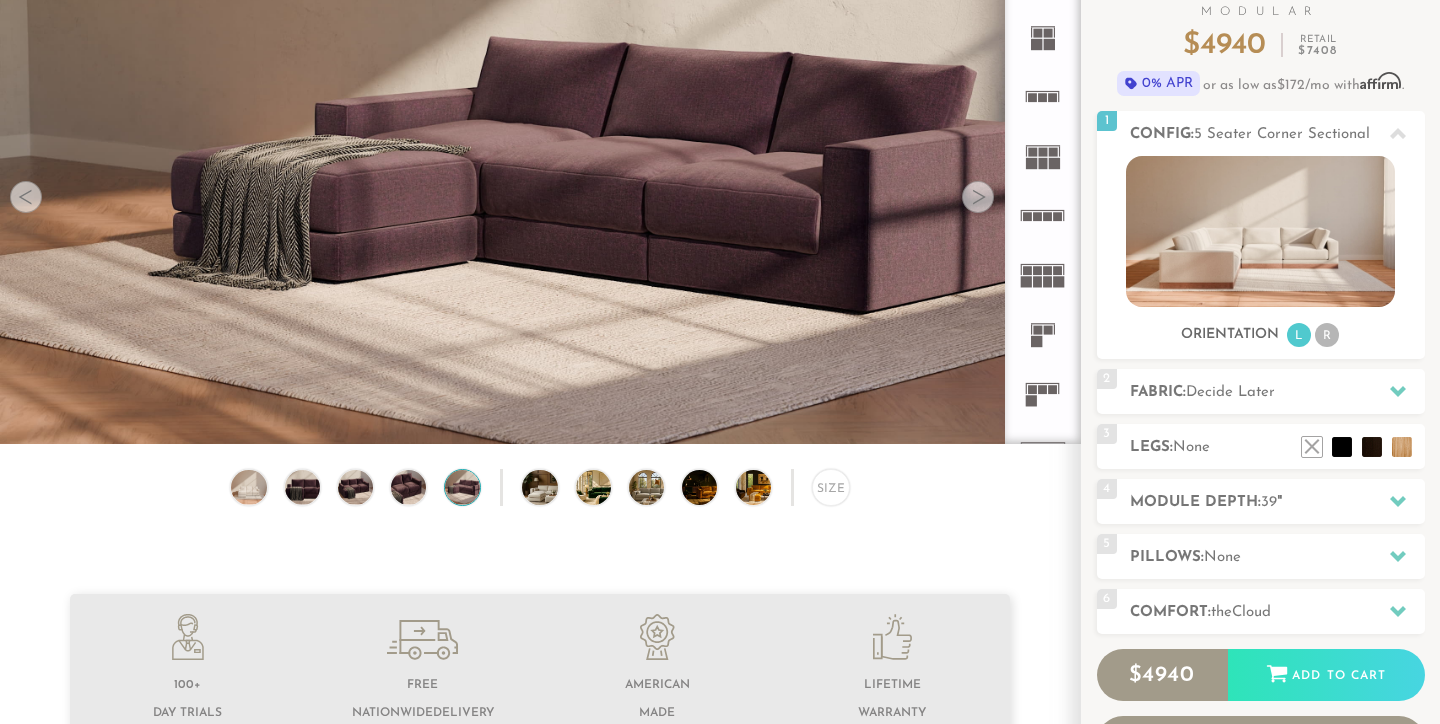 click at bounding box center [978, 197] 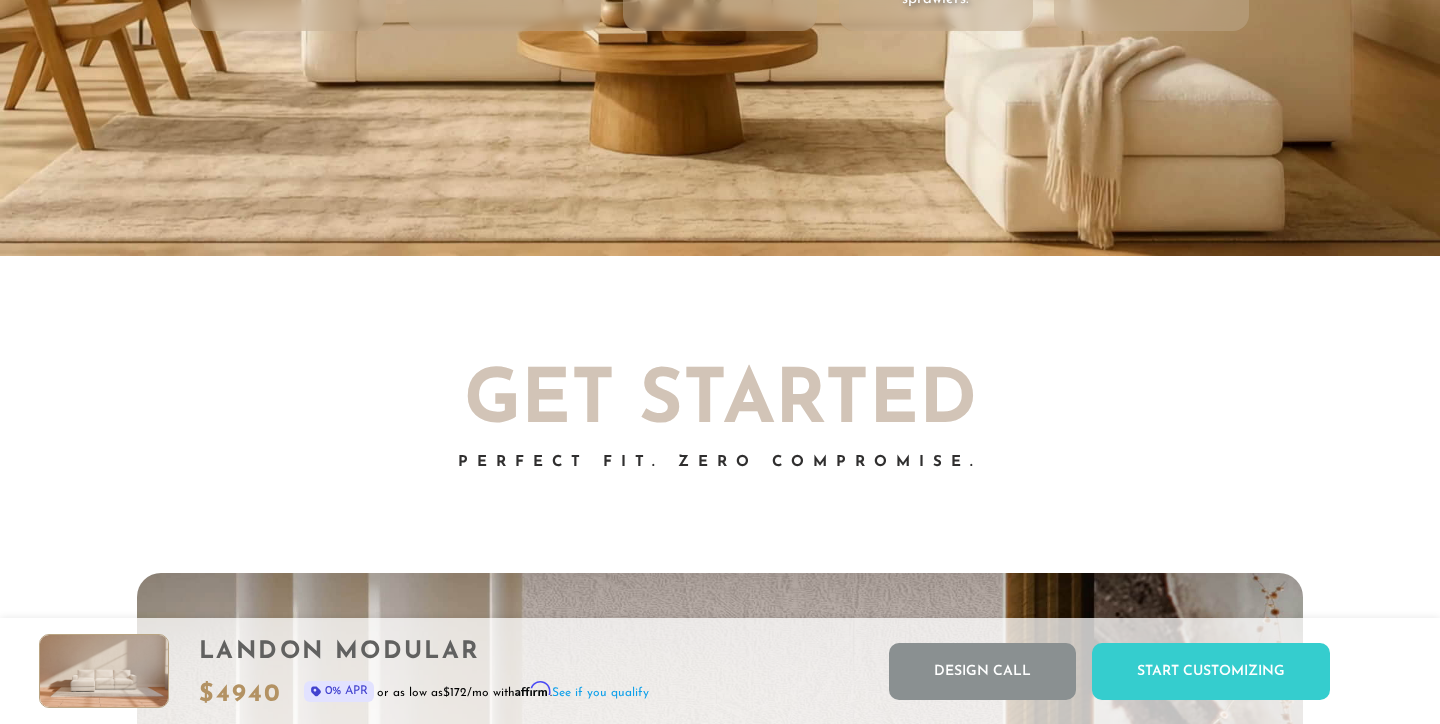 scroll, scrollTop: 3355, scrollLeft: 0, axis: vertical 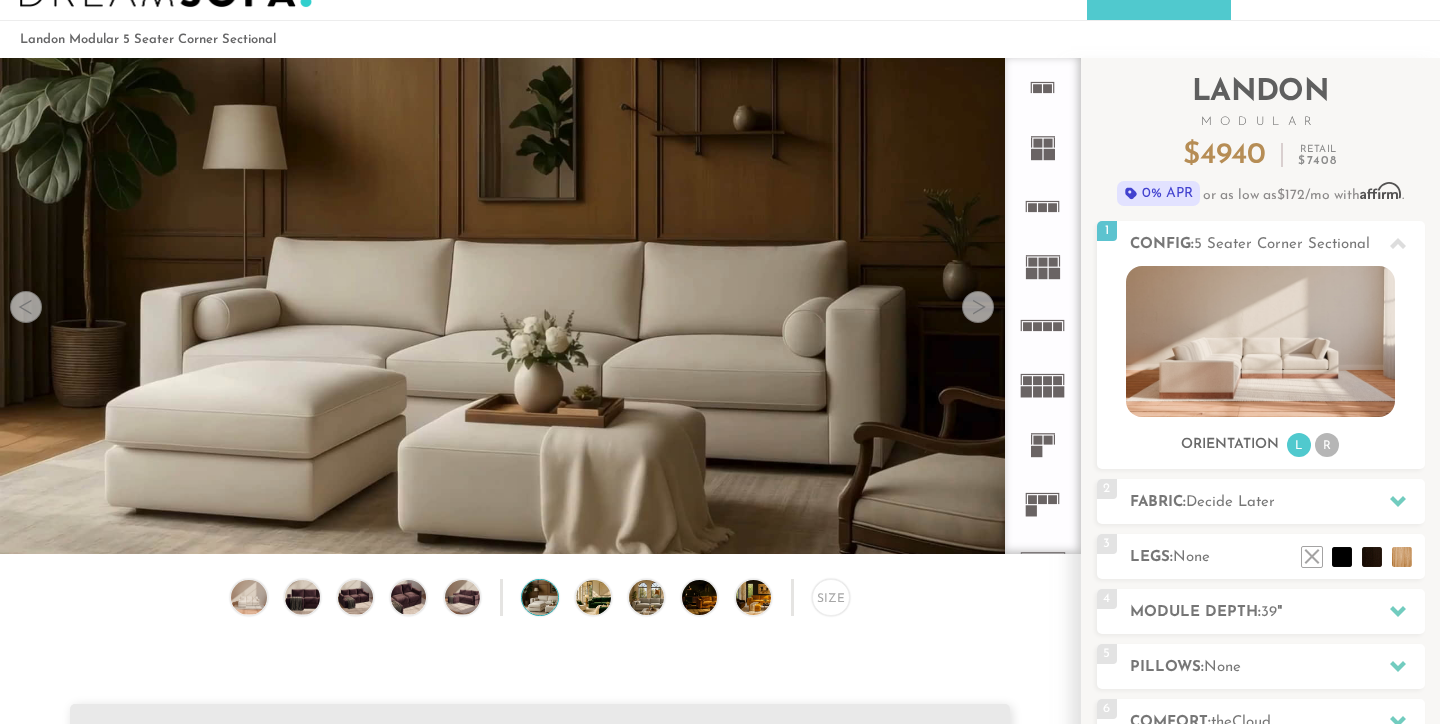 click at bounding box center [978, 307] 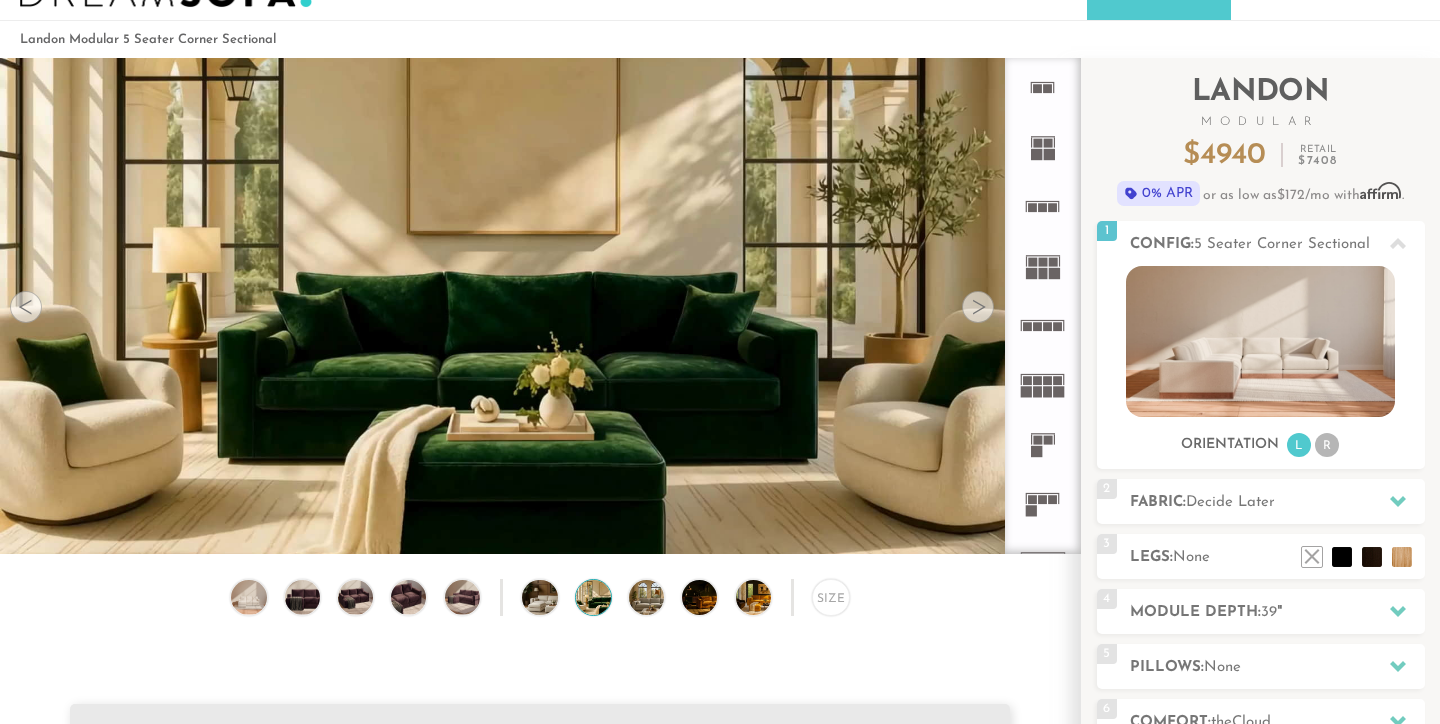 click at bounding box center (978, 307) 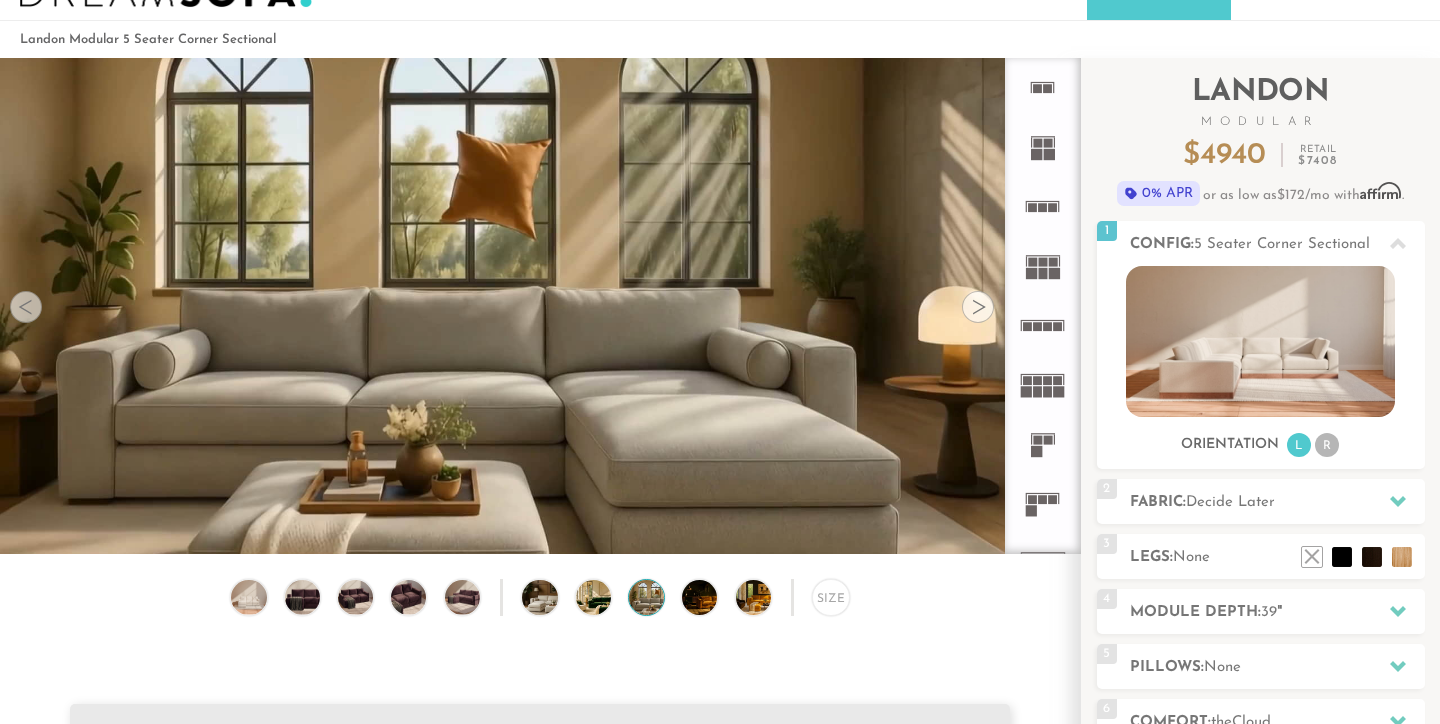 click at bounding box center [978, 307] 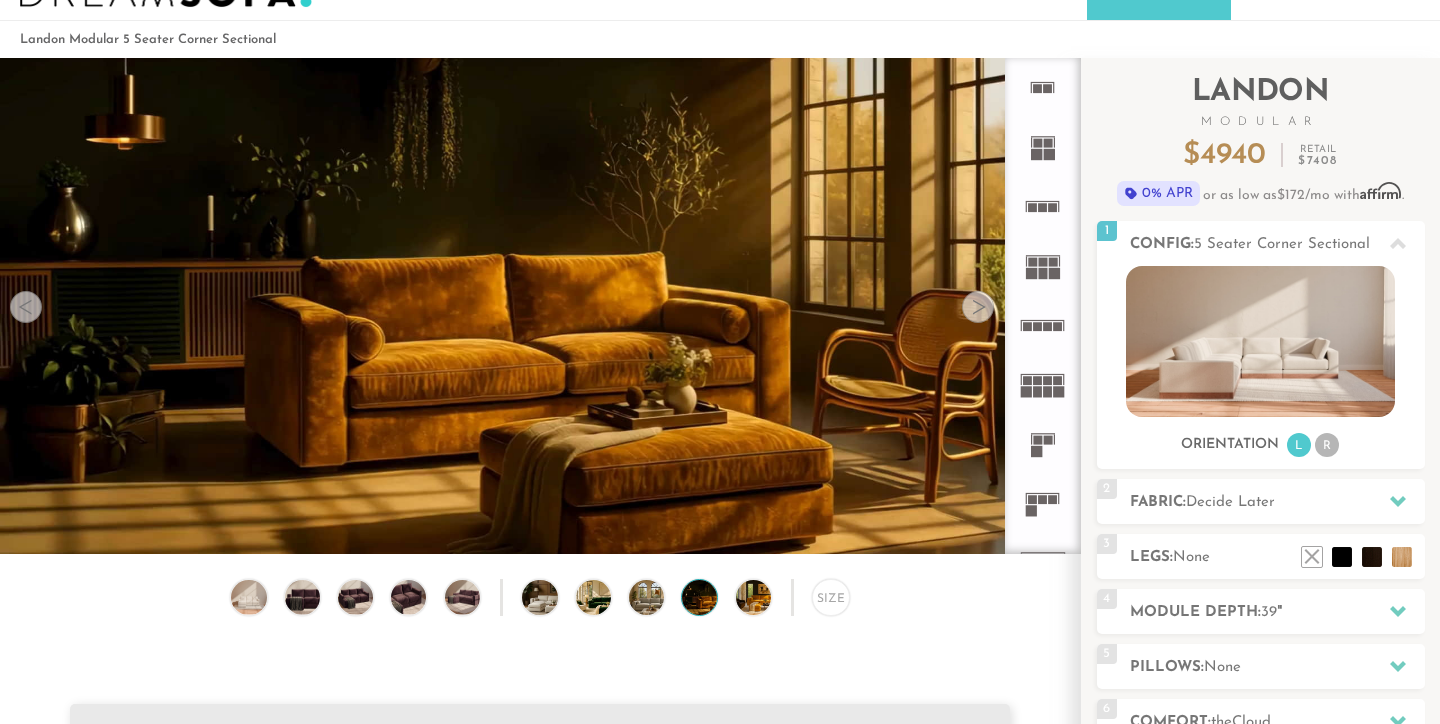 click at bounding box center (978, 307) 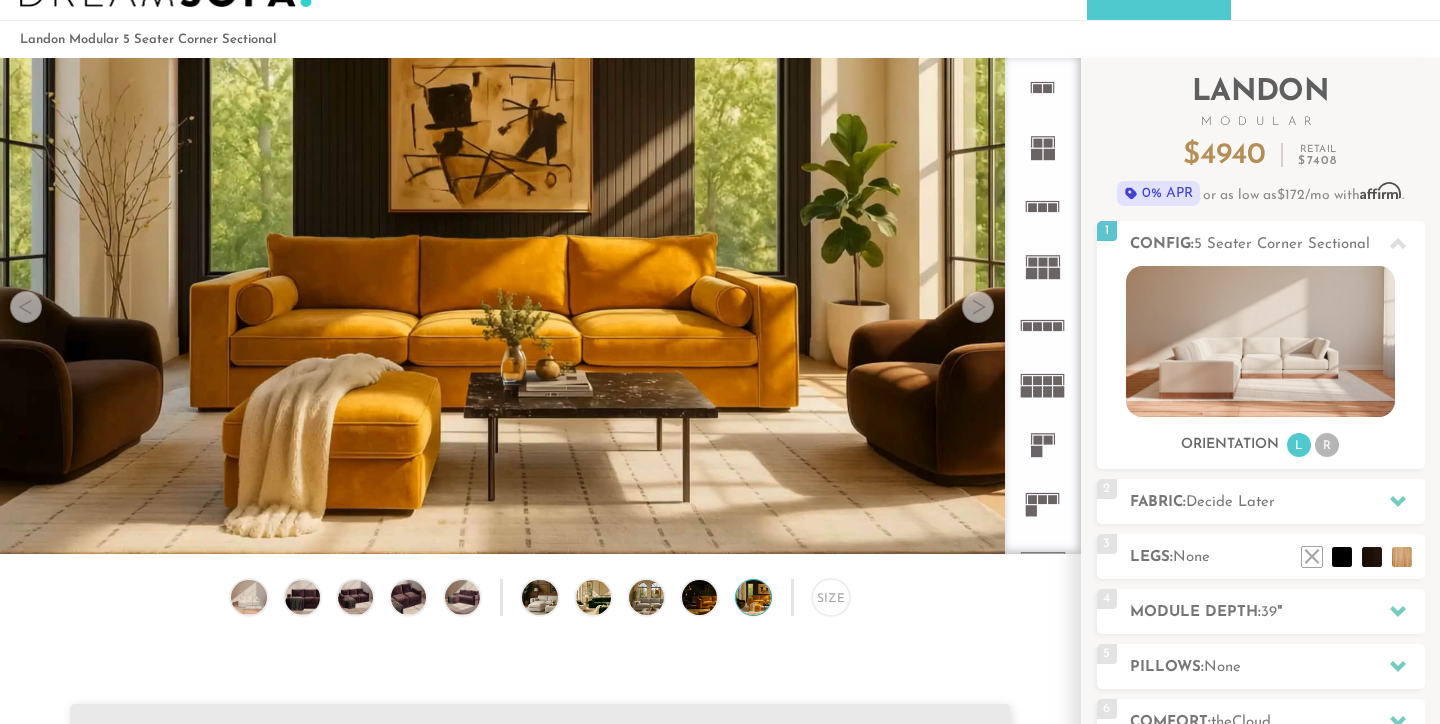 click at bounding box center (978, 307) 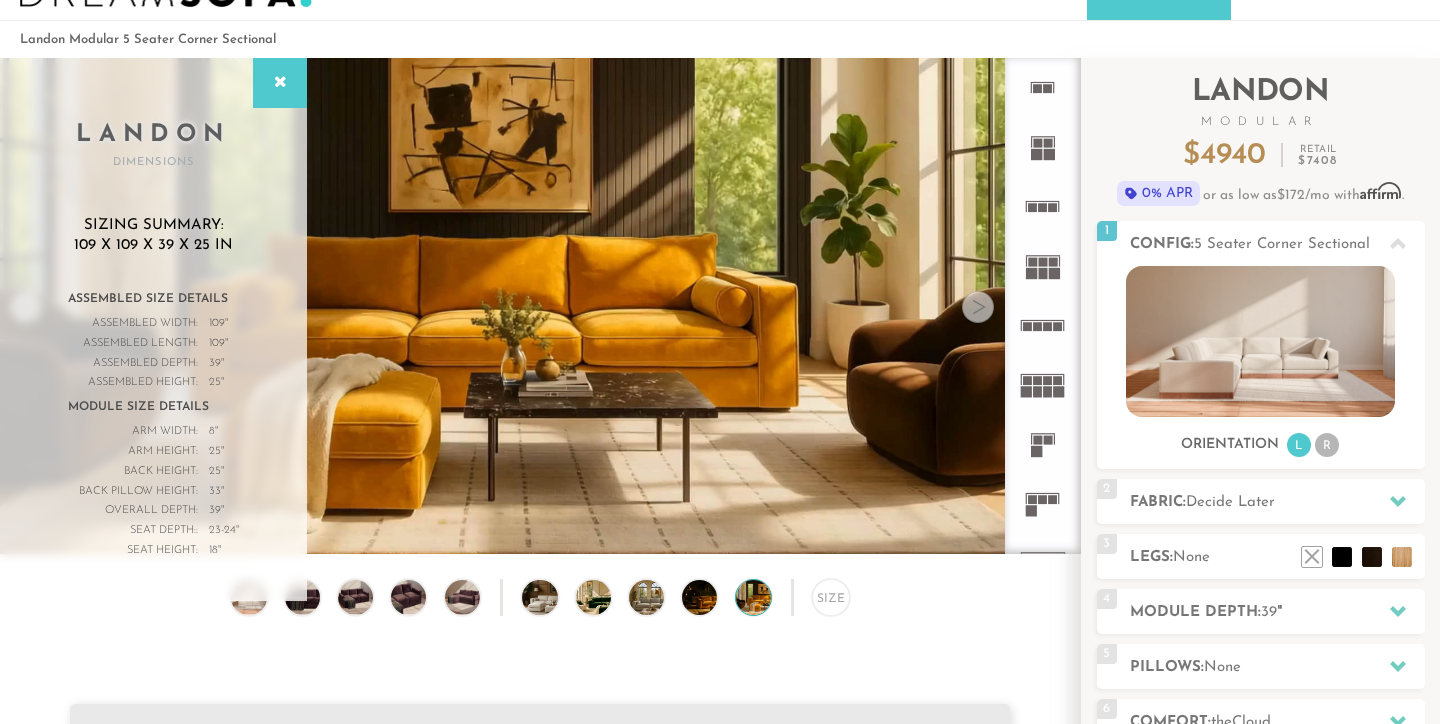 click at bounding box center (978, 307) 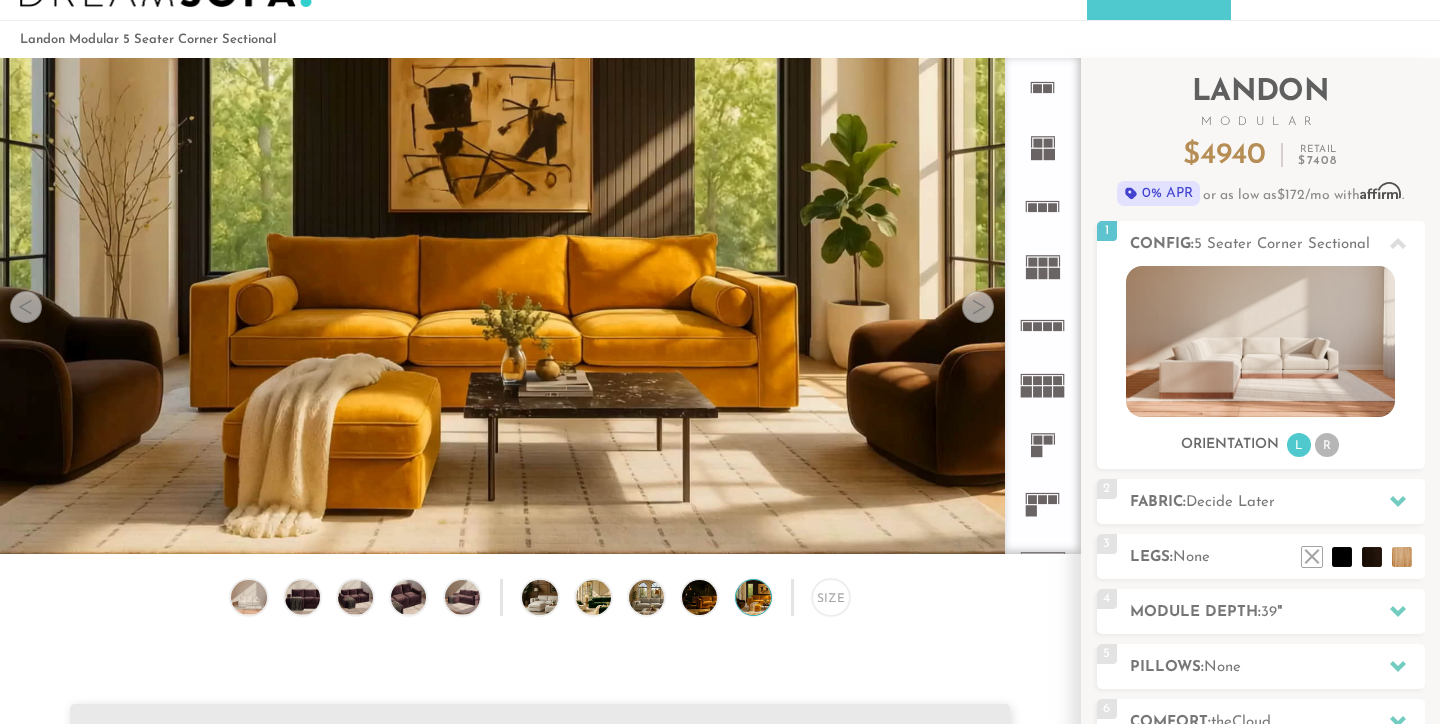 click at bounding box center [978, 307] 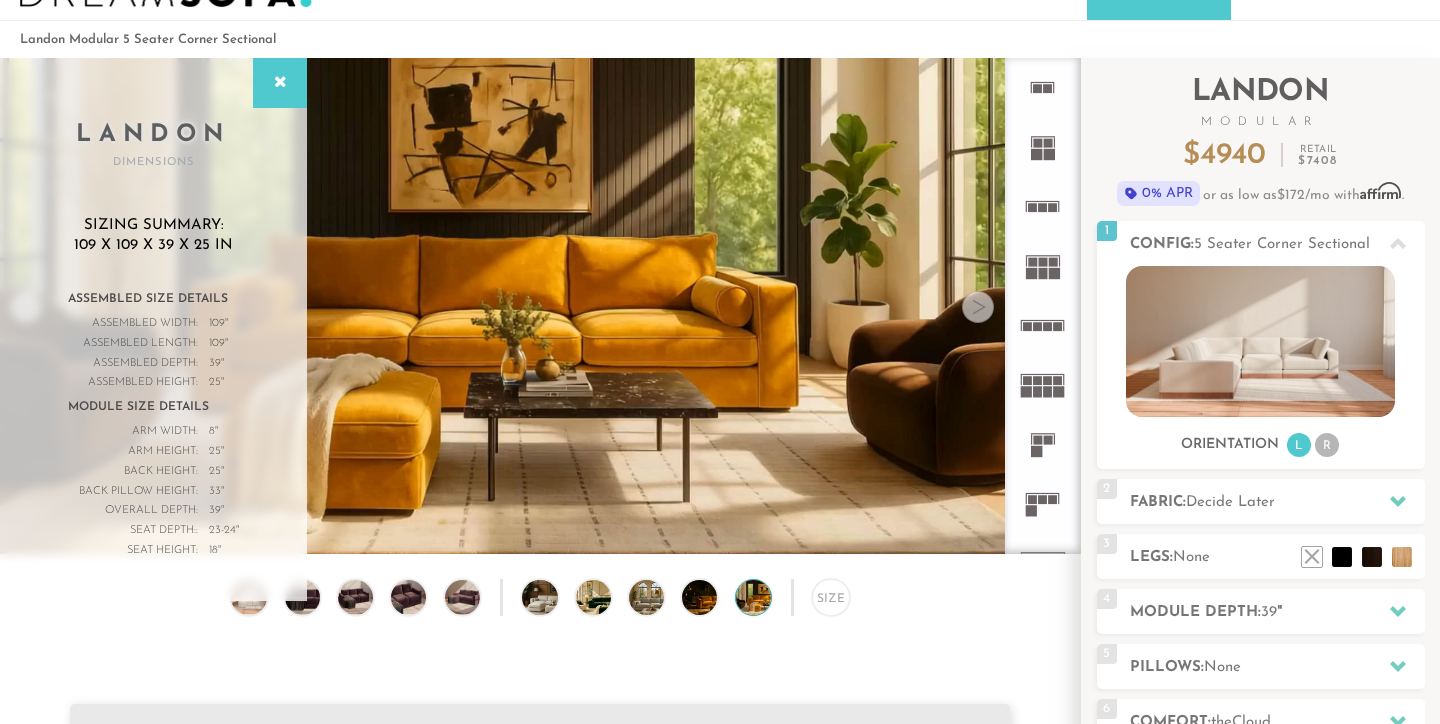 click at bounding box center [978, 307] 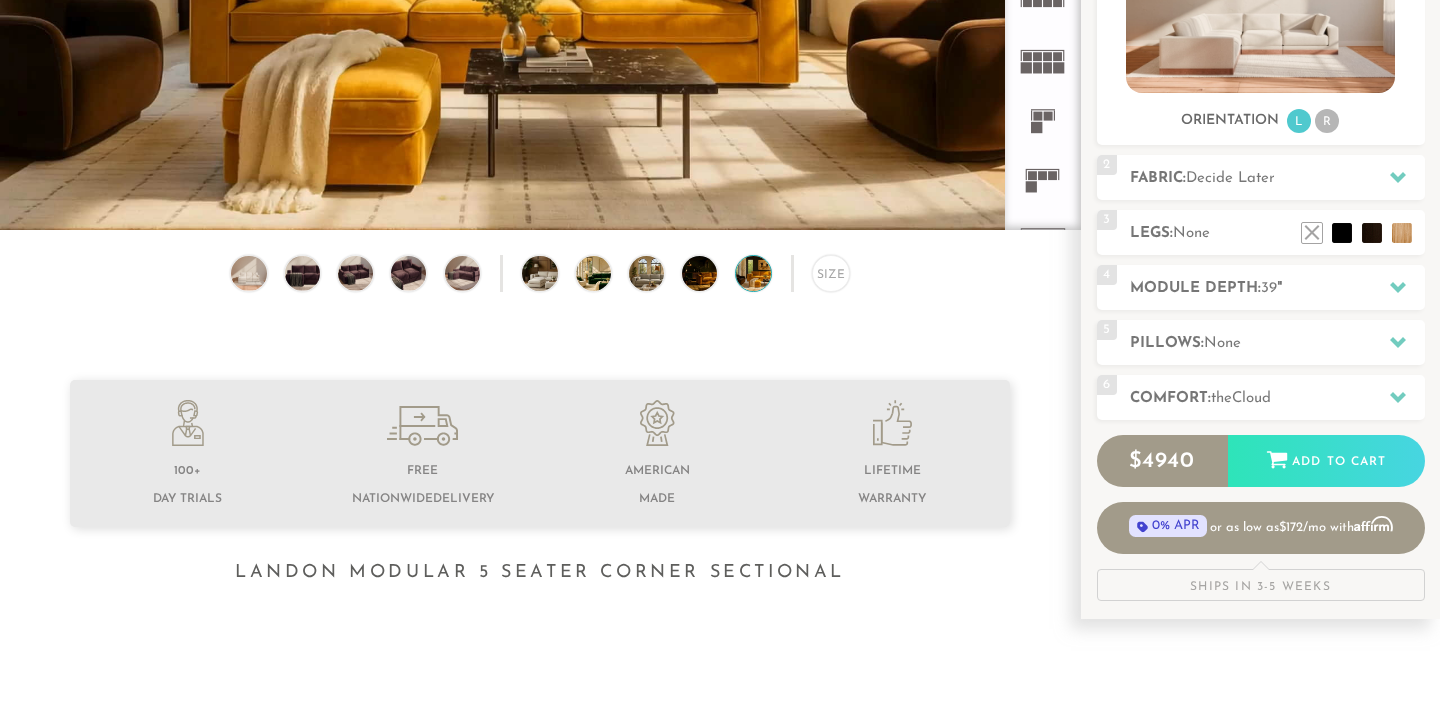 scroll, scrollTop: 391, scrollLeft: 0, axis: vertical 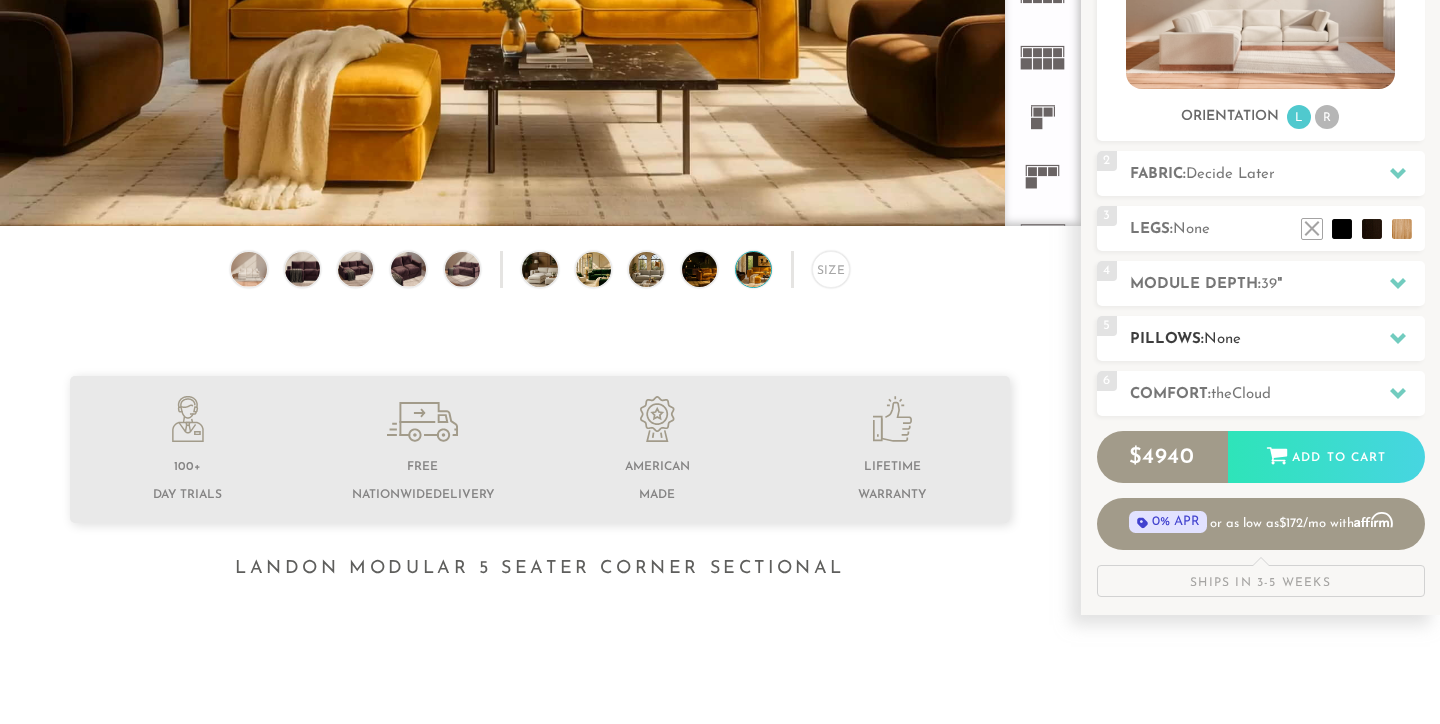 click on "Pillows:  None" at bounding box center [1277, 339] 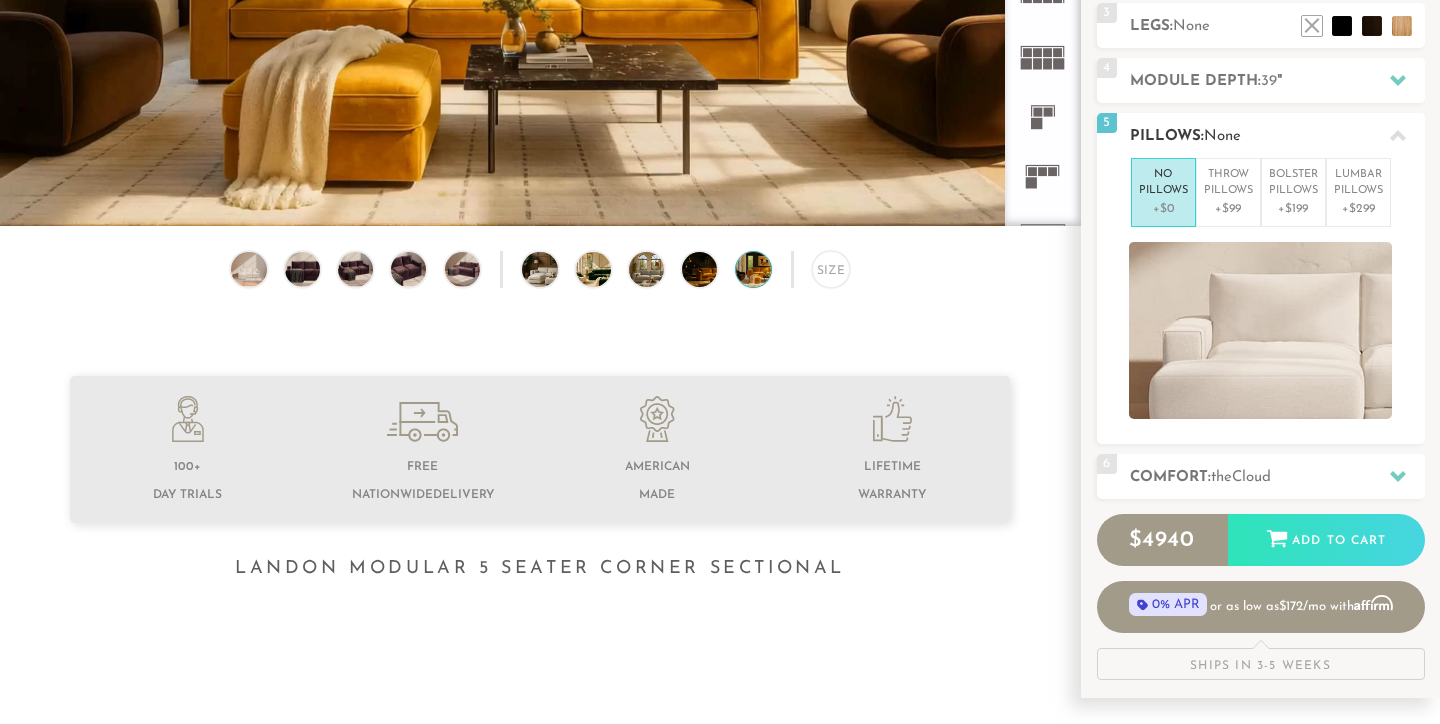 click 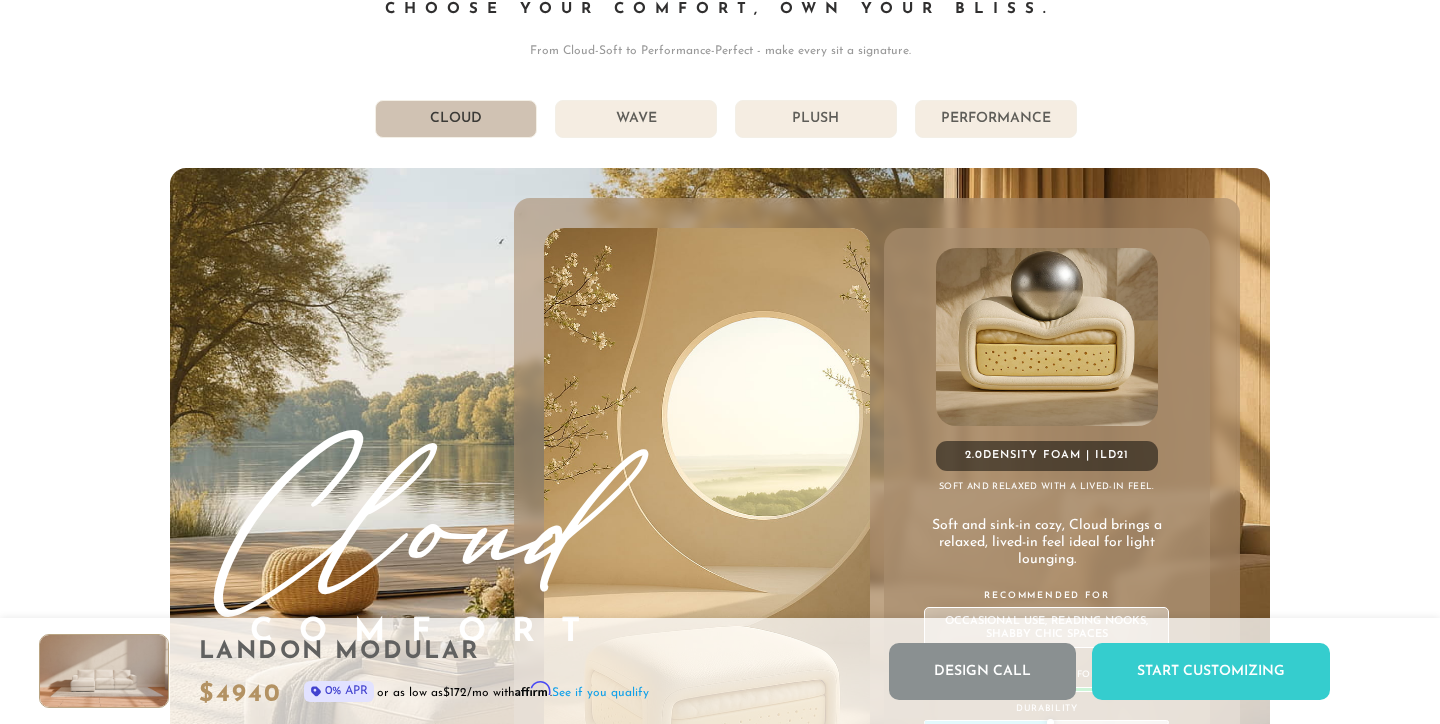 scroll, scrollTop: 10630, scrollLeft: 0, axis: vertical 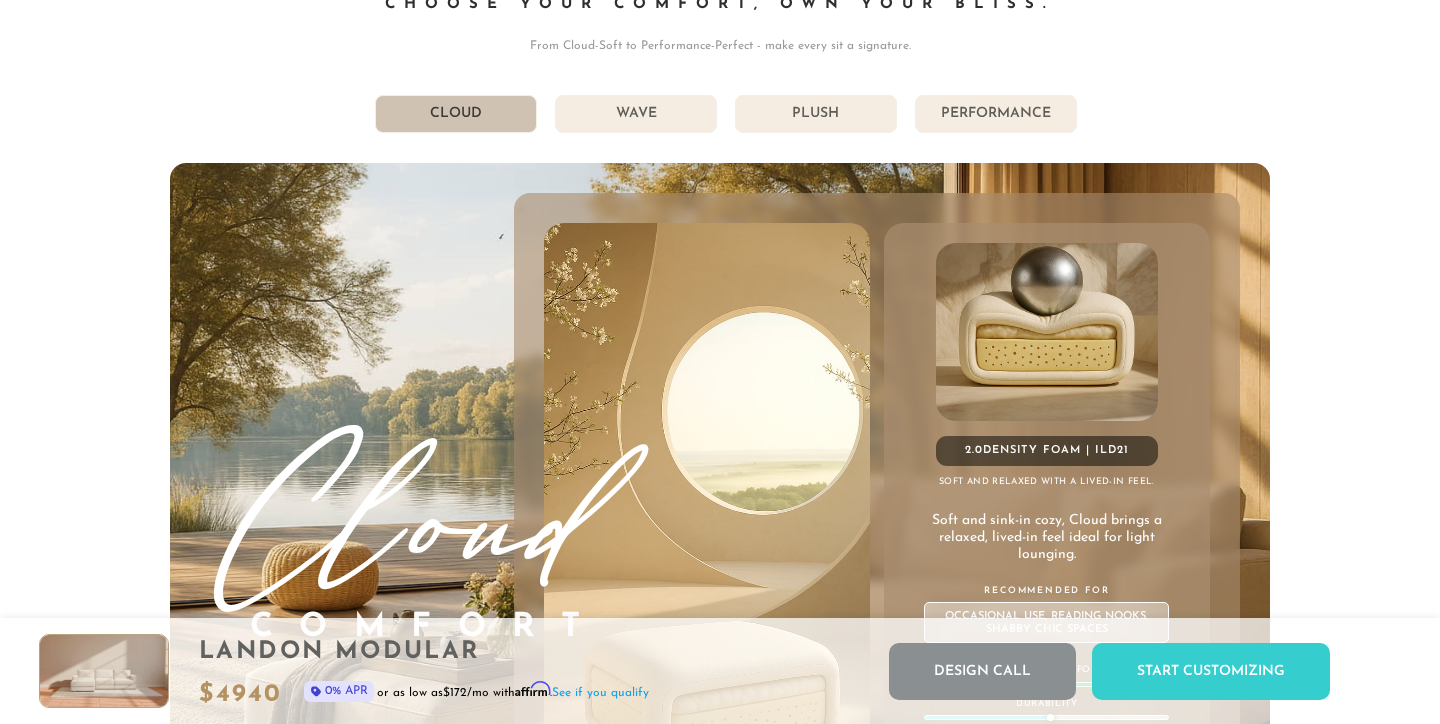 click on "Performance" at bounding box center [996, 114] 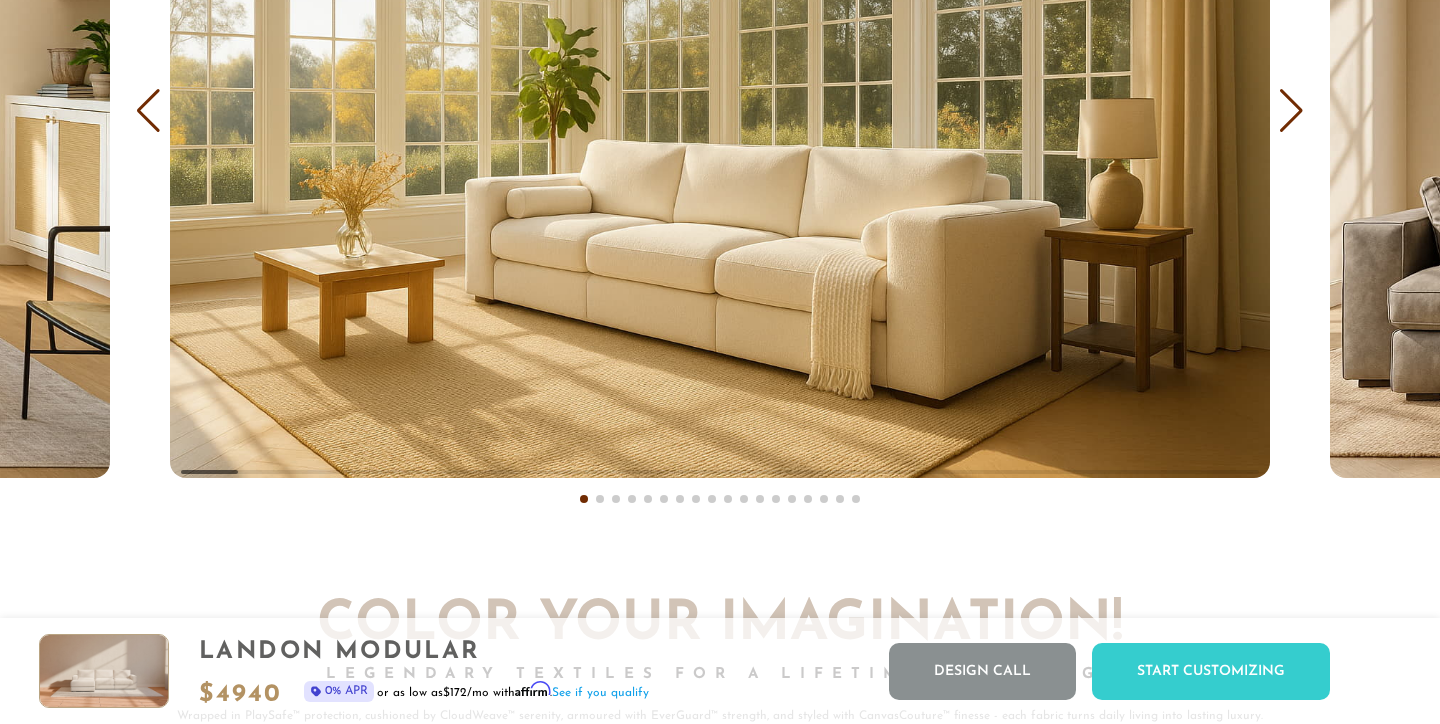 scroll, scrollTop: 12021, scrollLeft: 0, axis: vertical 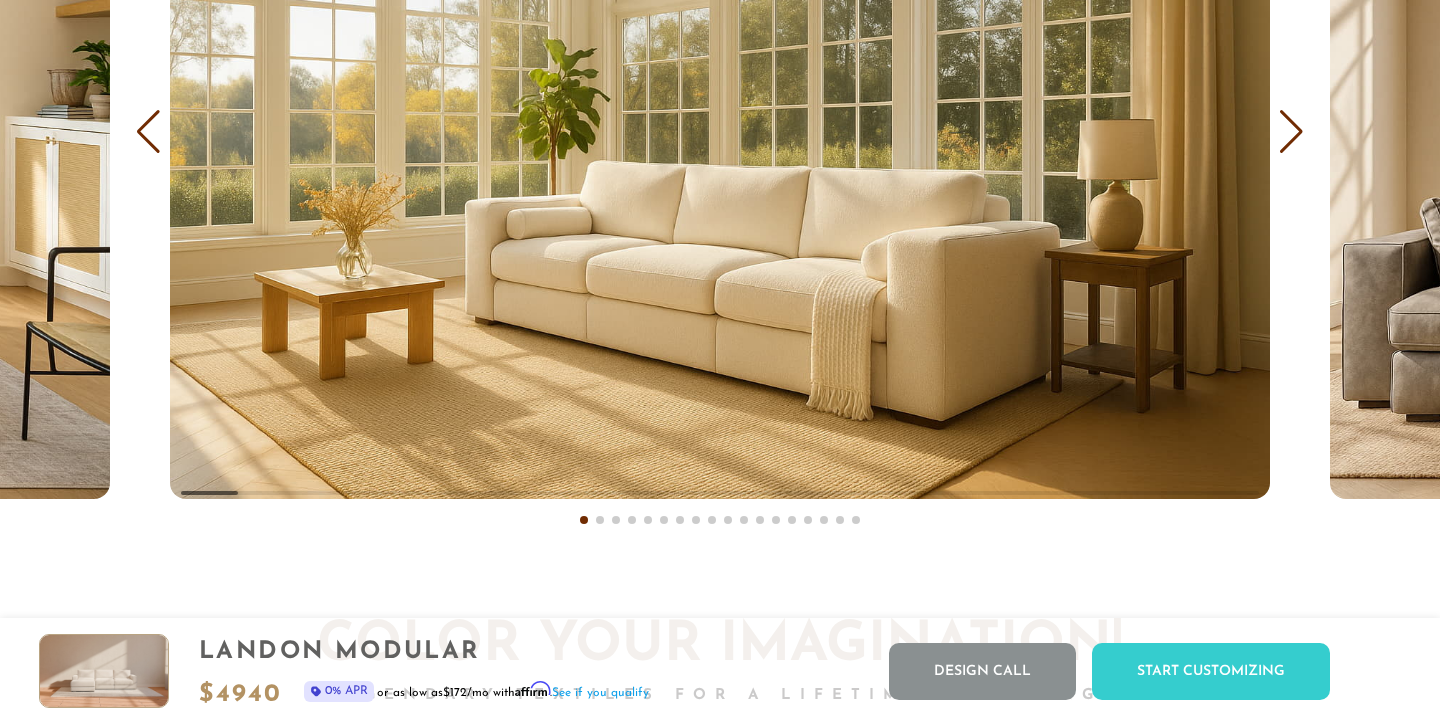 click at bounding box center (1291, 132) 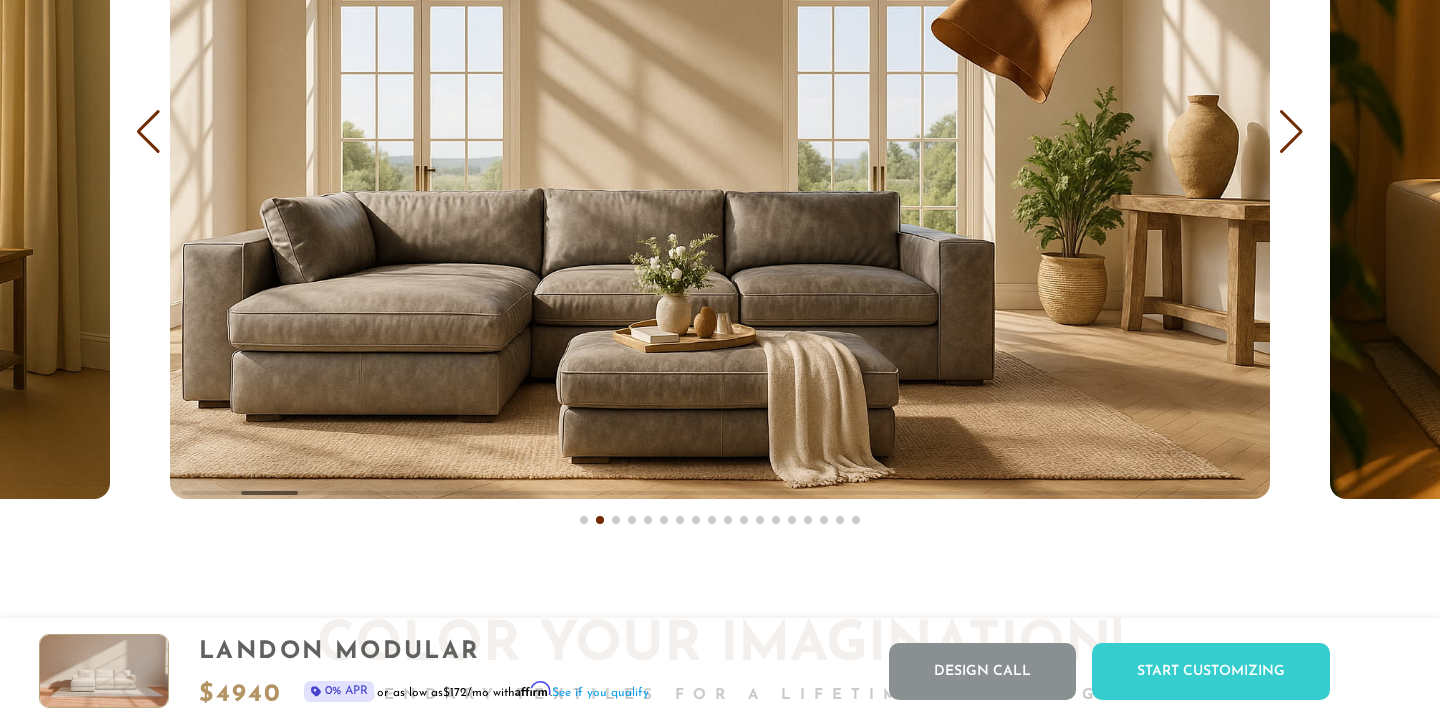 click at bounding box center (1291, 132) 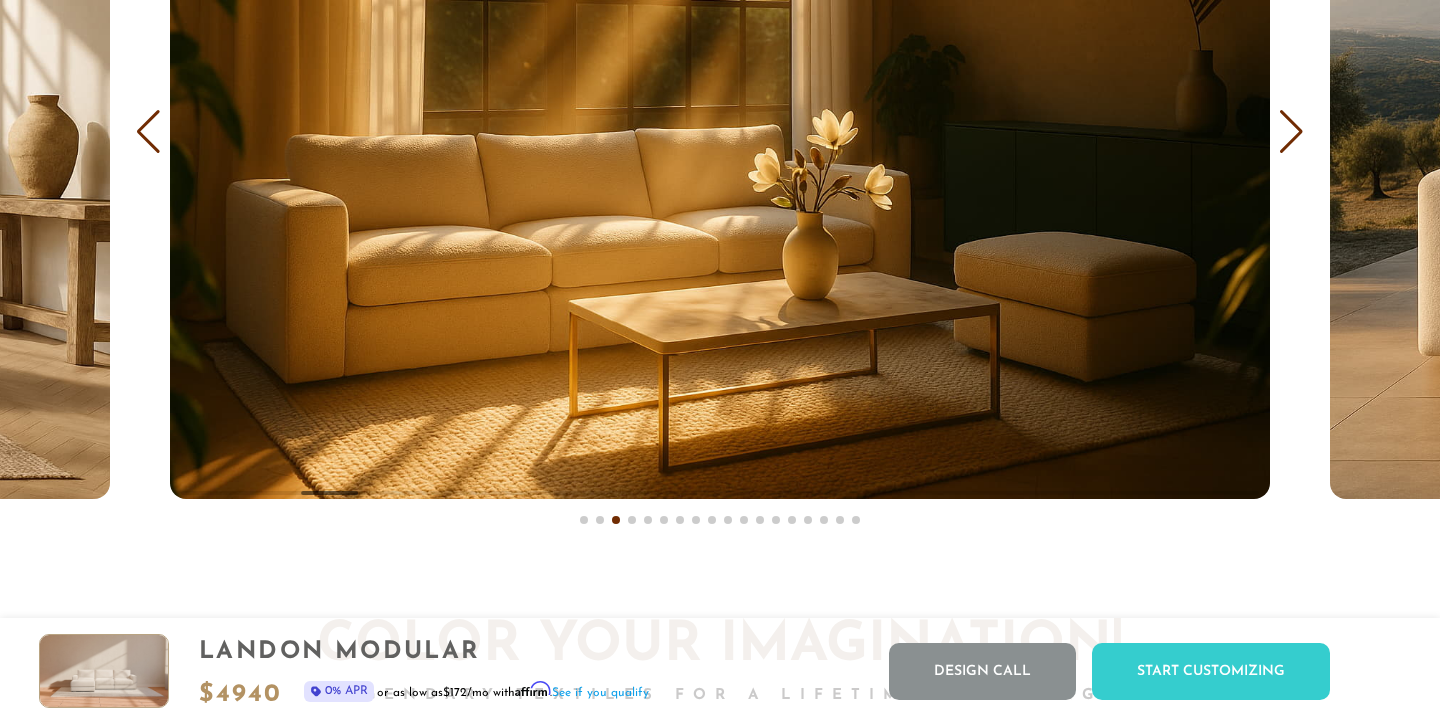 click at bounding box center (1291, 132) 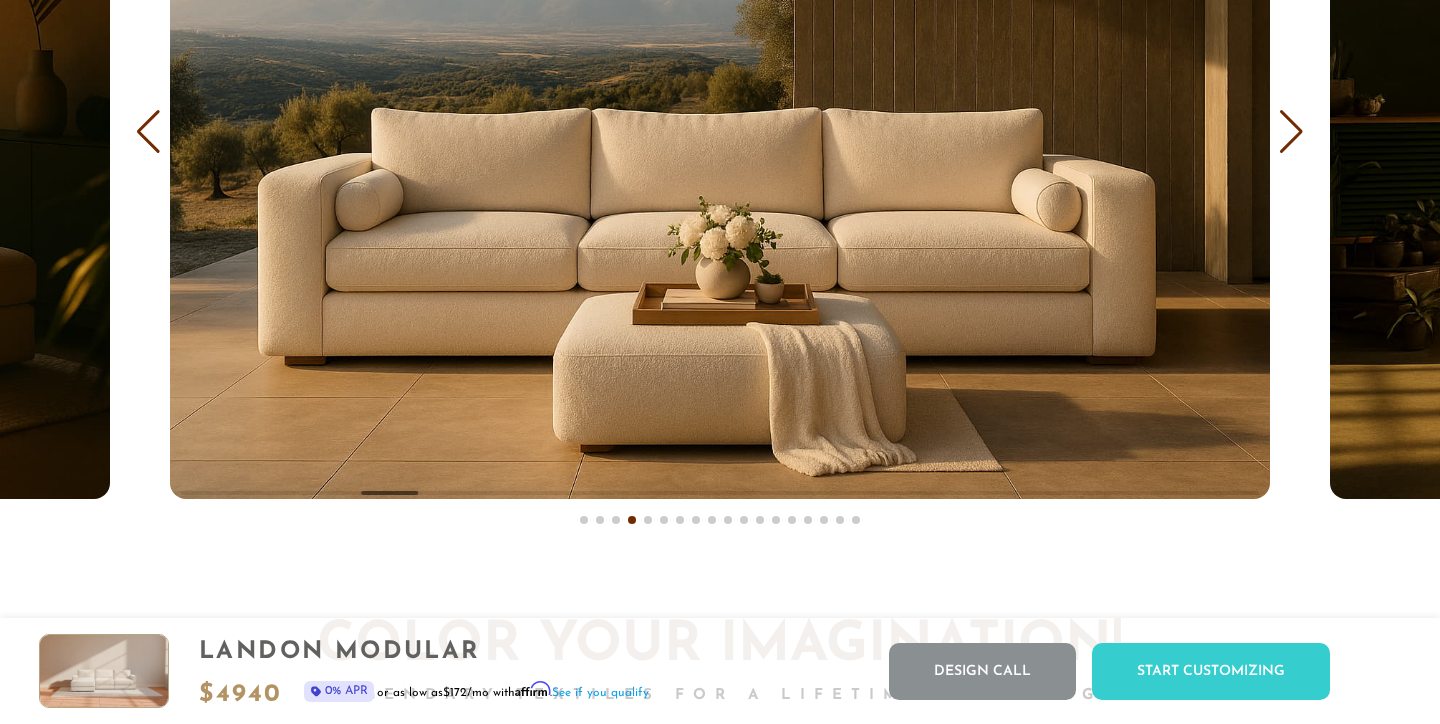 click at bounding box center (1291, 132) 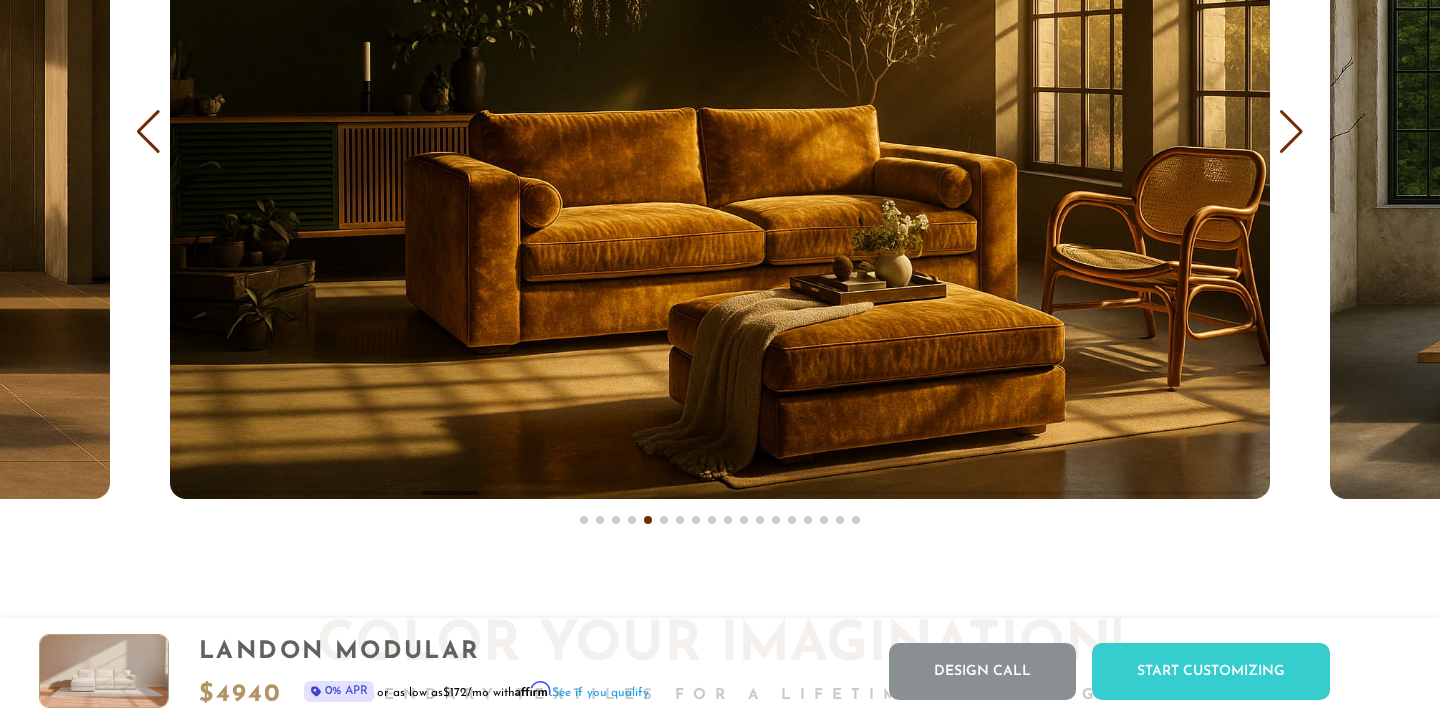click at bounding box center [1291, 132] 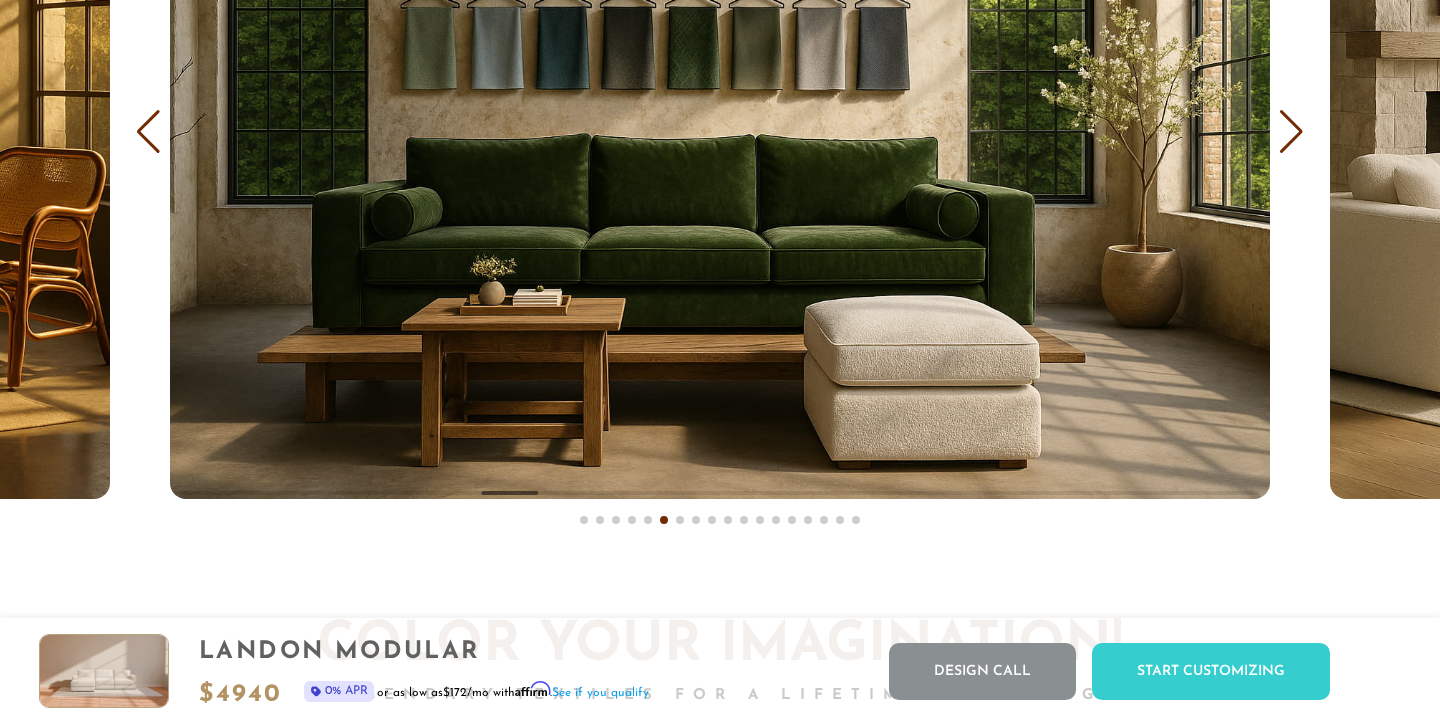 click at bounding box center [1291, 132] 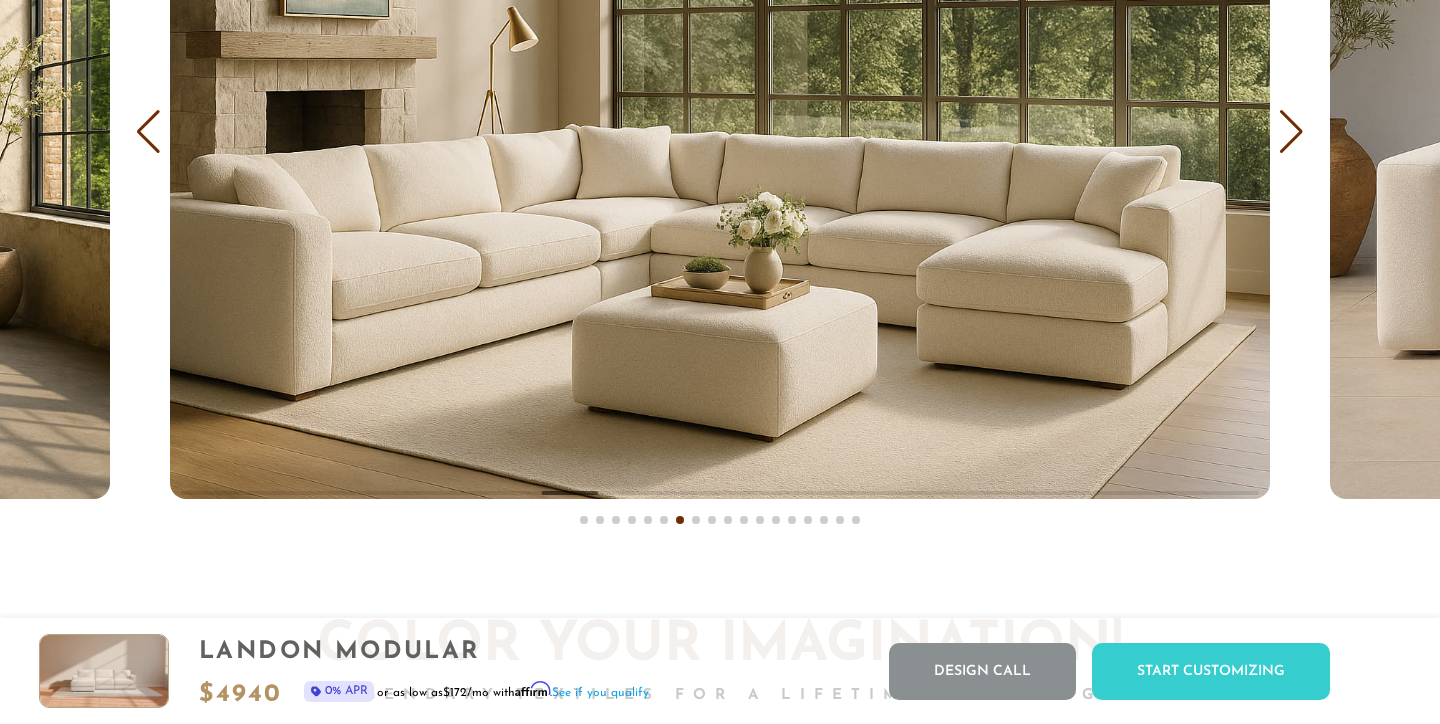 click at bounding box center (1291, 132) 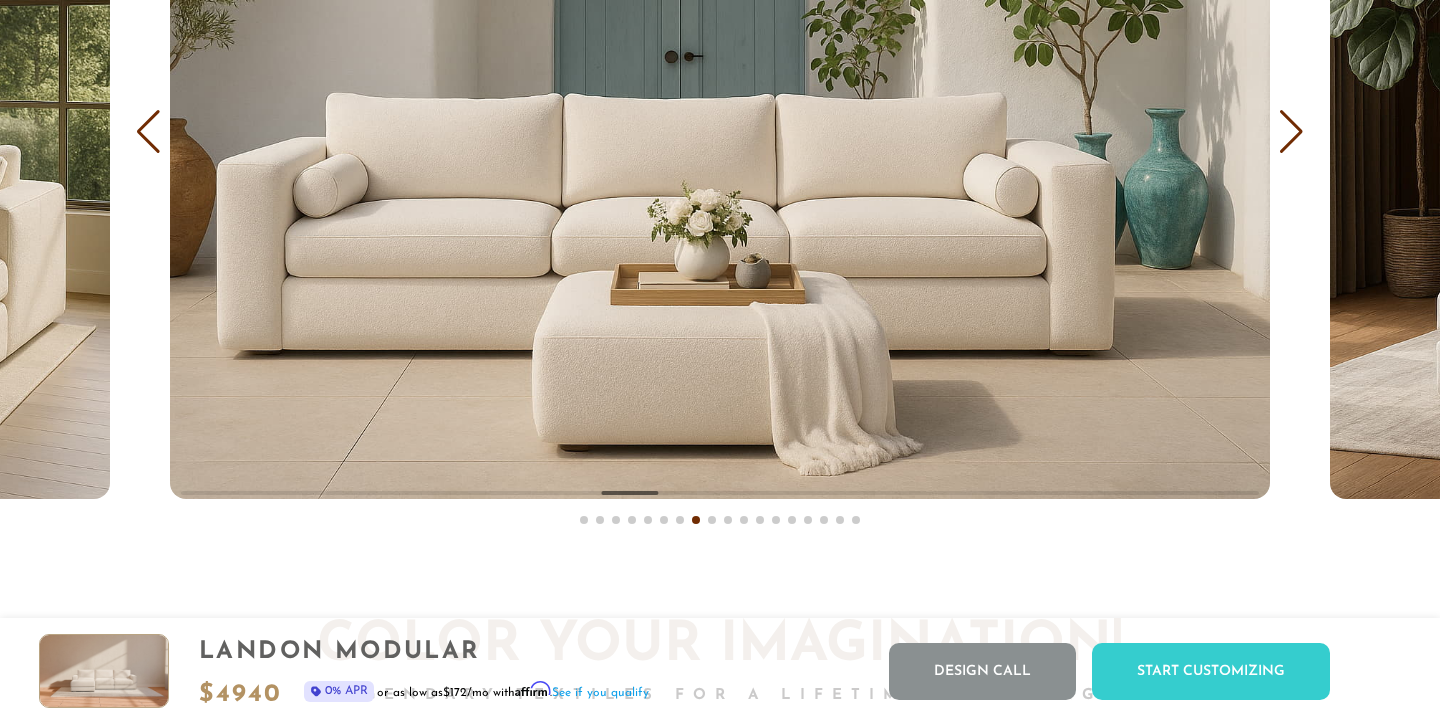 click at bounding box center (1291, 132) 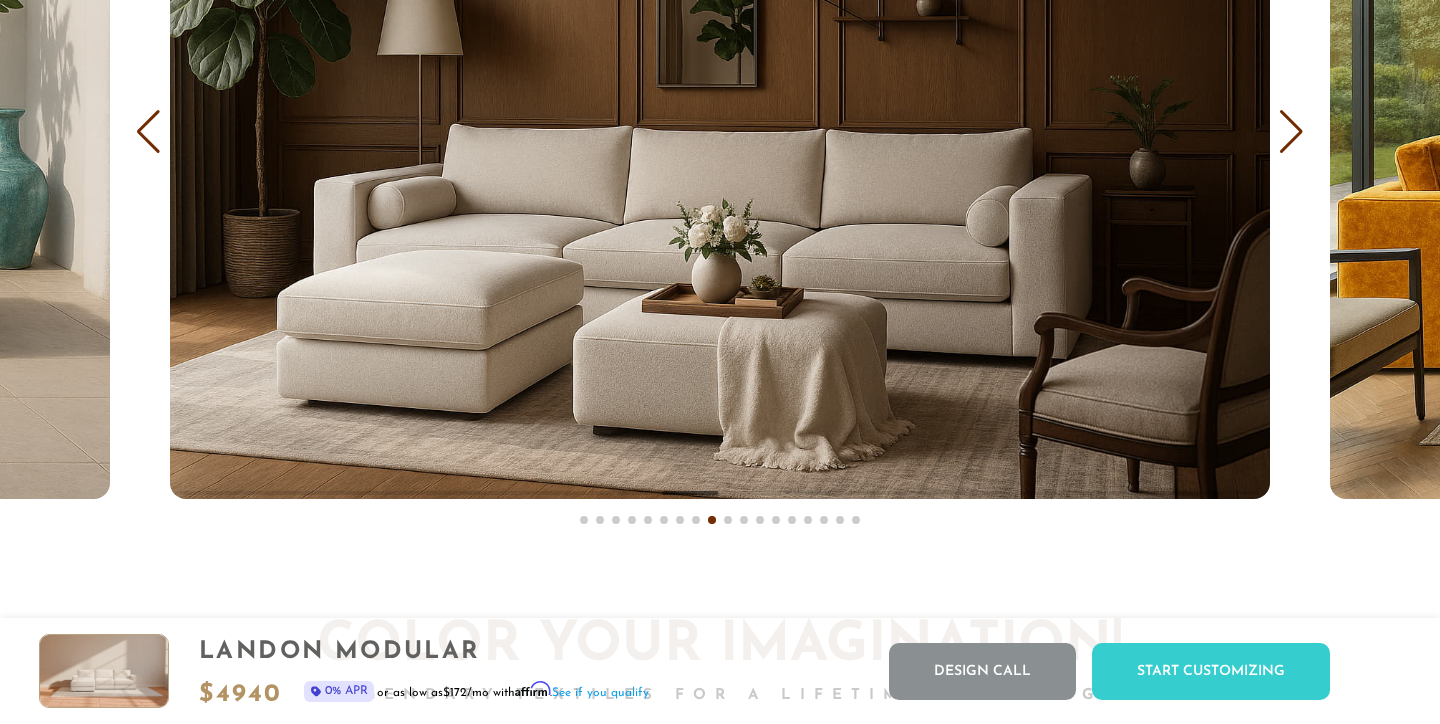 click at bounding box center (1291, 132) 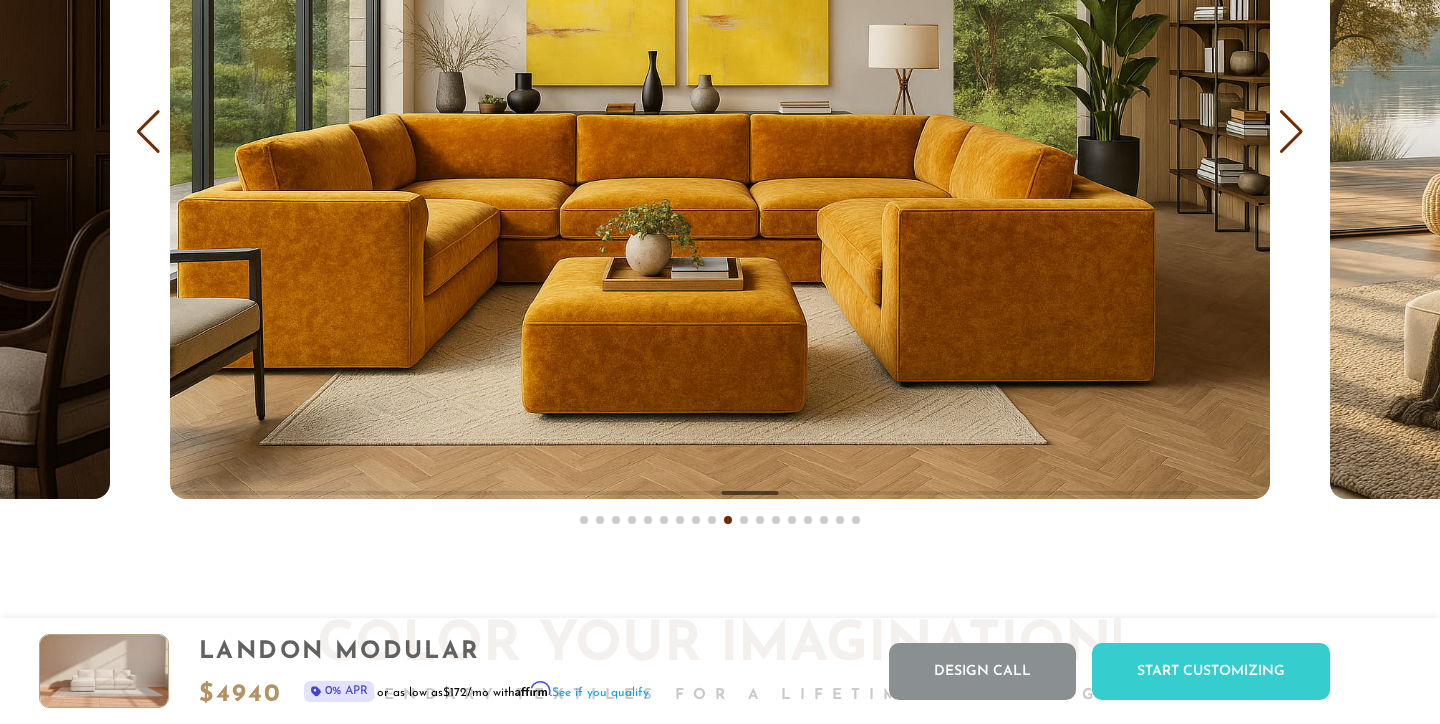 click at bounding box center (1291, 132) 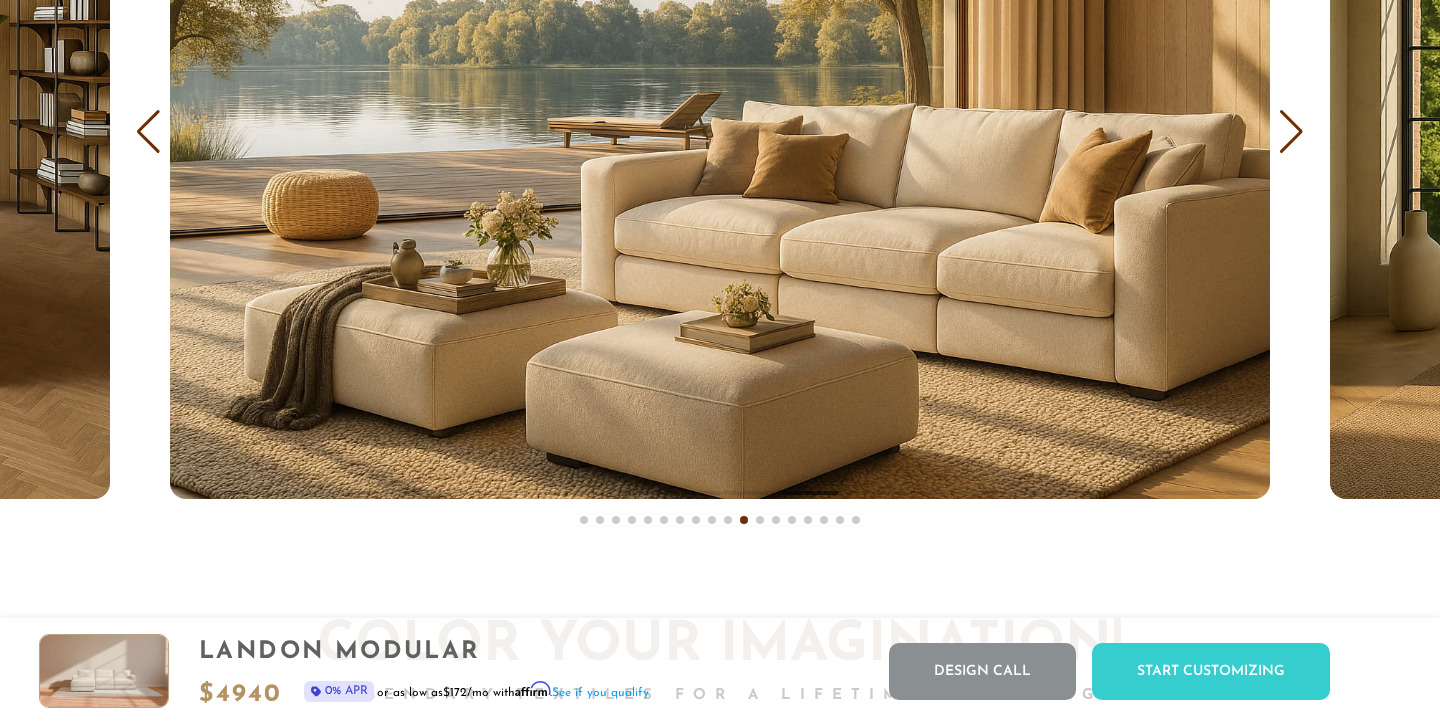 click at bounding box center (1291, 132) 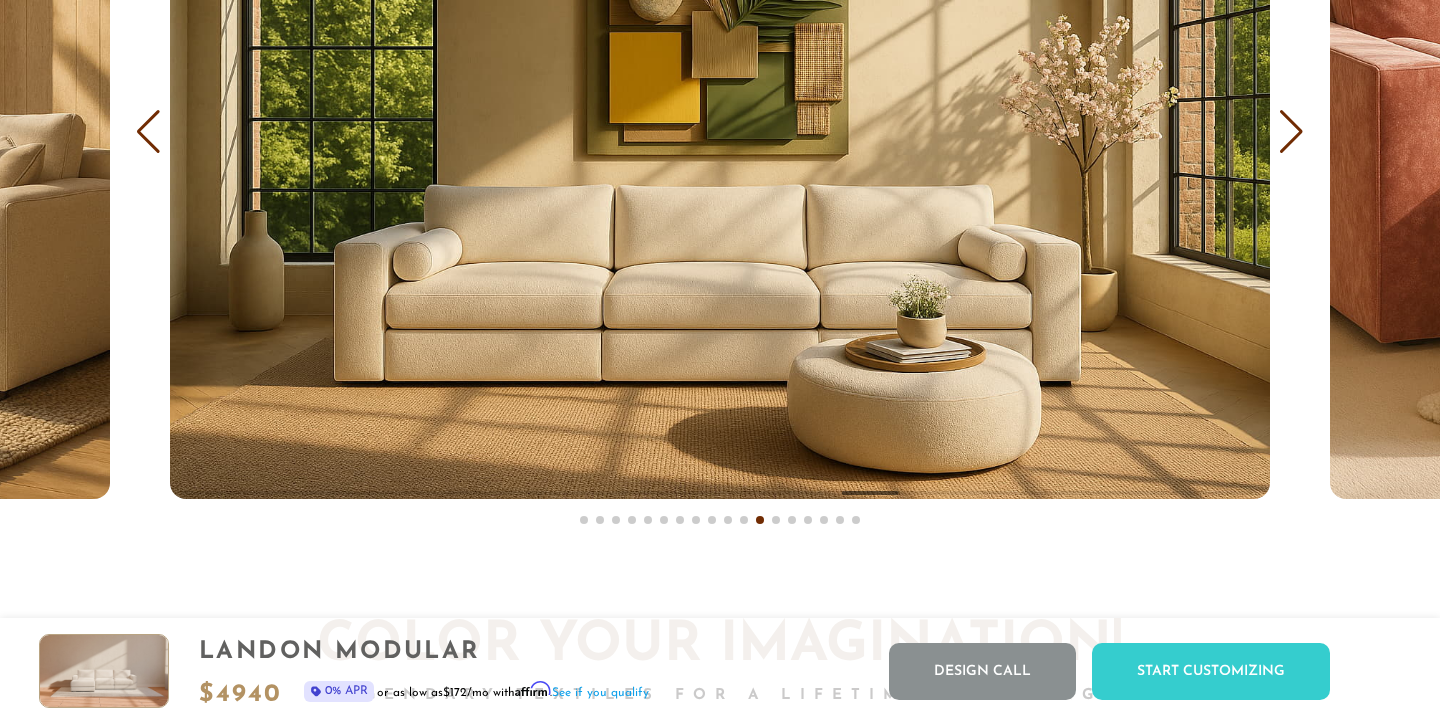 click at bounding box center [1291, 132] 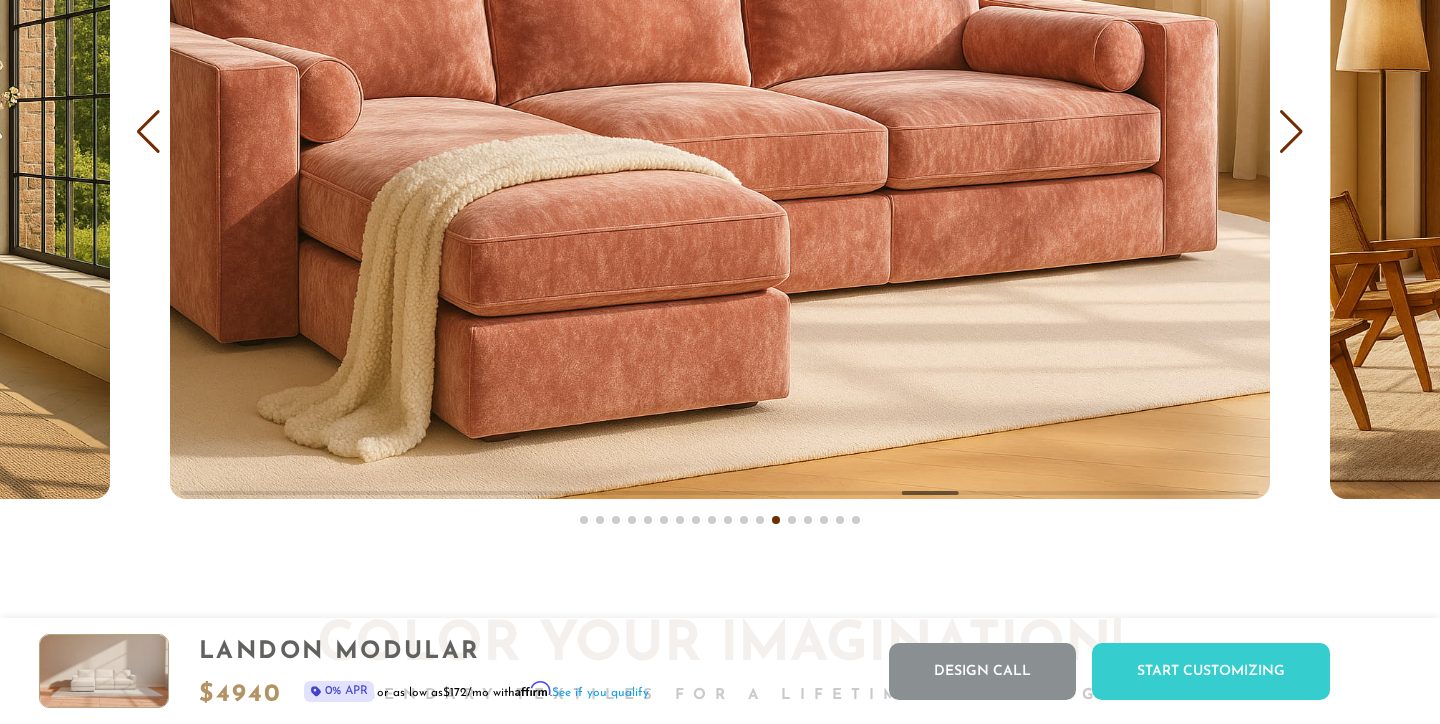 click at bounding box center [1291, 132] 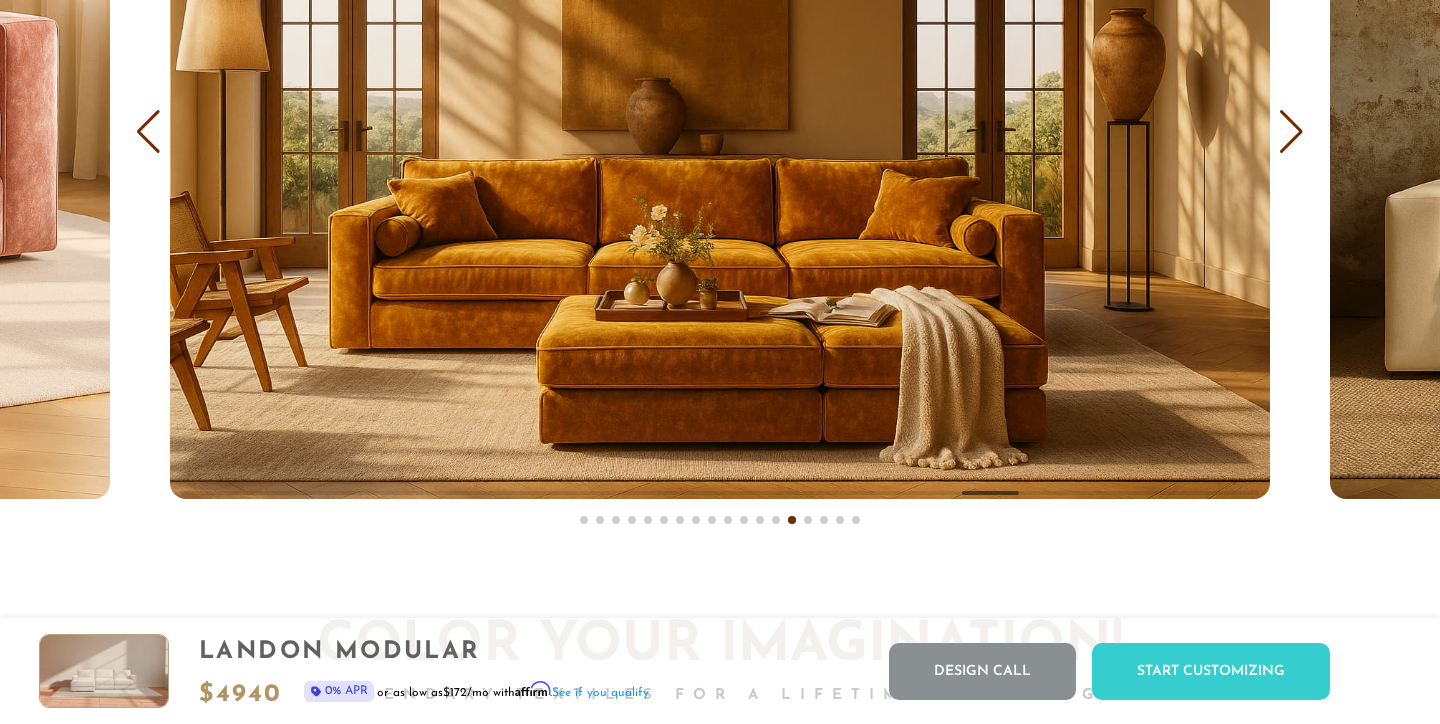 click at bounding box center [1291, 132] 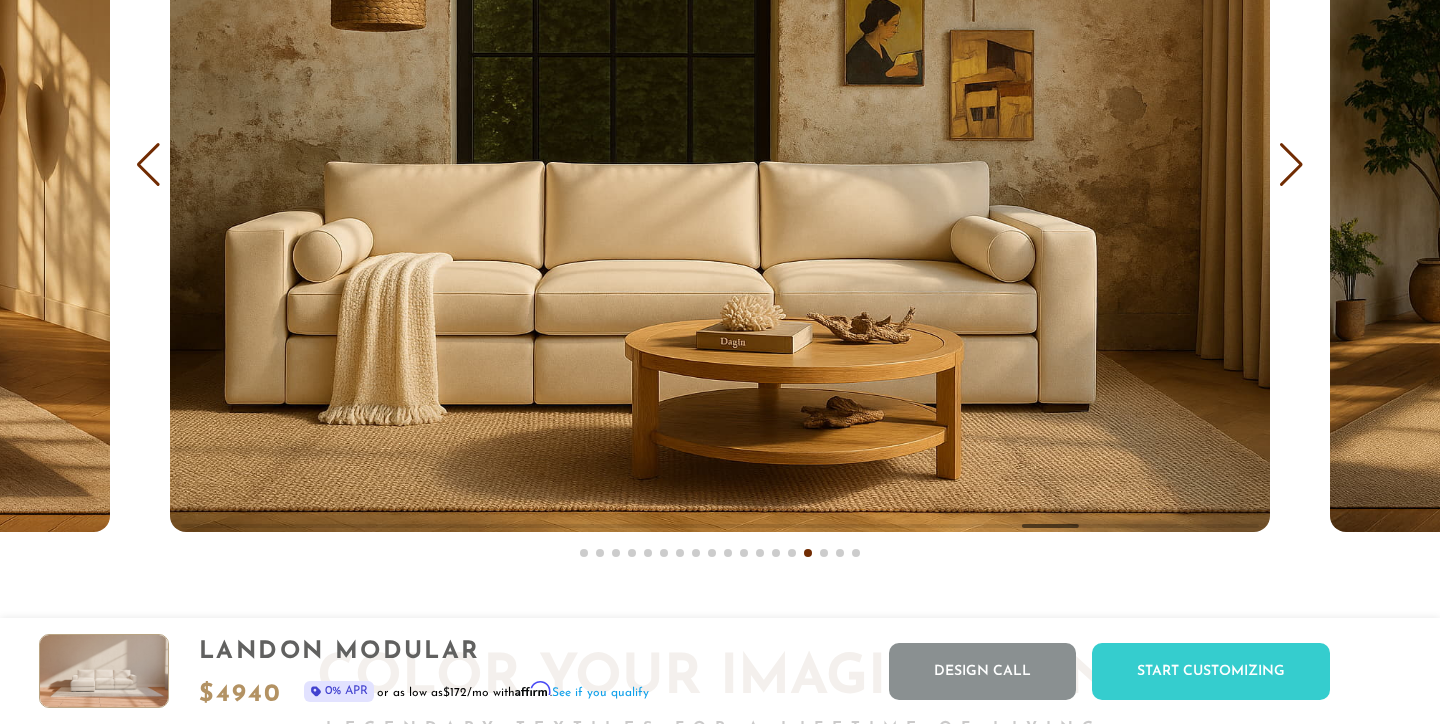 scroll, scrollTop: 11984, scrollLeft: 0, axis: vertical 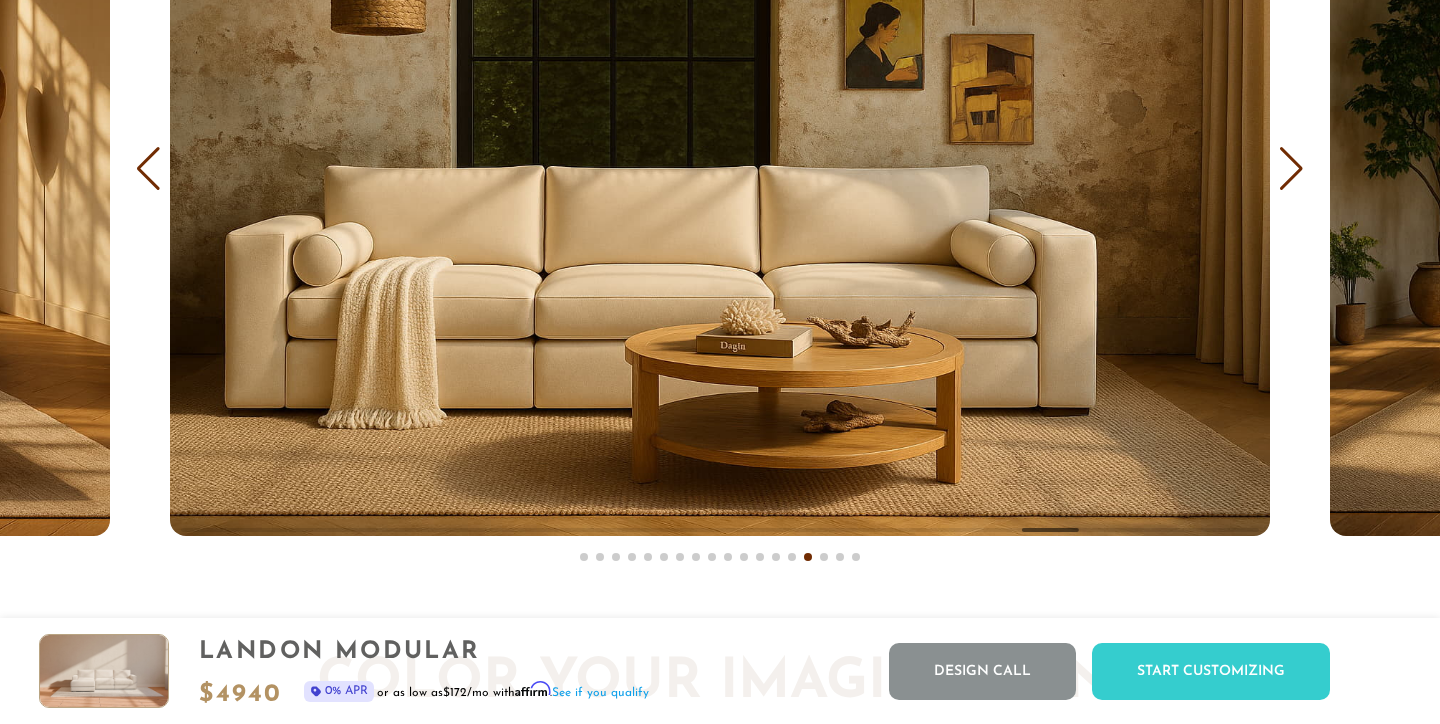 click on "COVER IT: DreamThread
Choose Your Fabric, Paint Your Story.
Every shade, every texture - all you." at bounding box center [720, 85] 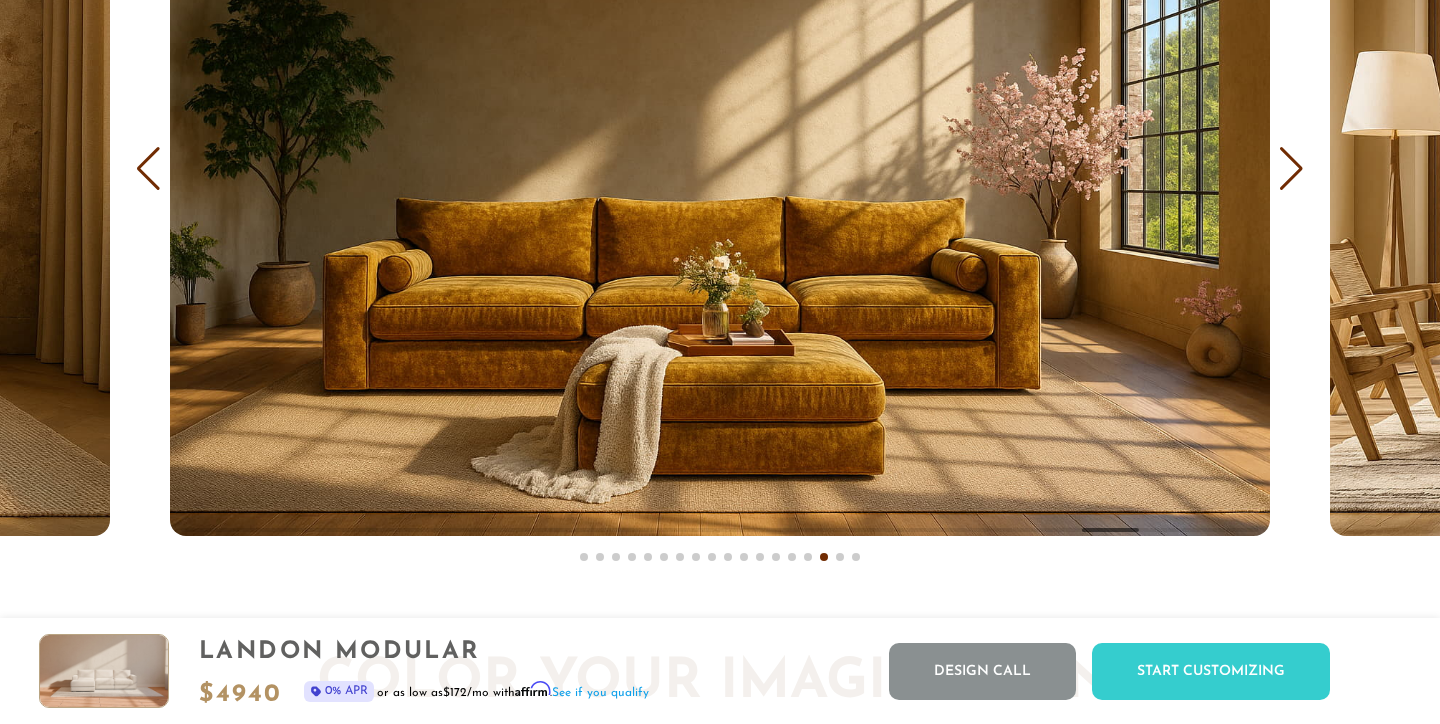 click at bounding box center (1291, 169) 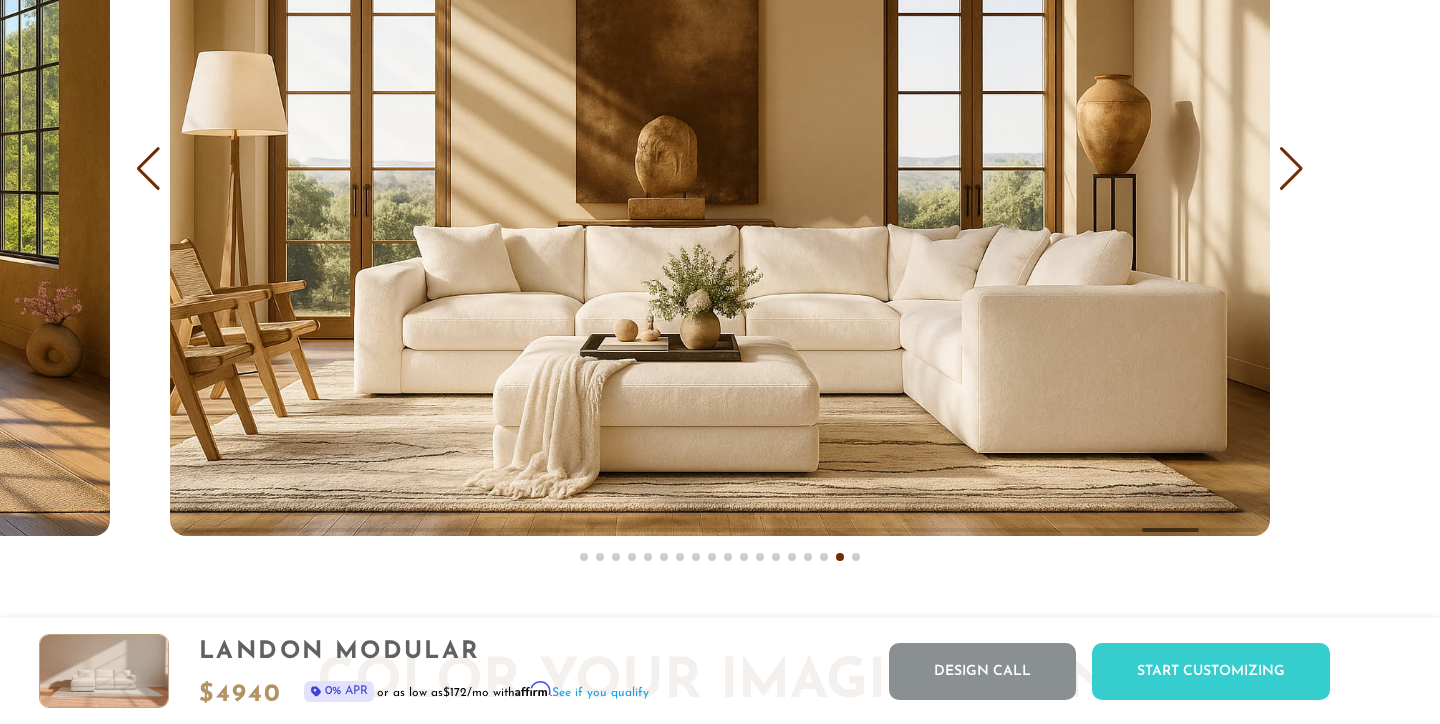 click at bounding box center [1291, 169] 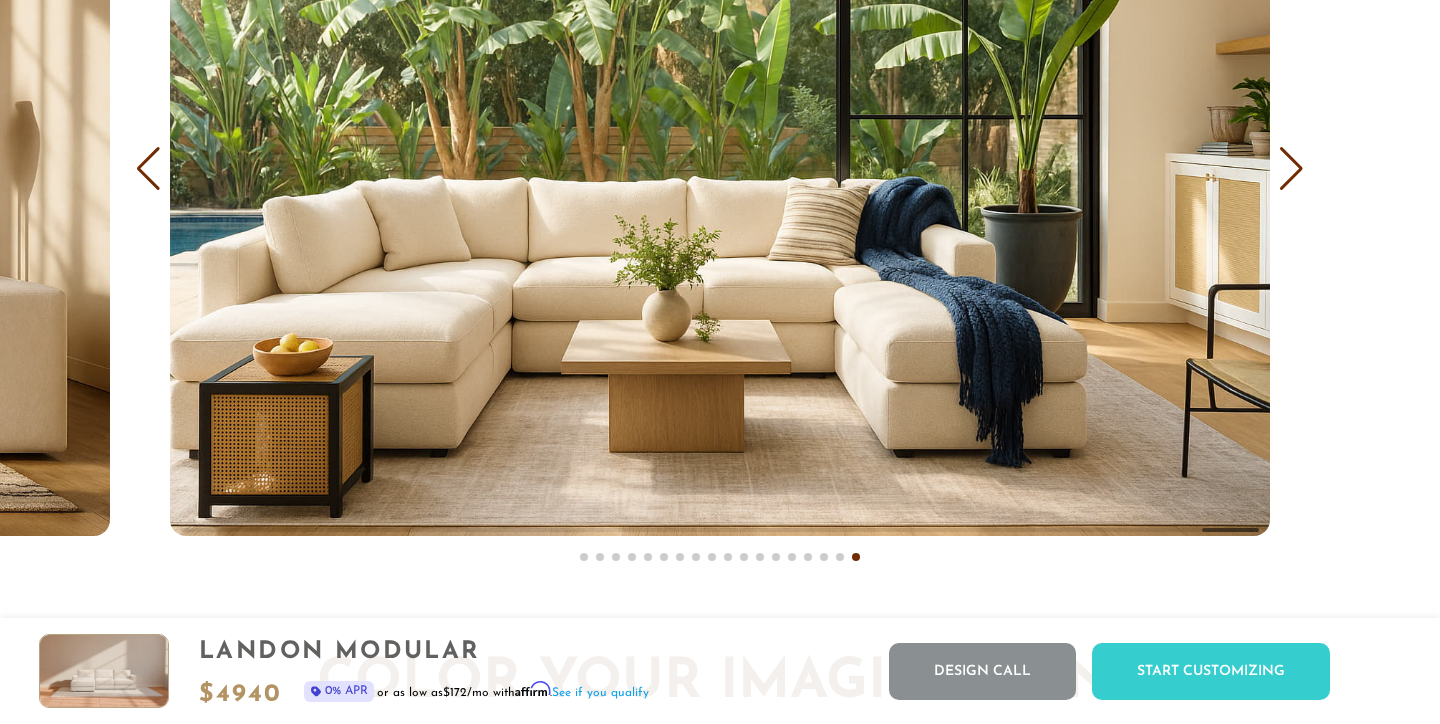 click at bounding box center (1291, 169) 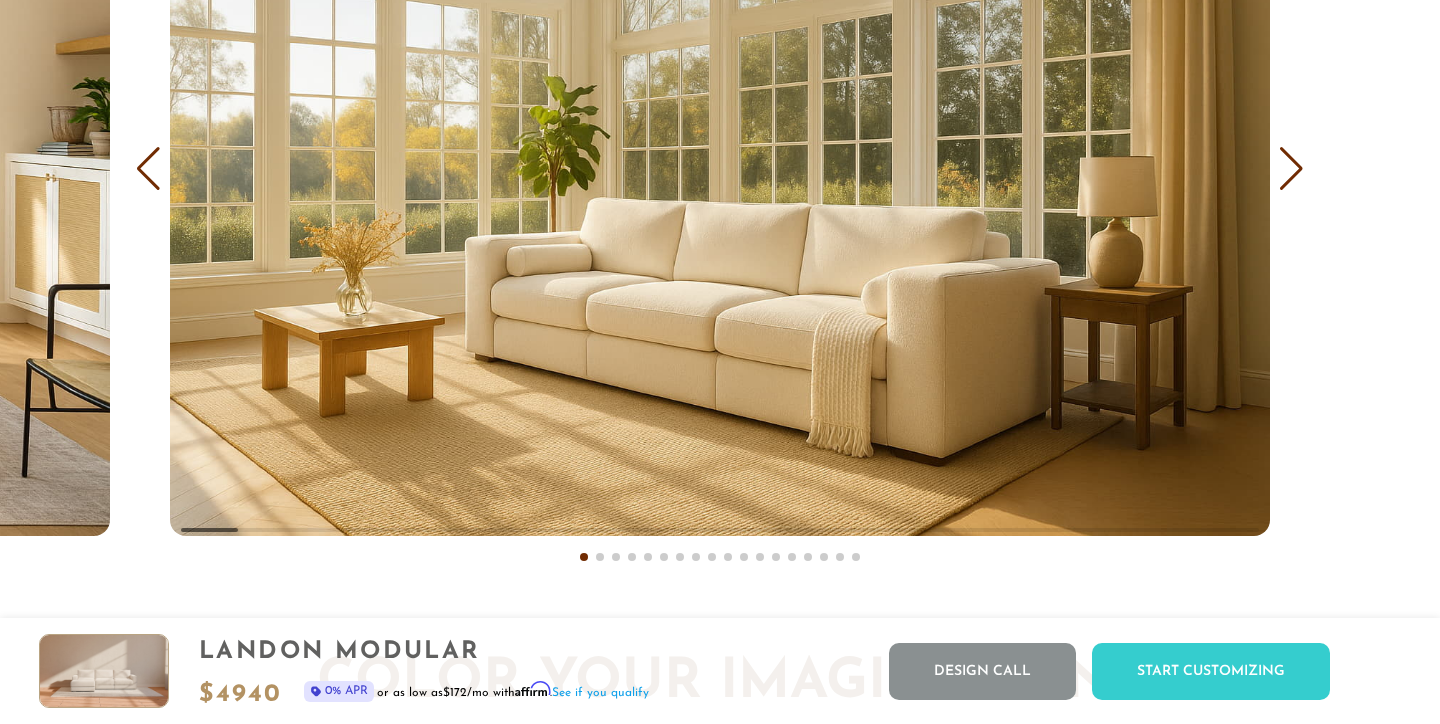 click at bounding box center (1291, 169) 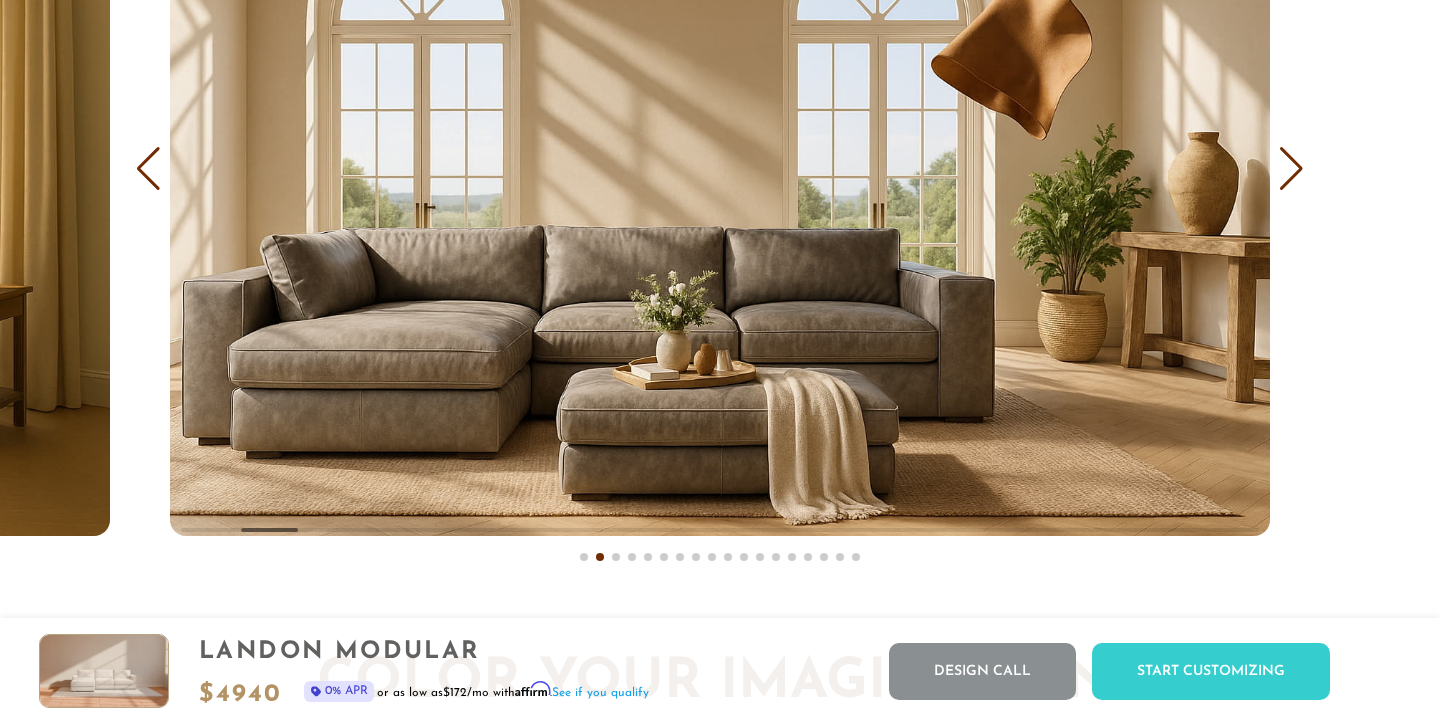 click at bounding box center [1291, 169] 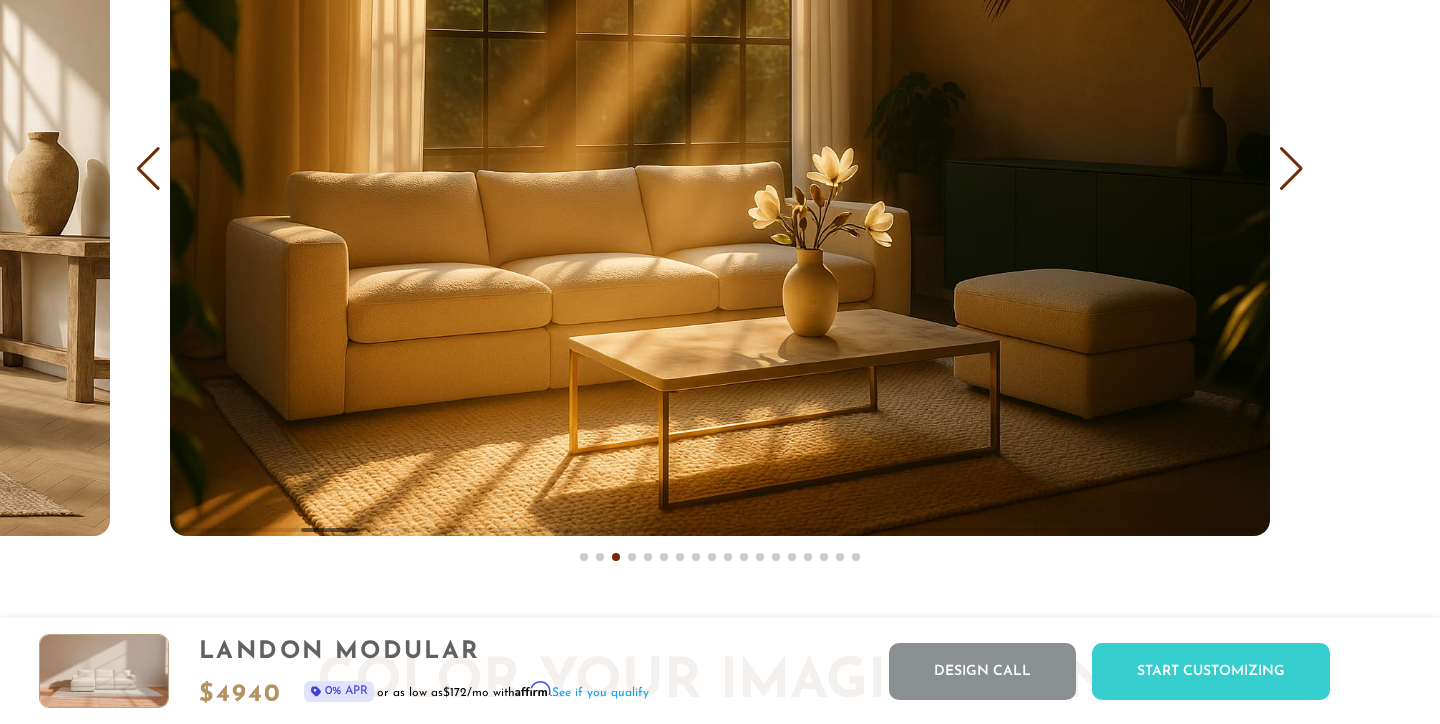 click at bounding box center [1291, 169] 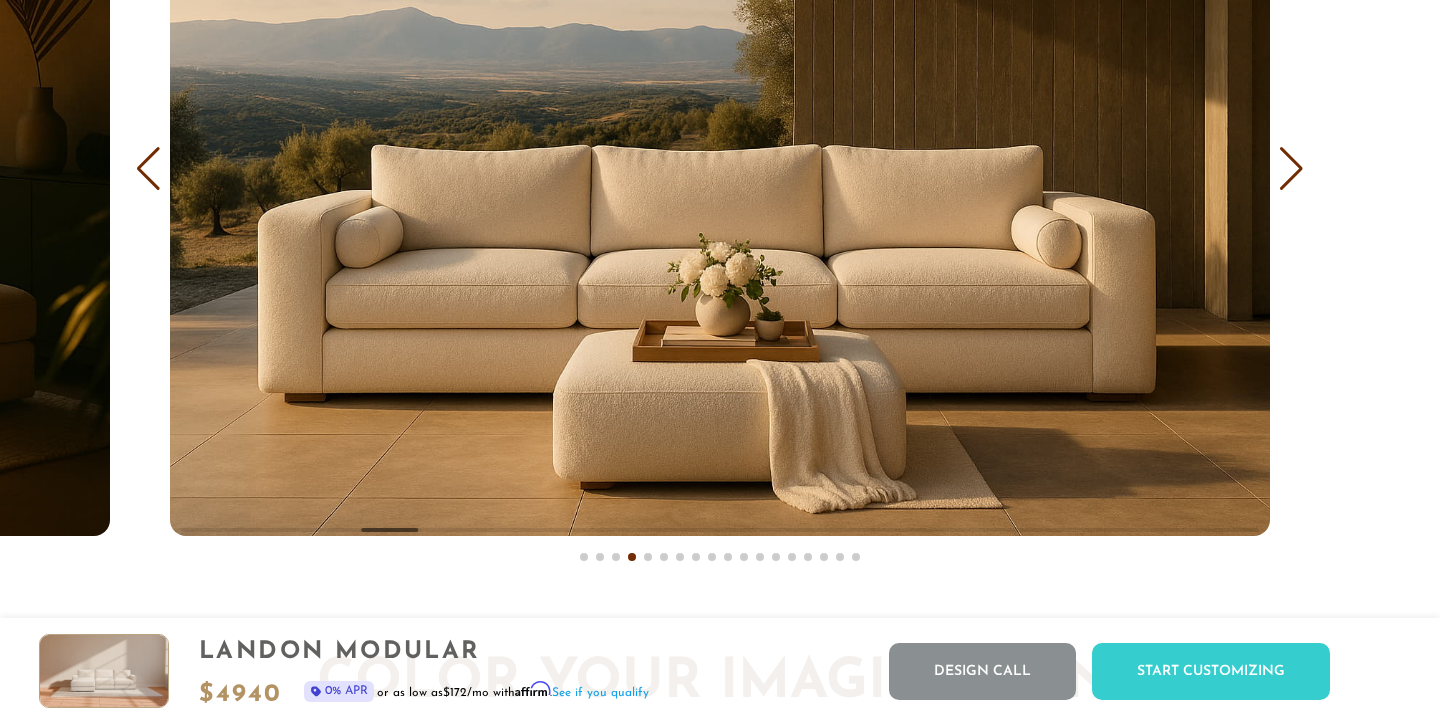click at bounding box center [1291, 169] 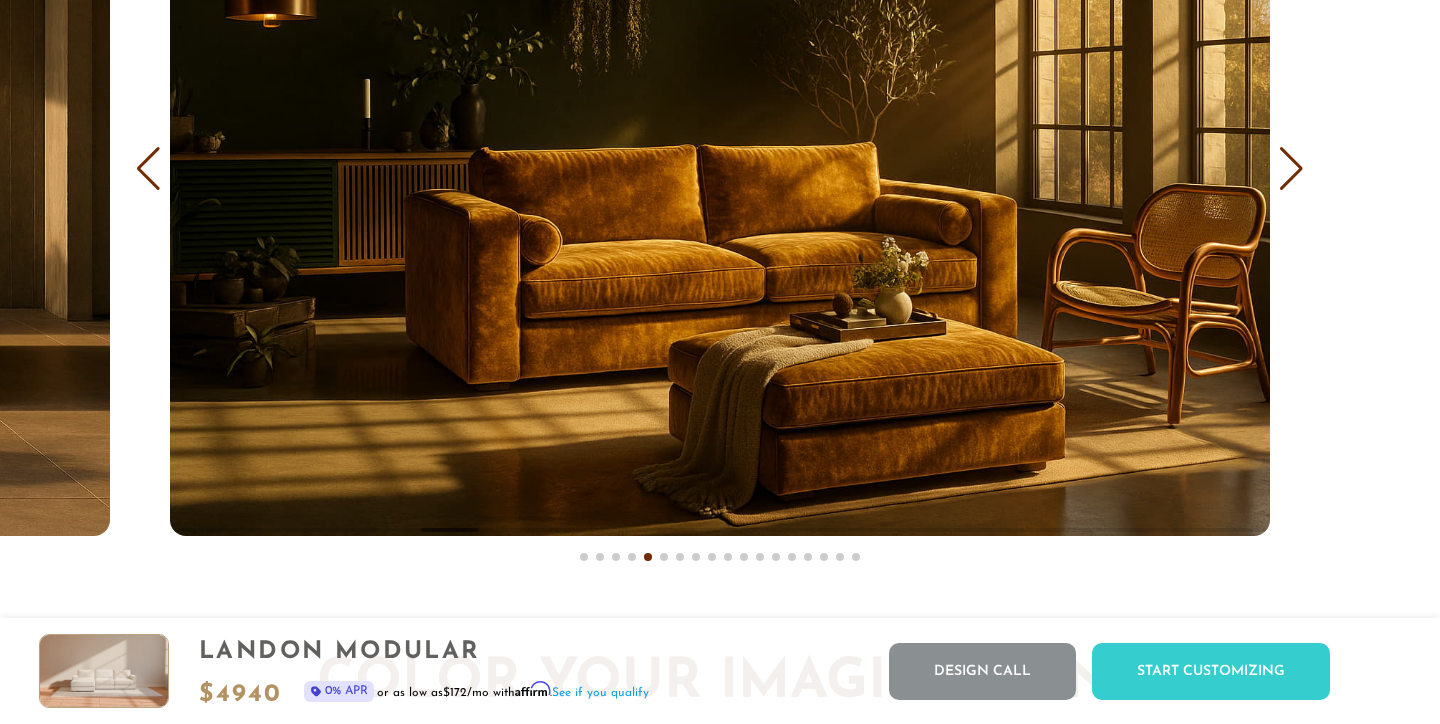 click at bounding box center [1291, 169] 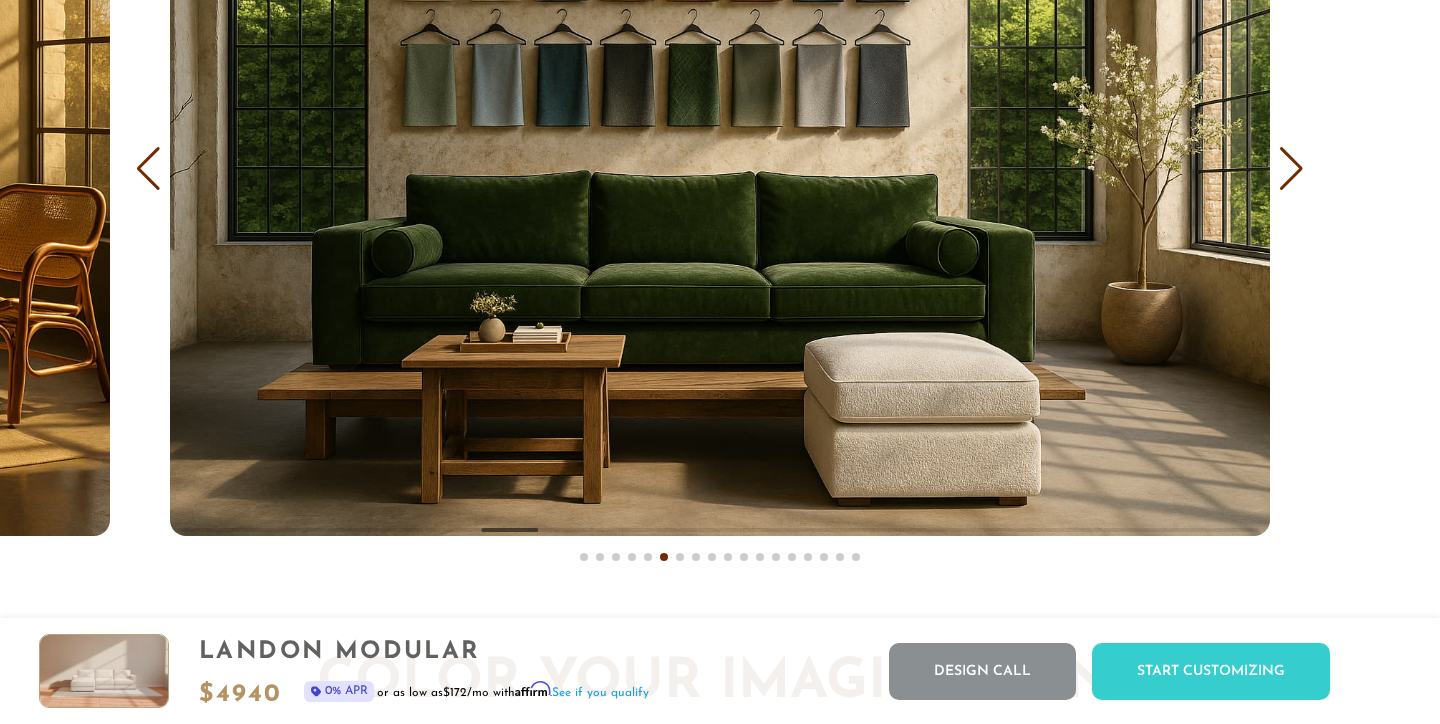 click at bounding box center (1291, 169) 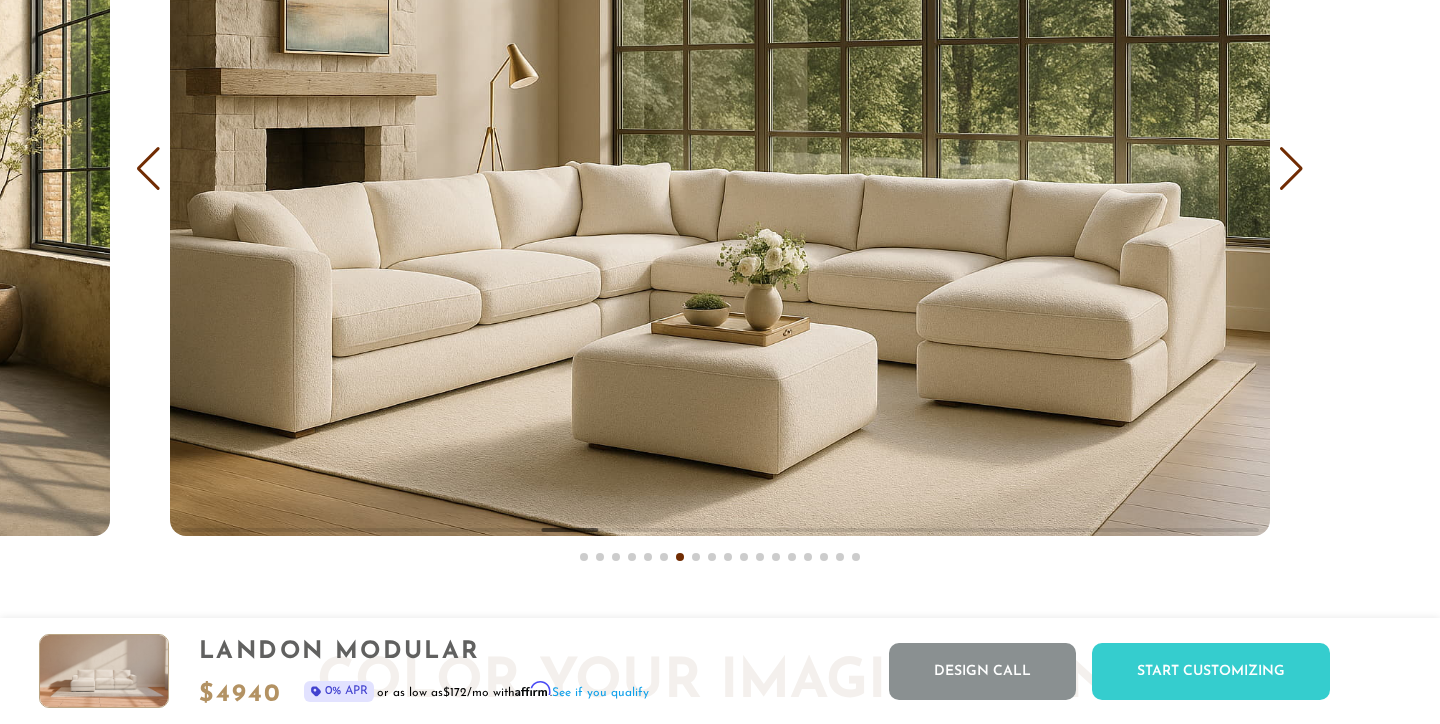 click at bounding box center (1291, 169) 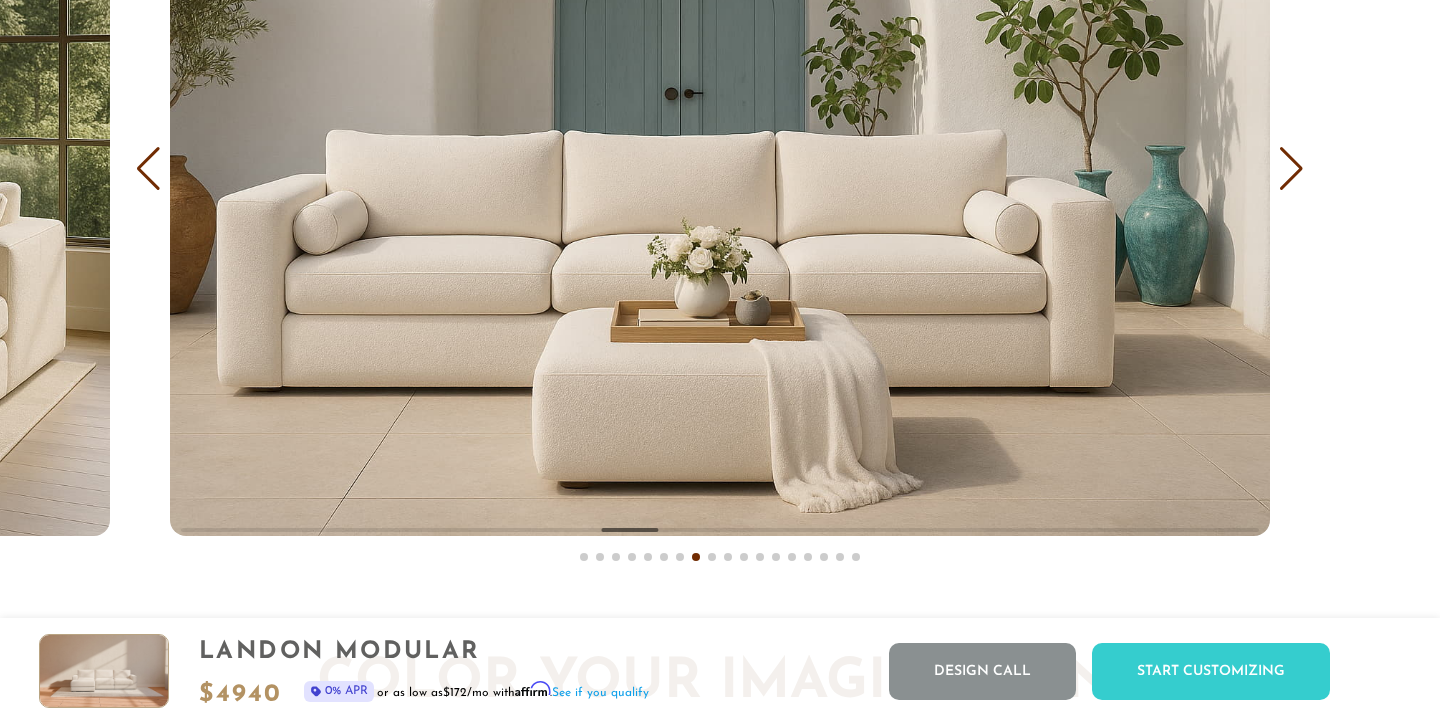 click at bounding box center [1291, 169] 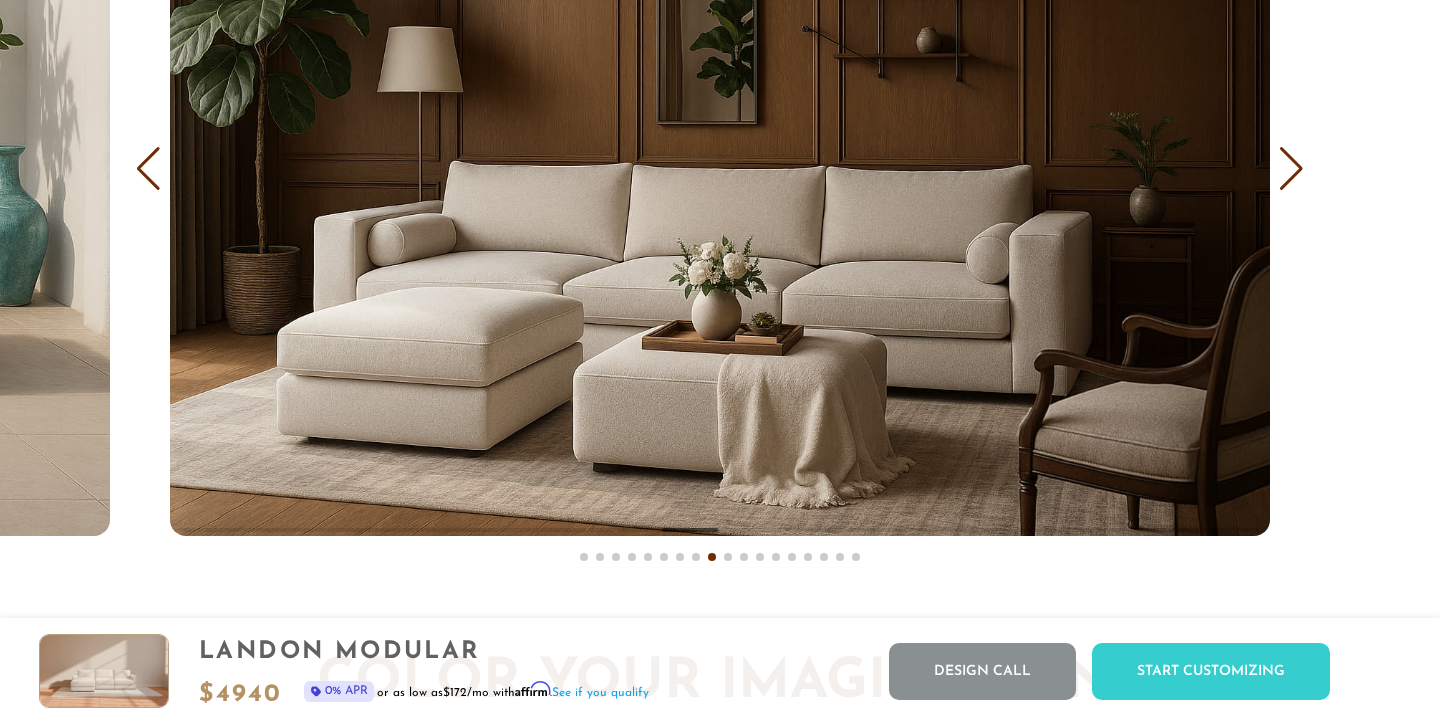 click at bounding box center (1291, 169) 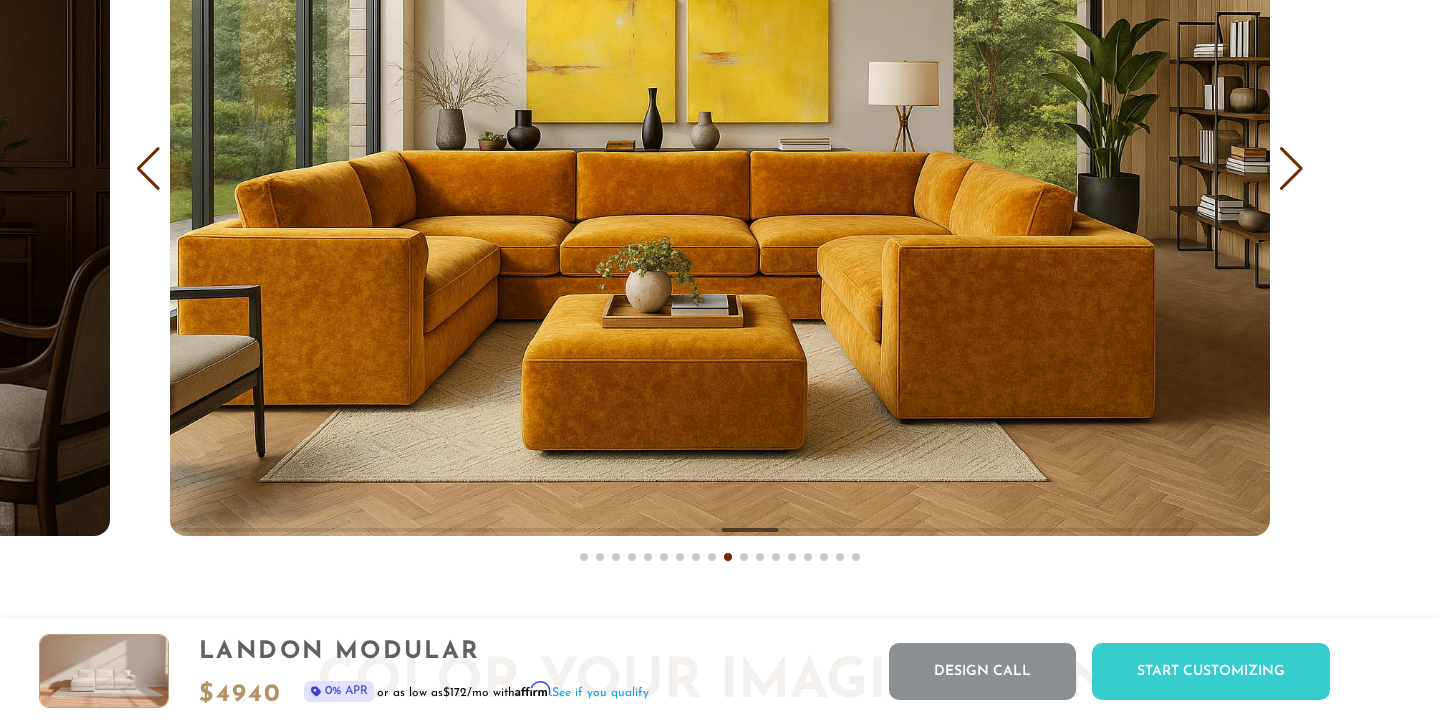 click at bounding box center [1291, 169] 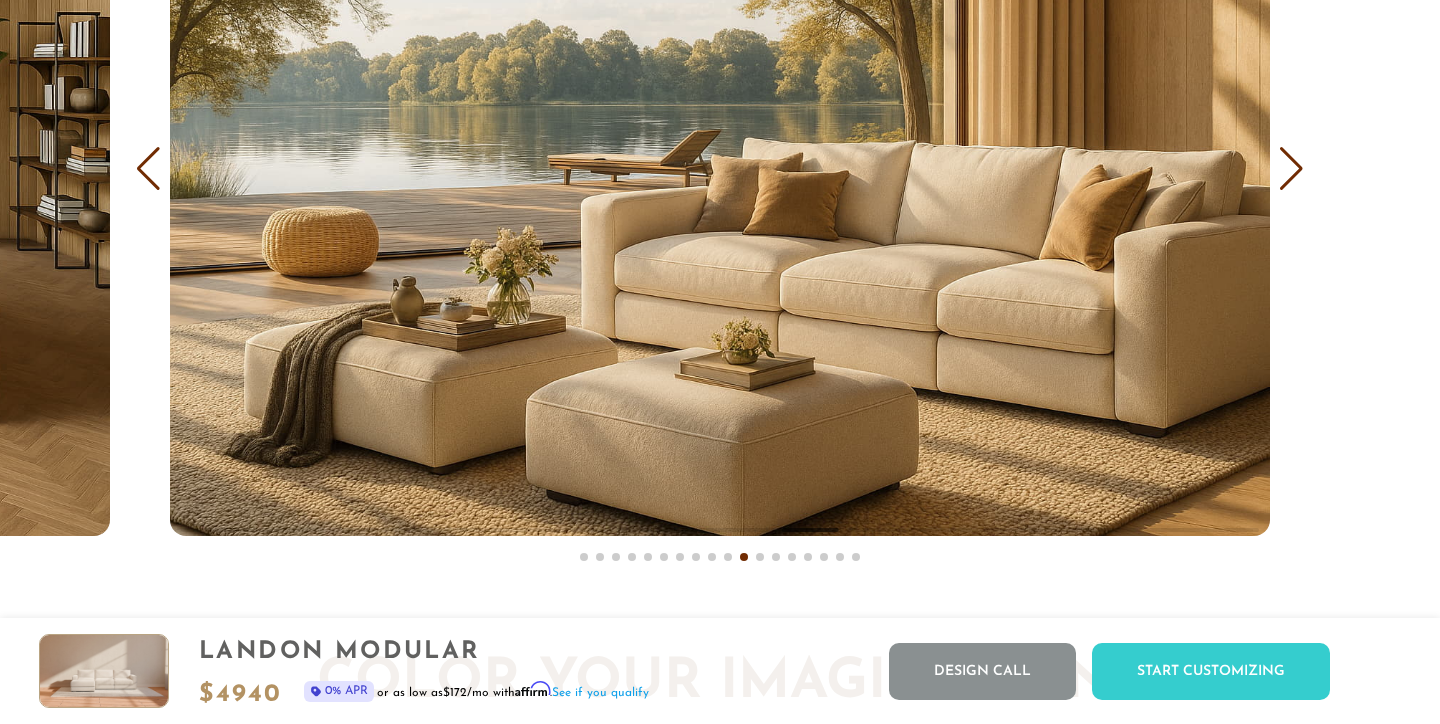 click at bounding box center (1291, 169) 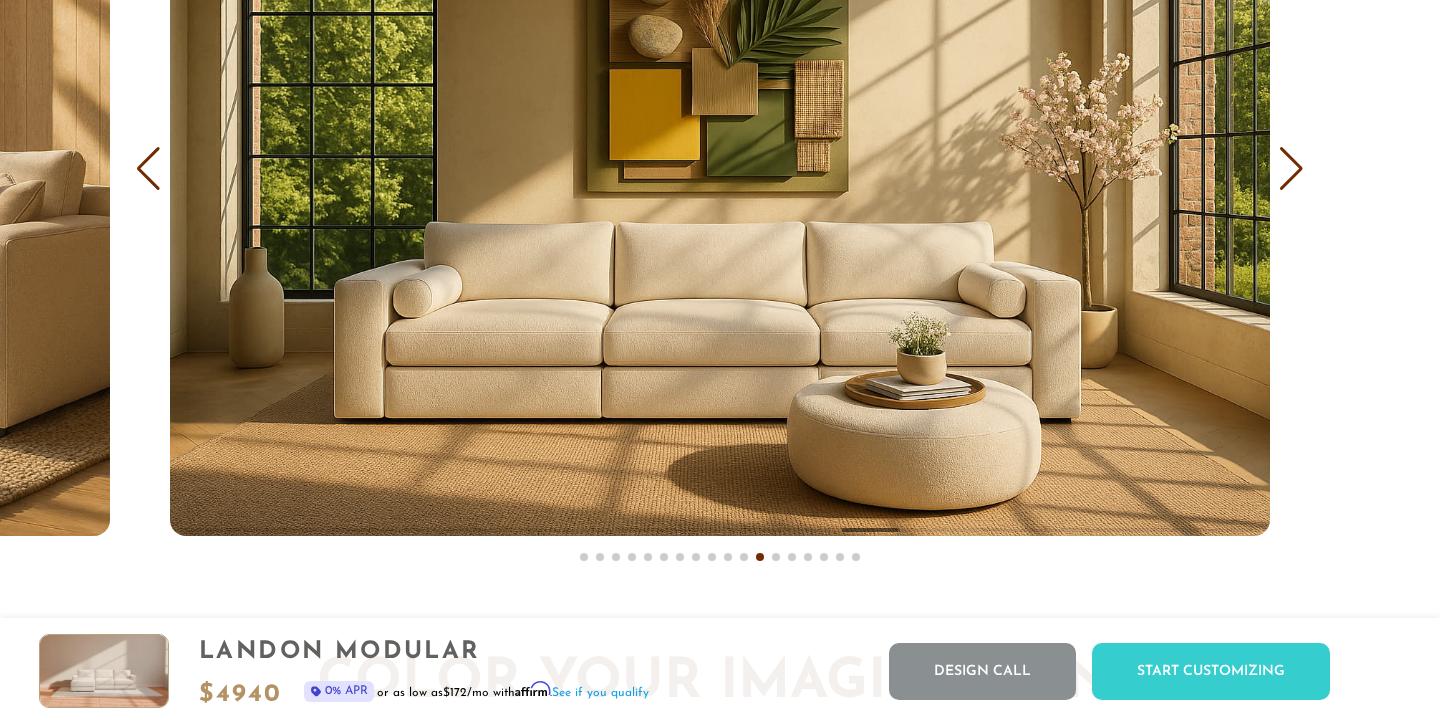 click at bounding box center [1291, 169] 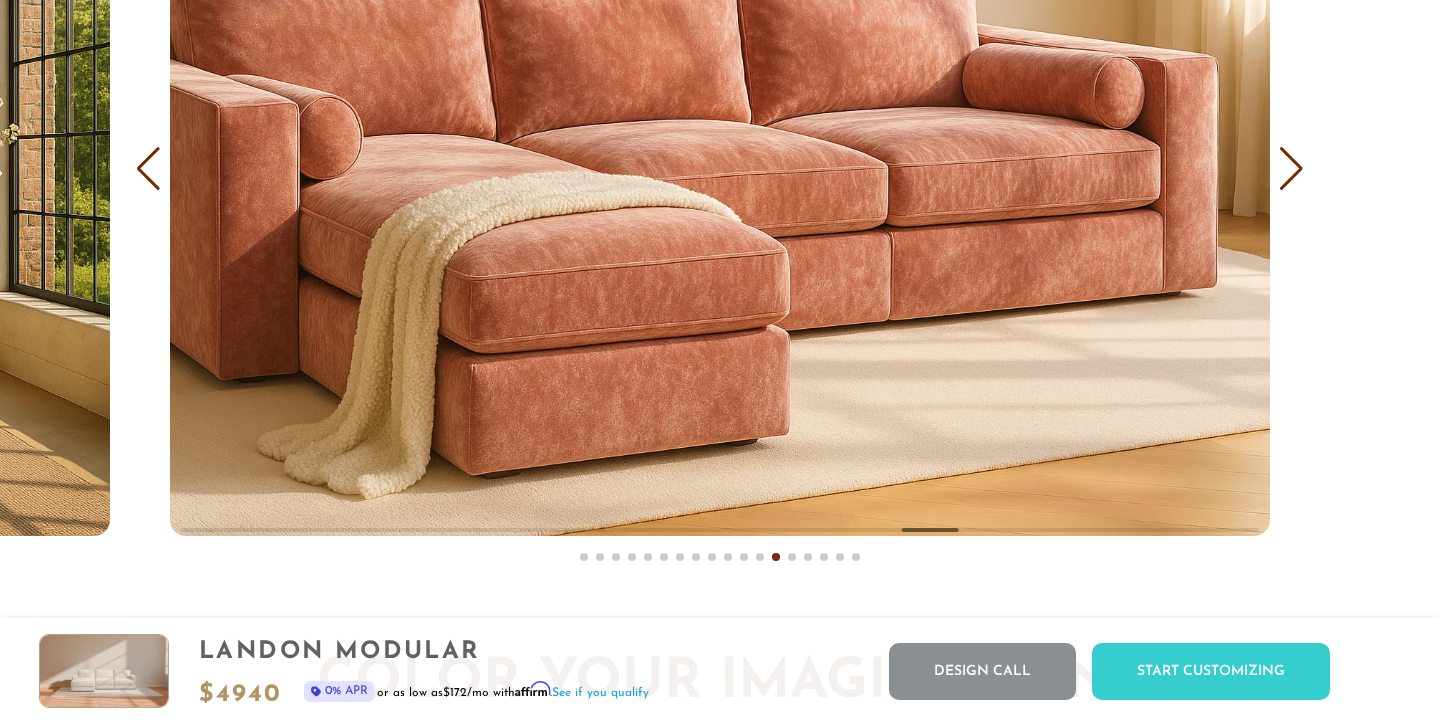 click at bounding box center [1291, 169] 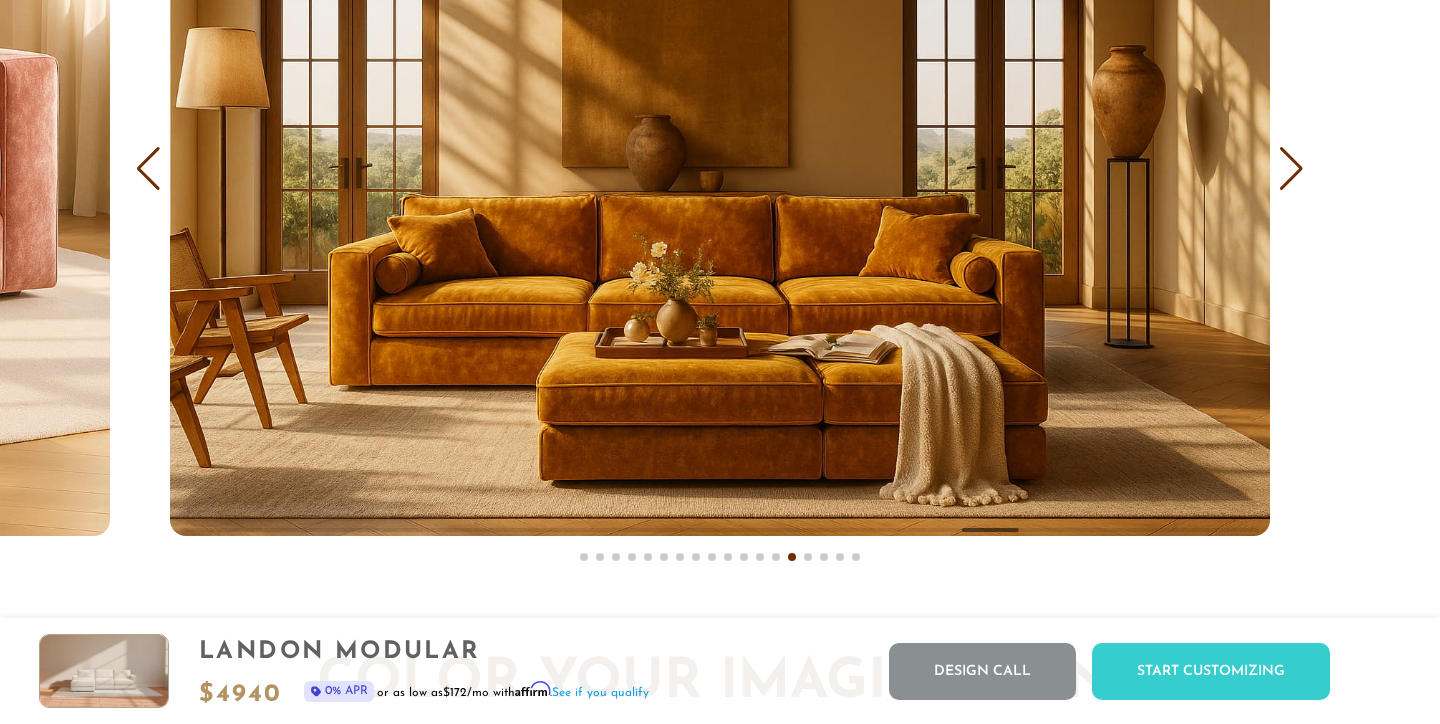 click at bounding box center [148, 169] 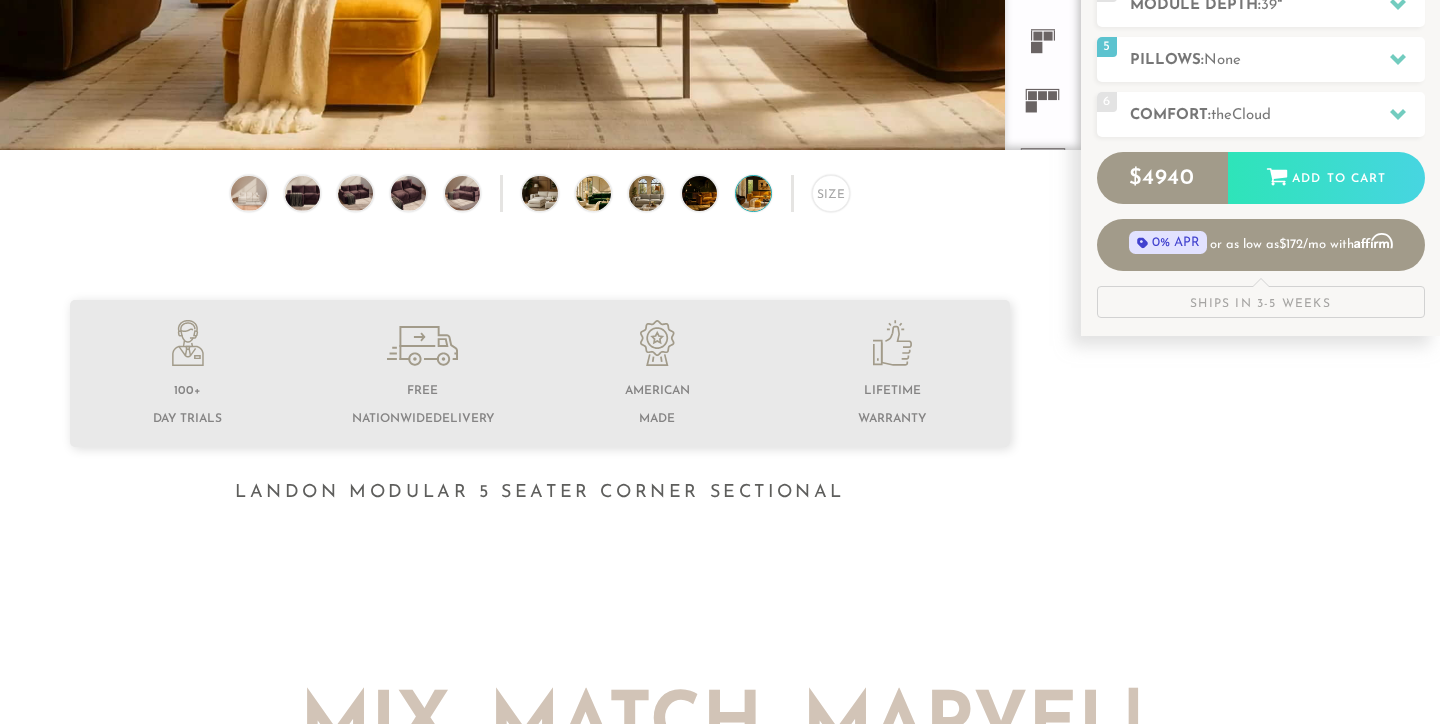 scroll, scrollTop: 475, scrollLeft: 0, axis: vertical 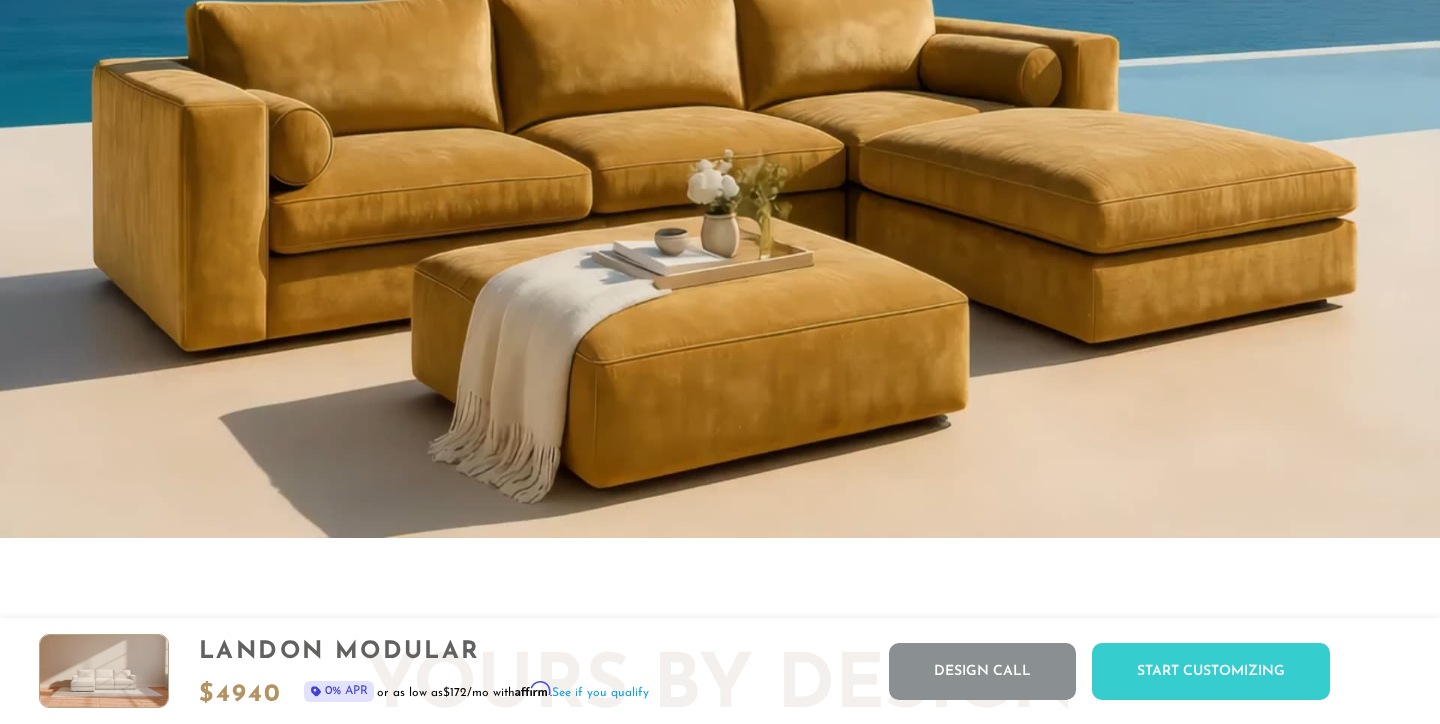 click on "Your browser does not support HTML5 video." at bounding box center (720, -5) 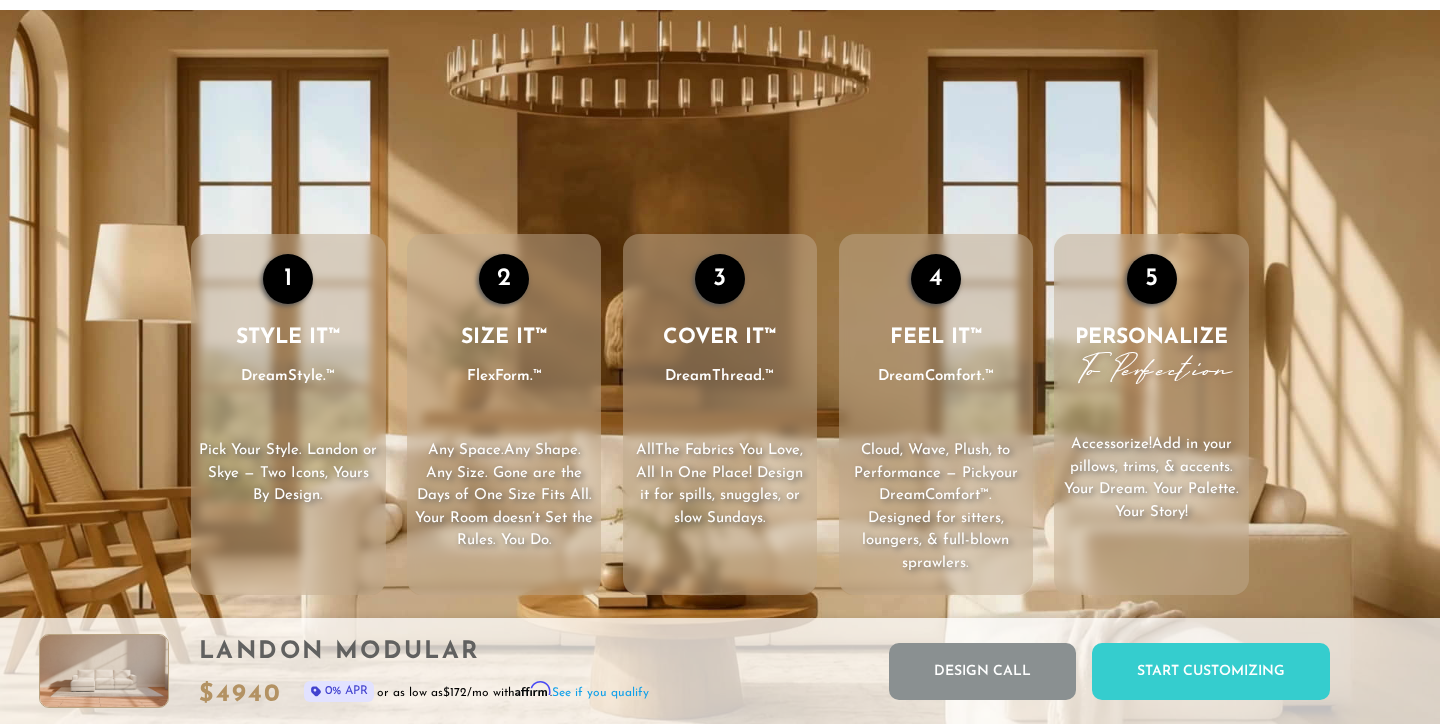 scroll, scrollTop: 2739, scrollLeft: 0, axis: vertical 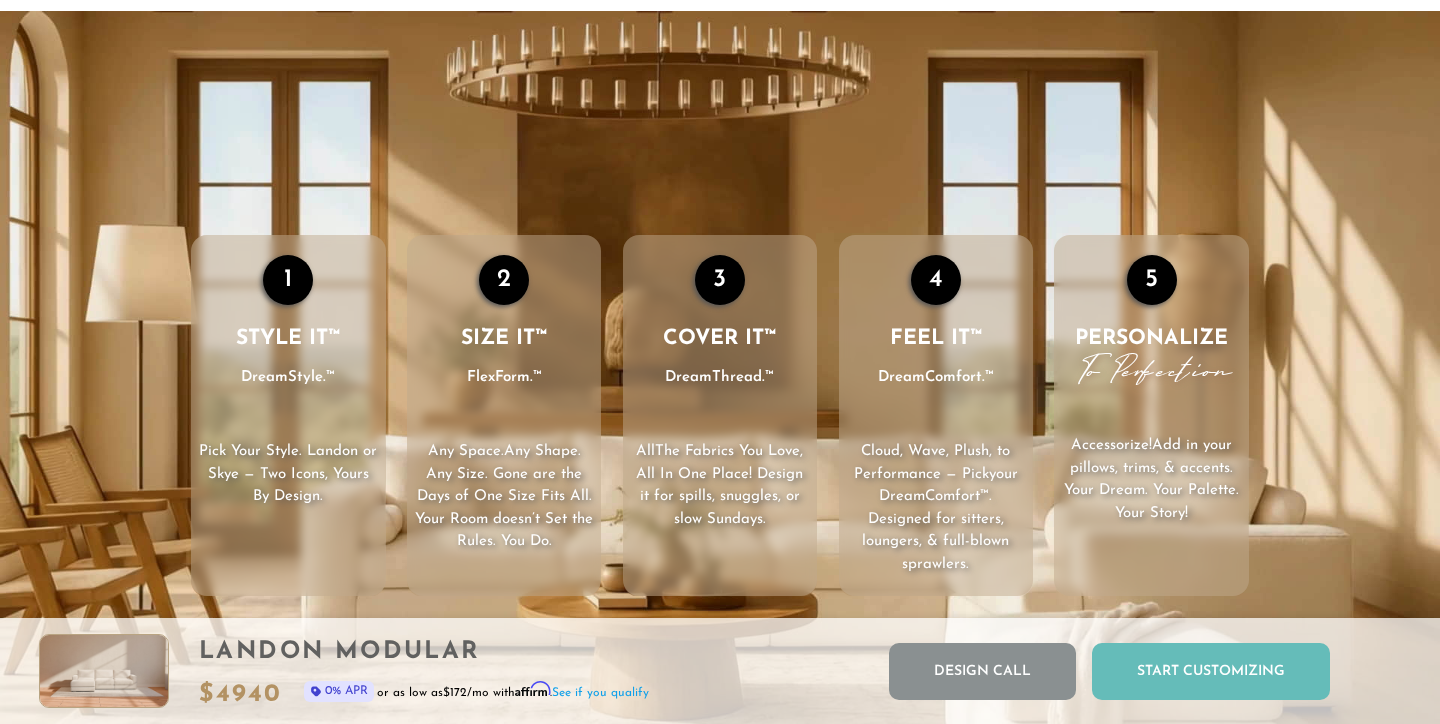 click on "Start Customizing" at bounding box center (1211, 671) 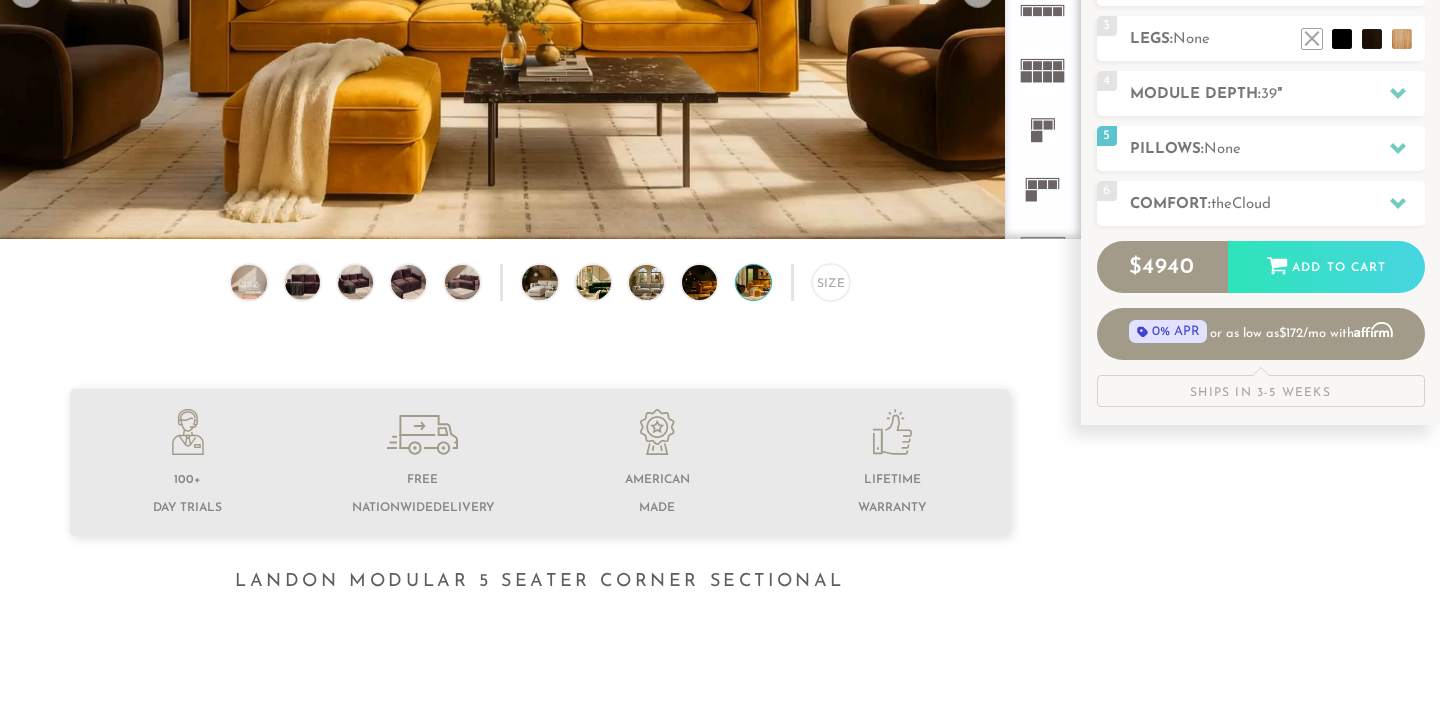 scroll, scrollTop: 0, scrollLeft: 0, axis: both 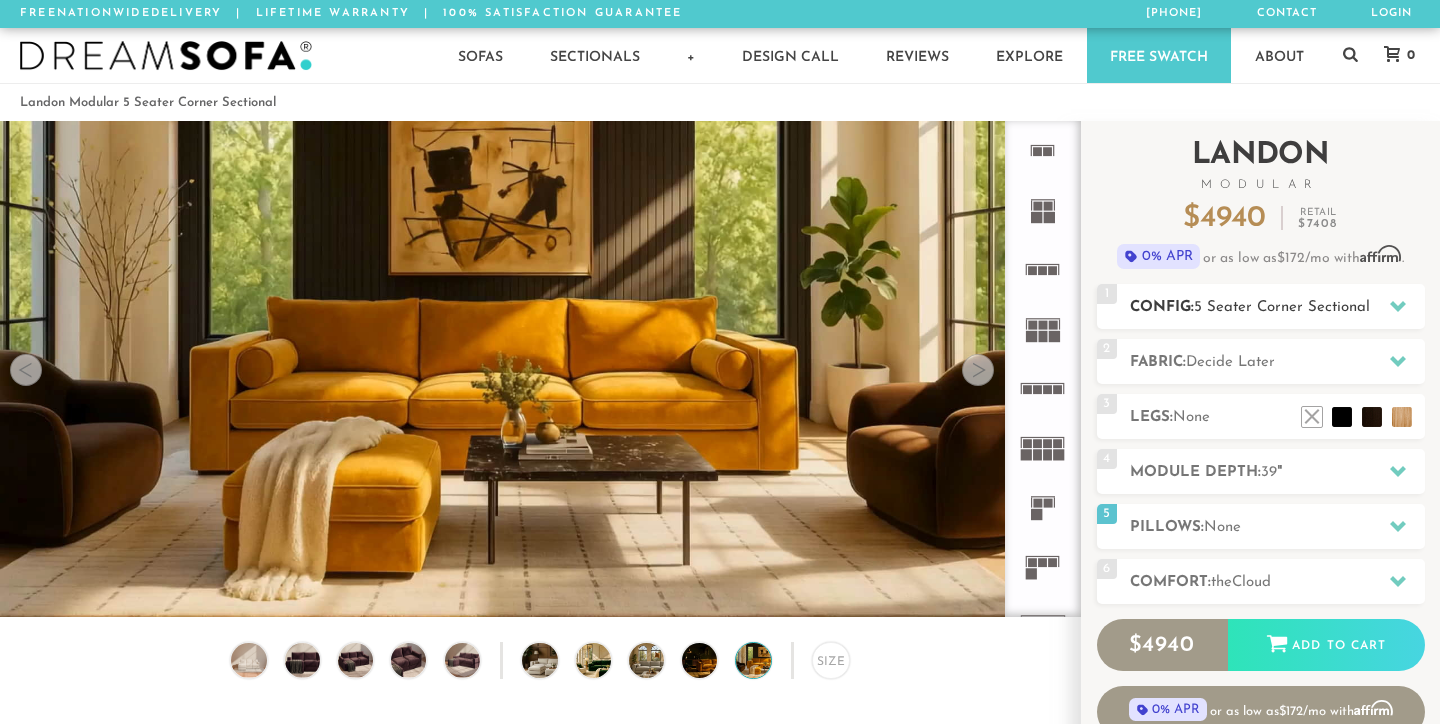click at bounding box center (1398, 306) 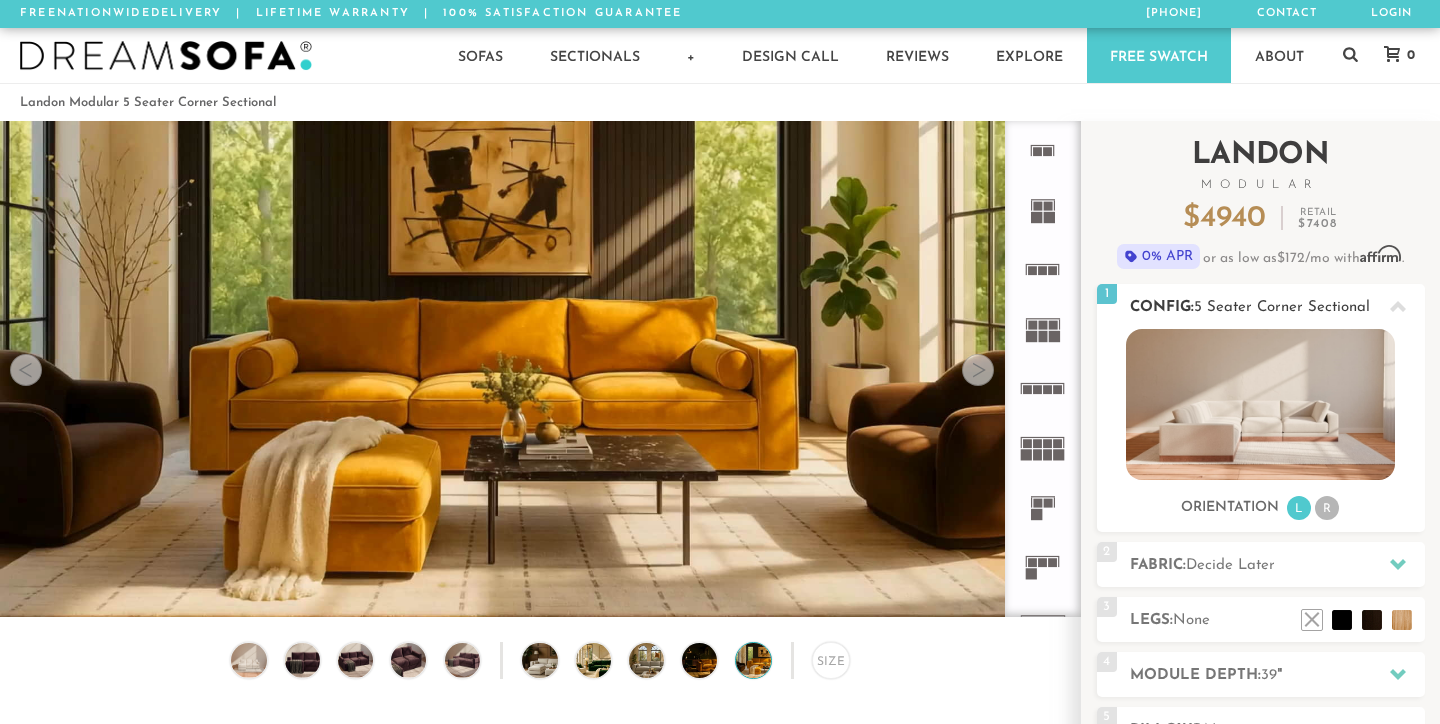 click on "R" at bounding box center (1327, 508) 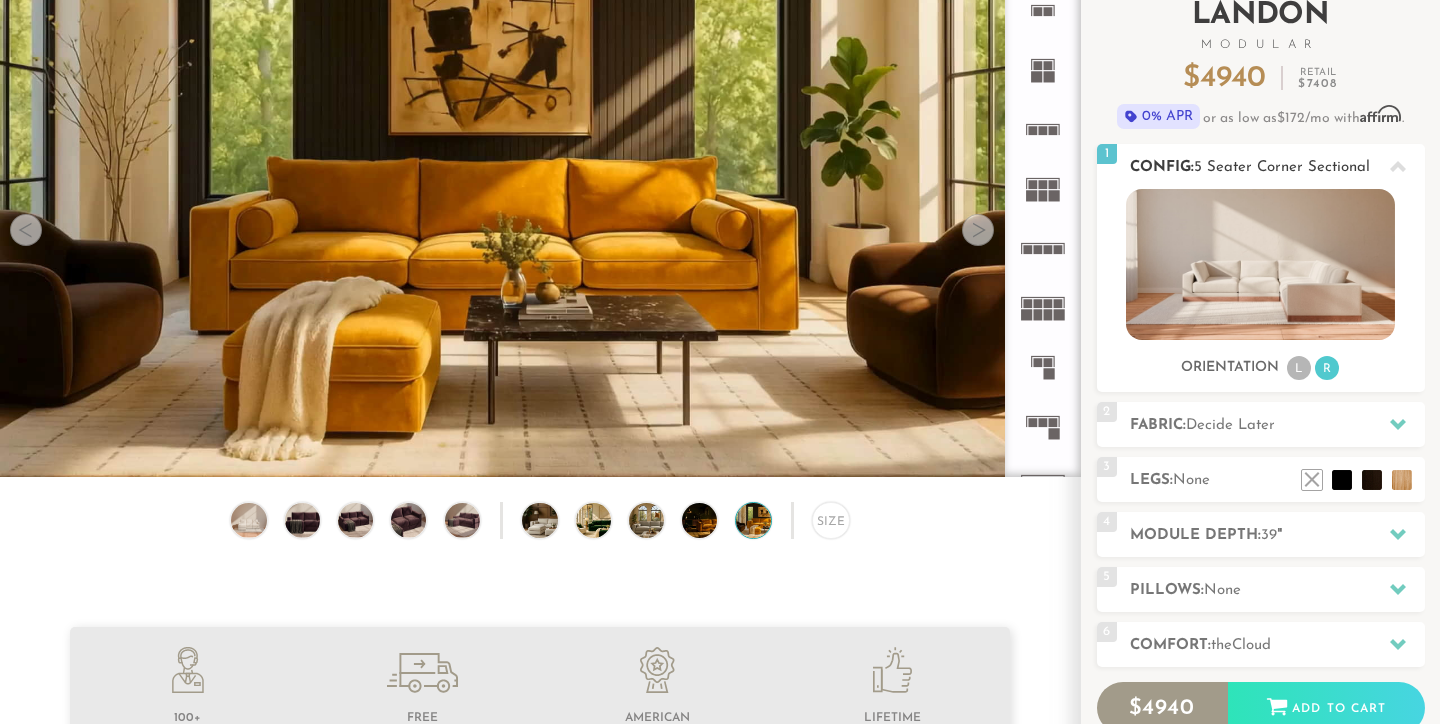 scroll, scrollTop: 147, scrollLeft: 0, axis: vertical 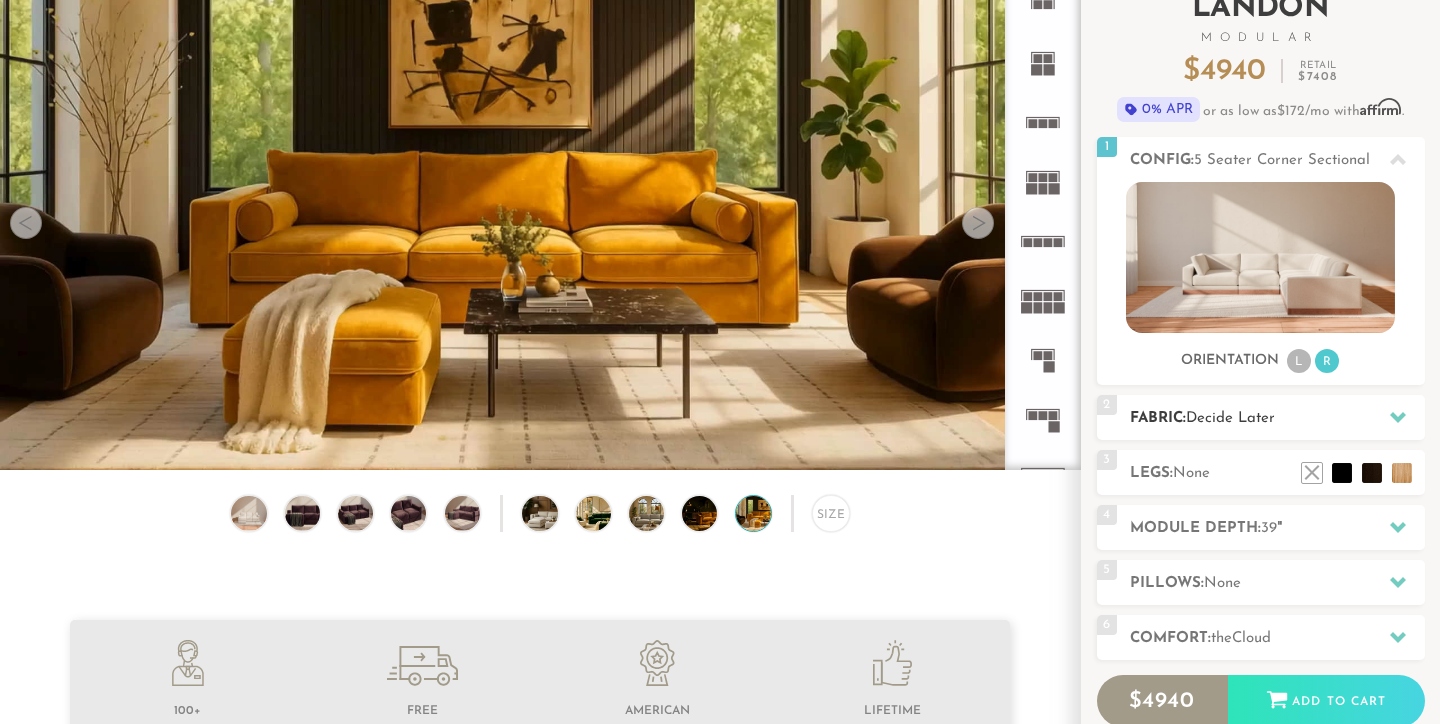 click on "Fabric:  Decide Later" at bounding box center [1277, 418] 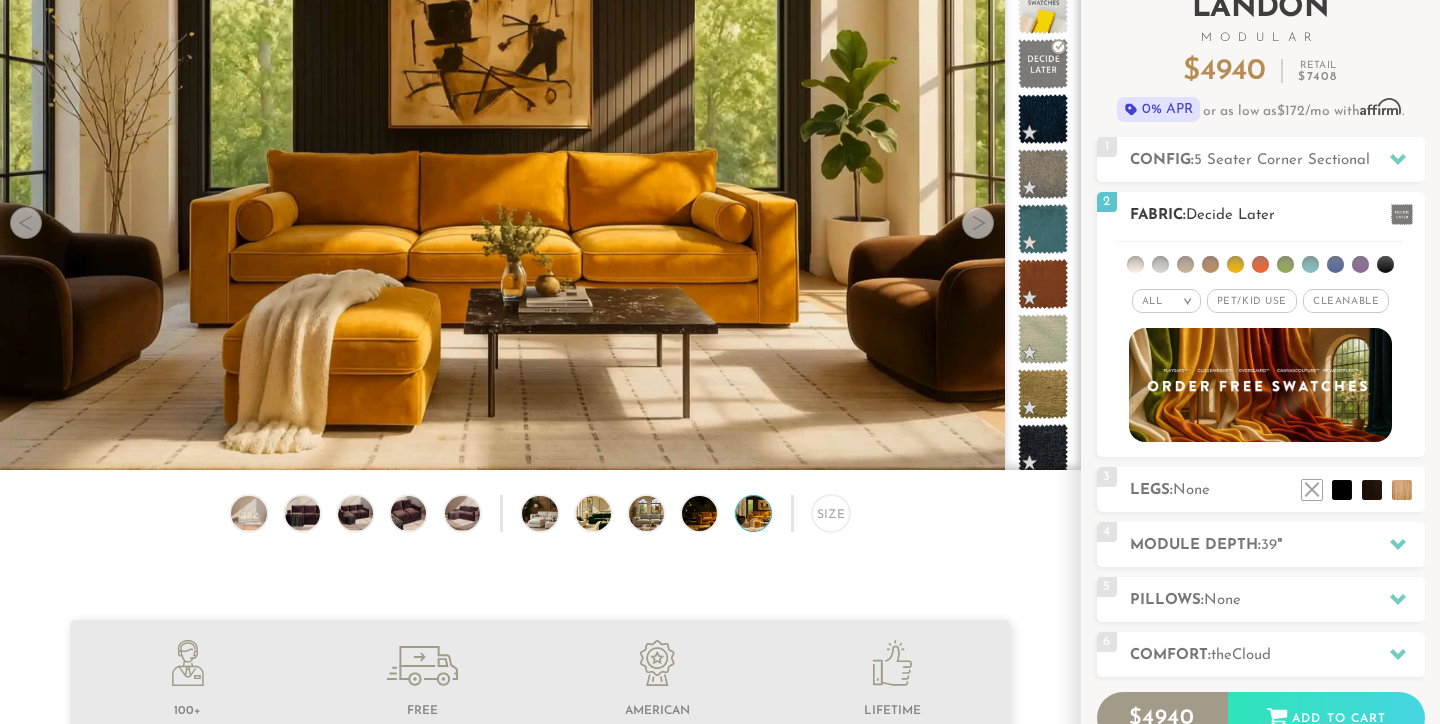click on "Pet/Kid Use x" at bounding box center (1252, 301) 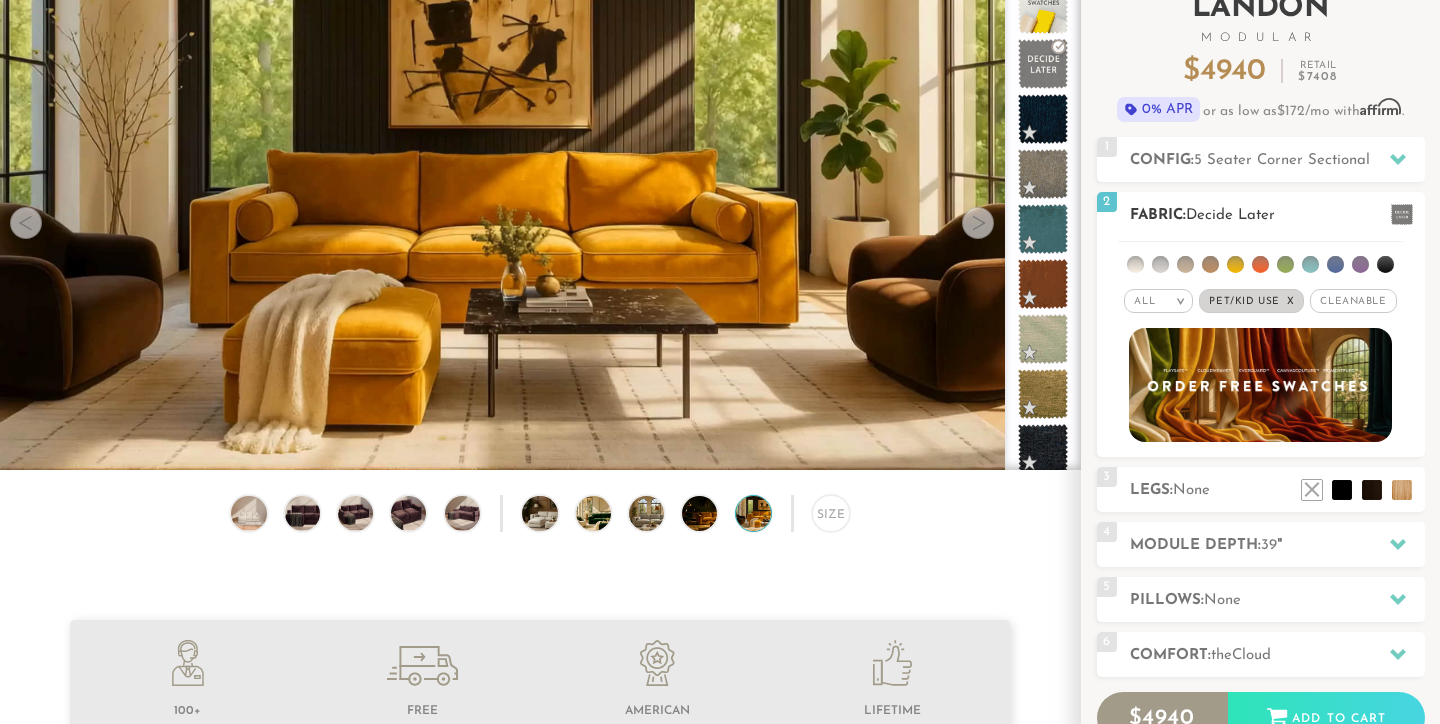 click at bounding box center (1210, 264) 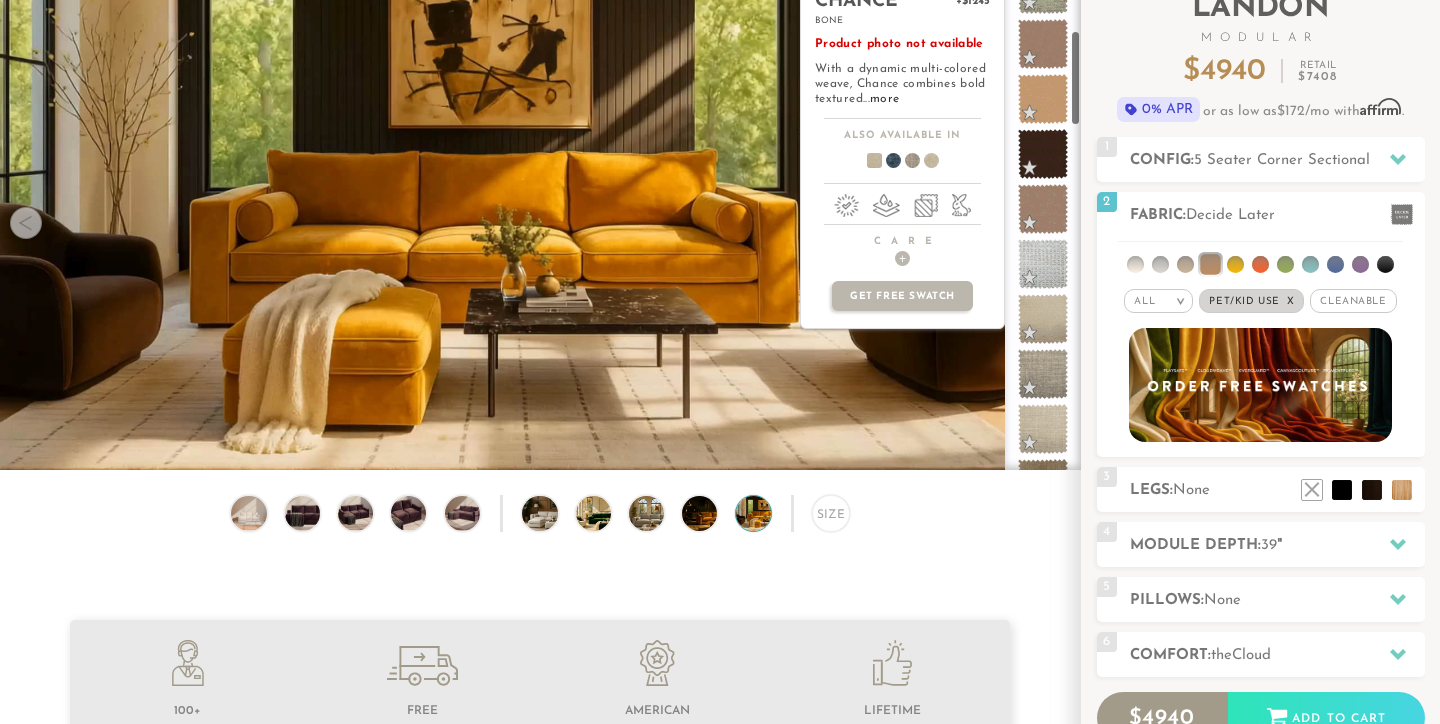 scroll, scrollTop: 270, scrollLeft: 0, axis: vertical 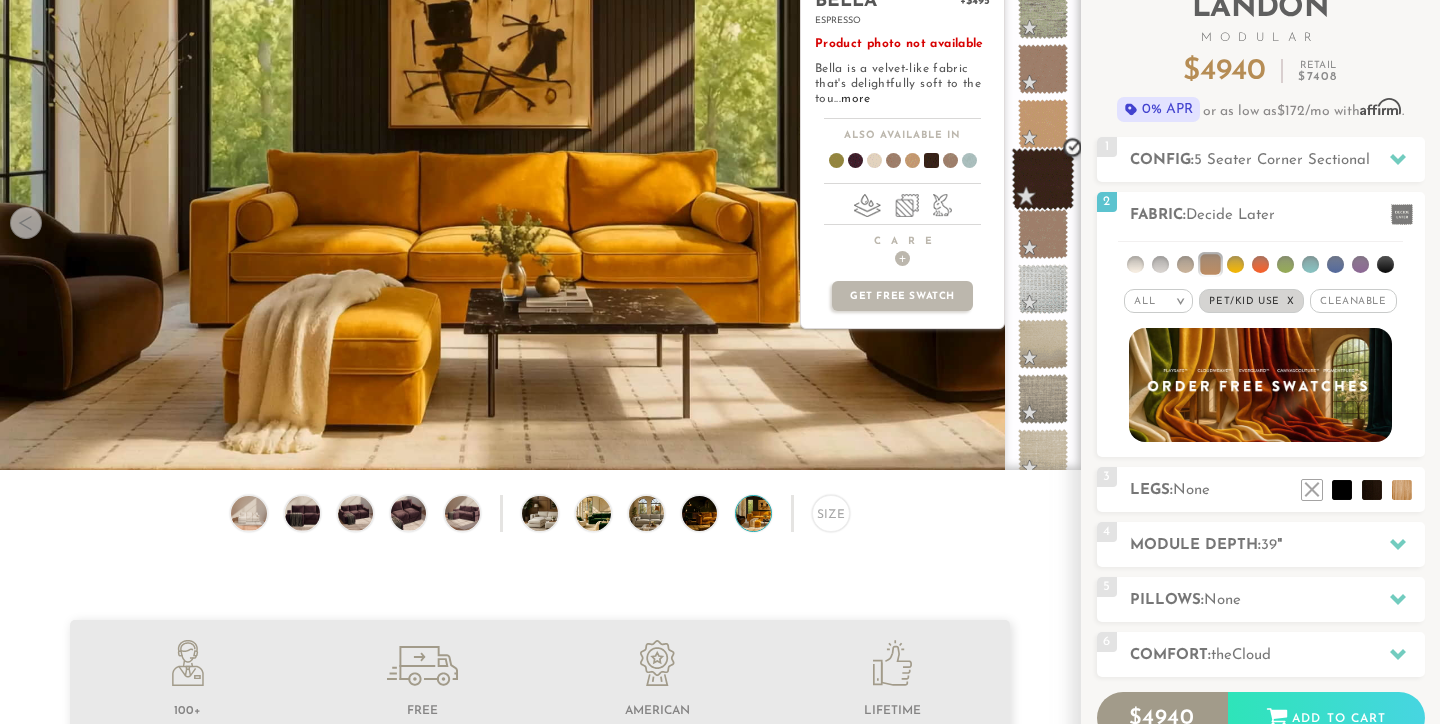 click at bounding box center (1043, 179) 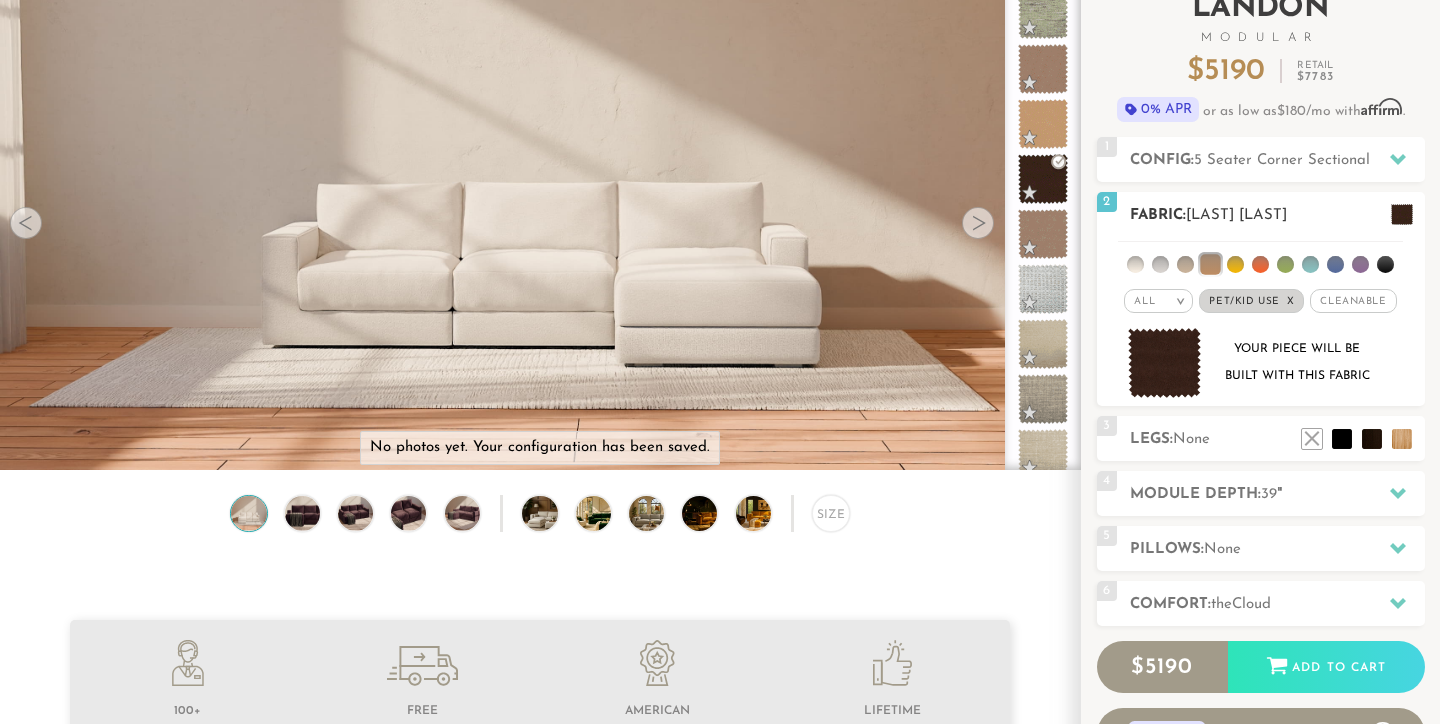 click at bounding box center [1335, 264] 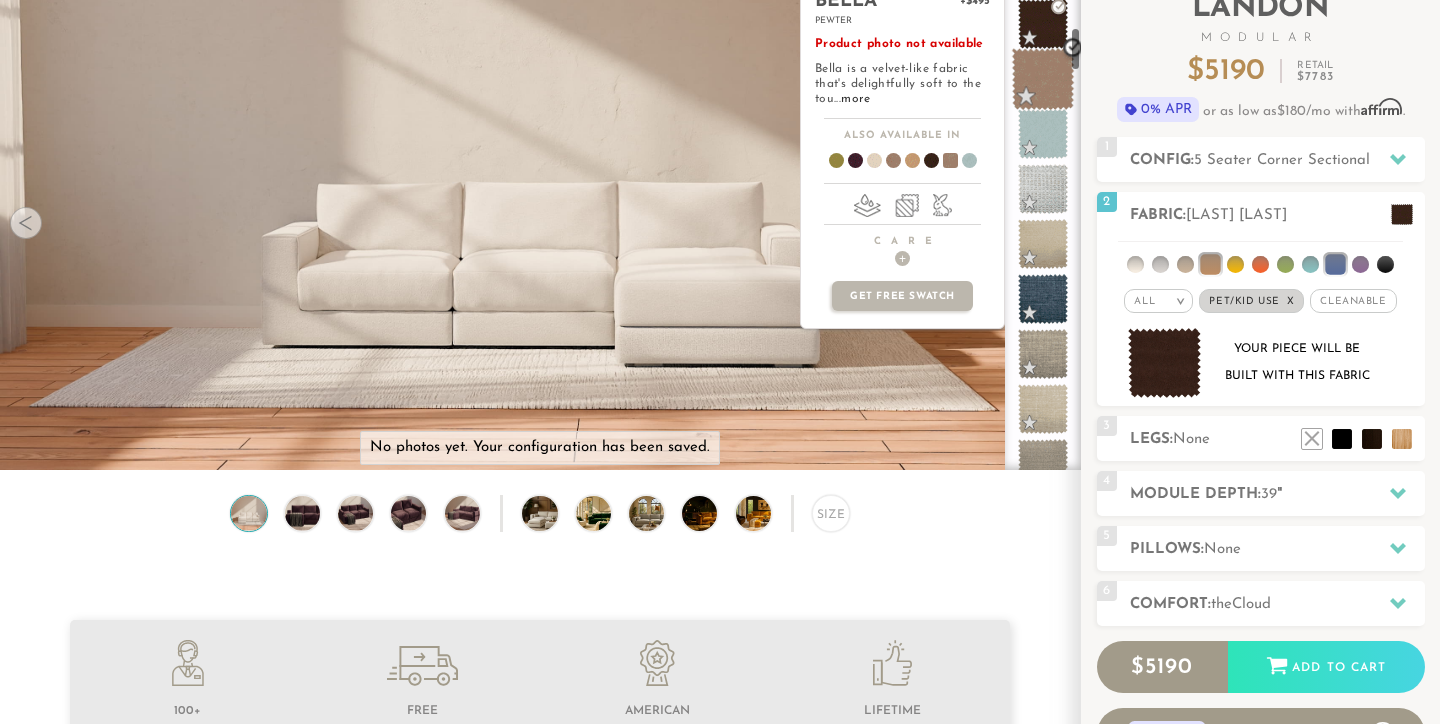 scroll, scrollTop: 597, scrollLeft: 0, axis: vertical 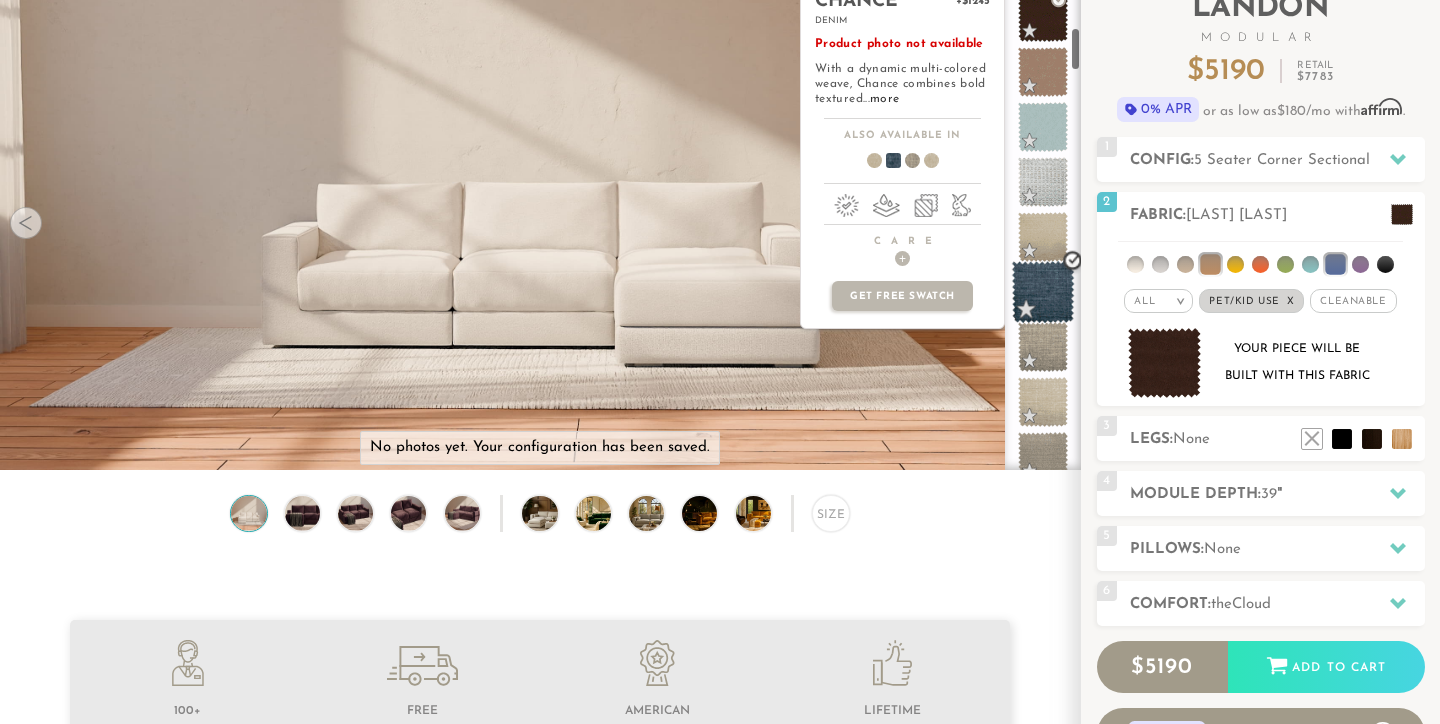 click at bounding box center (1043, 292) 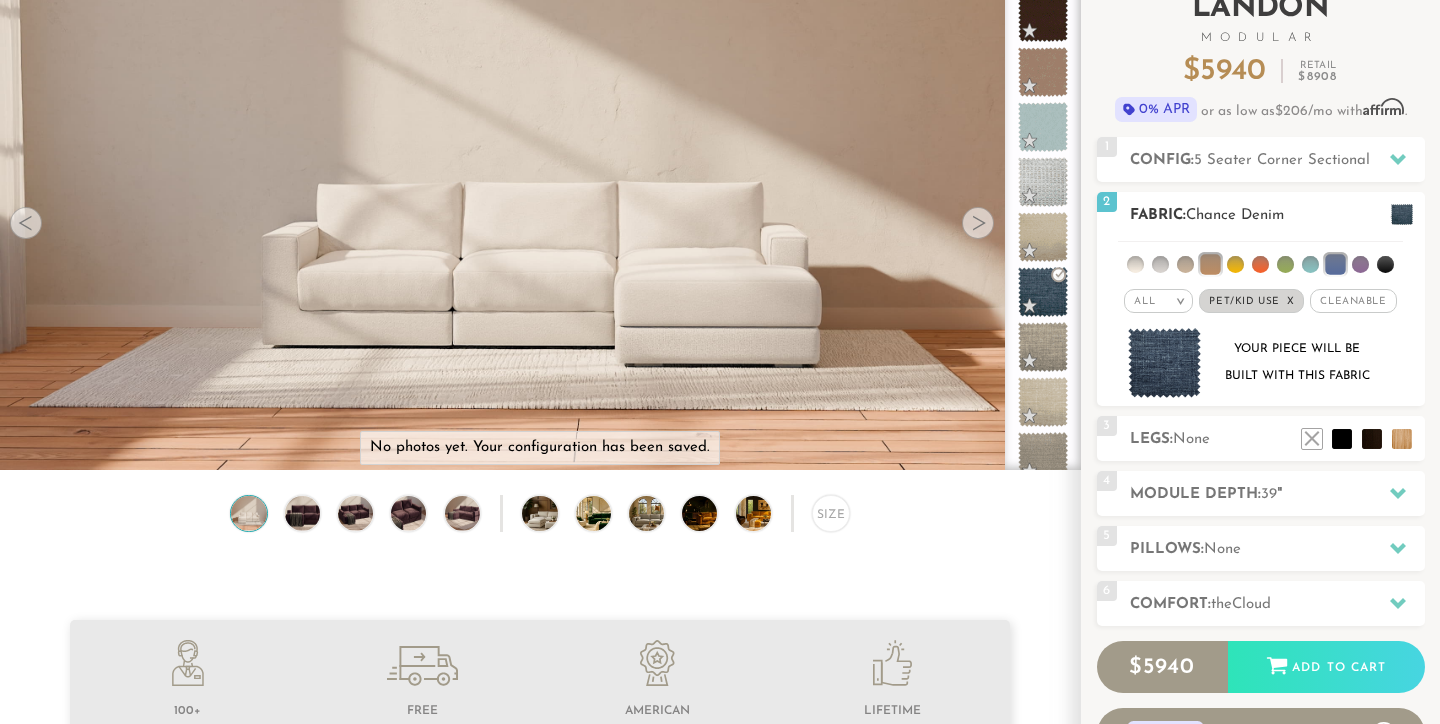 click at bounding box center (1165, 363) 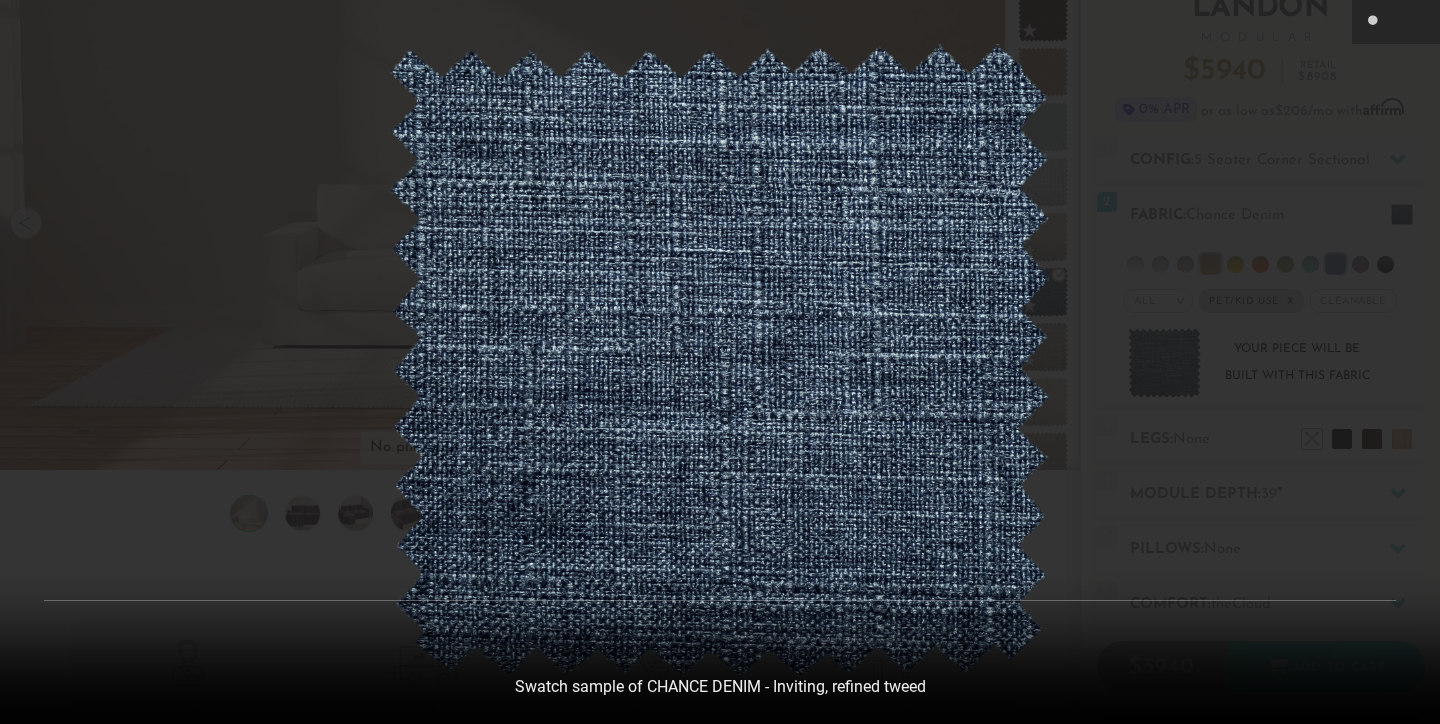 click at bounding box center (720, 362) 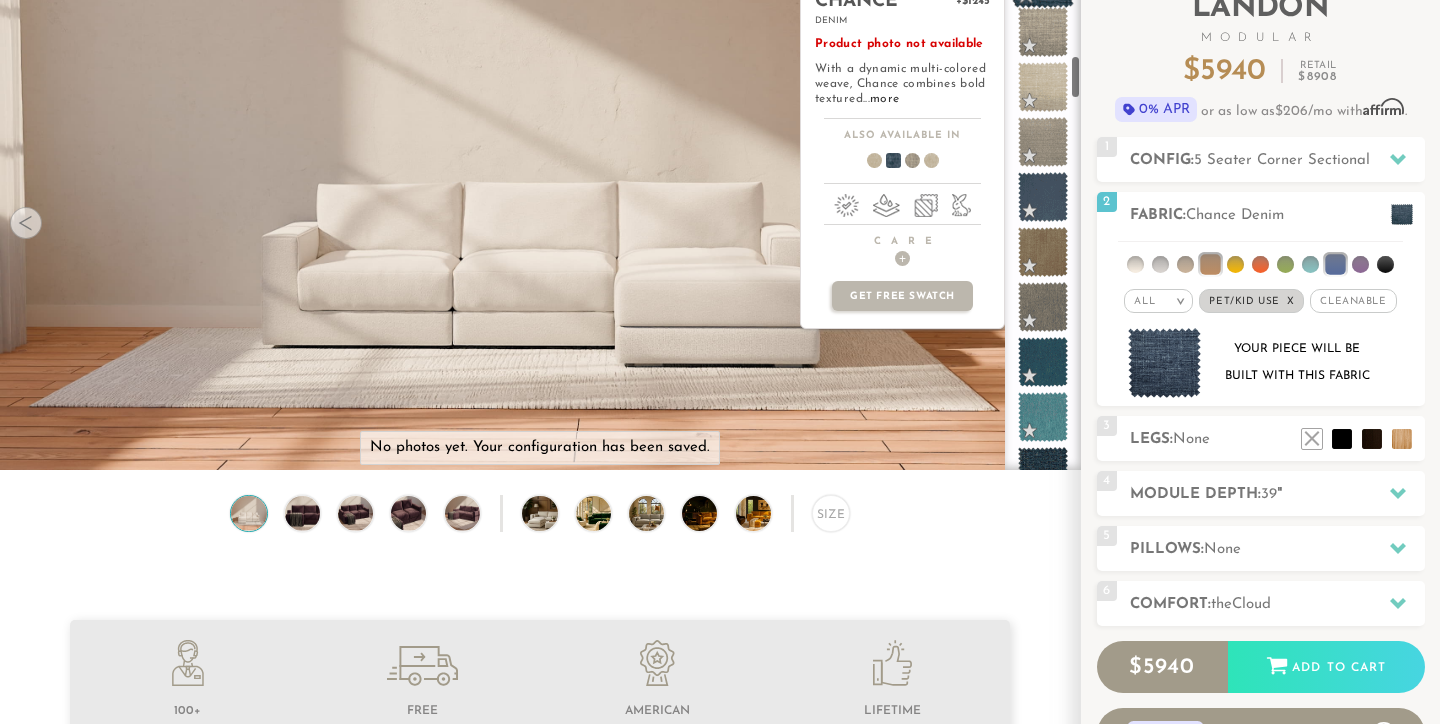 scroll, scrollTop: 911, scrollLeft: 0, axis: vertical 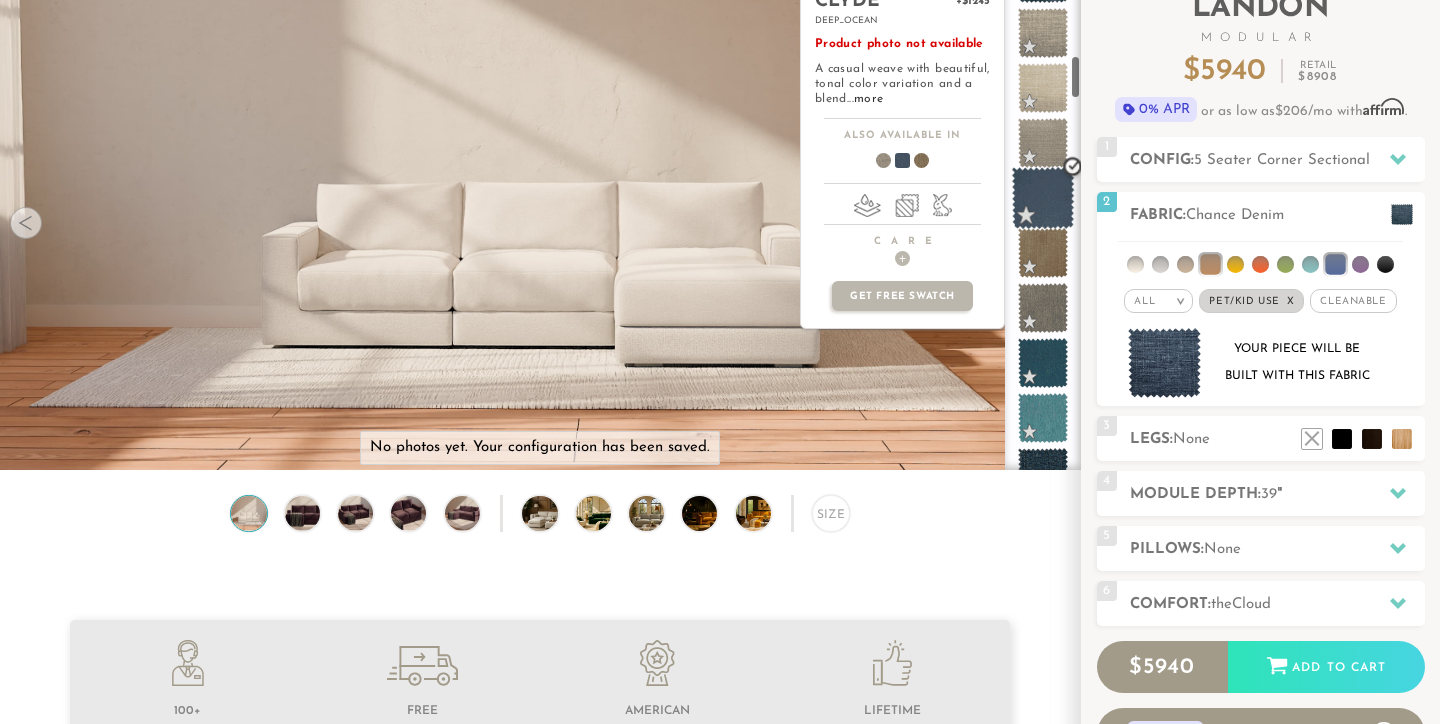 click at bounding box center (1043, 198) 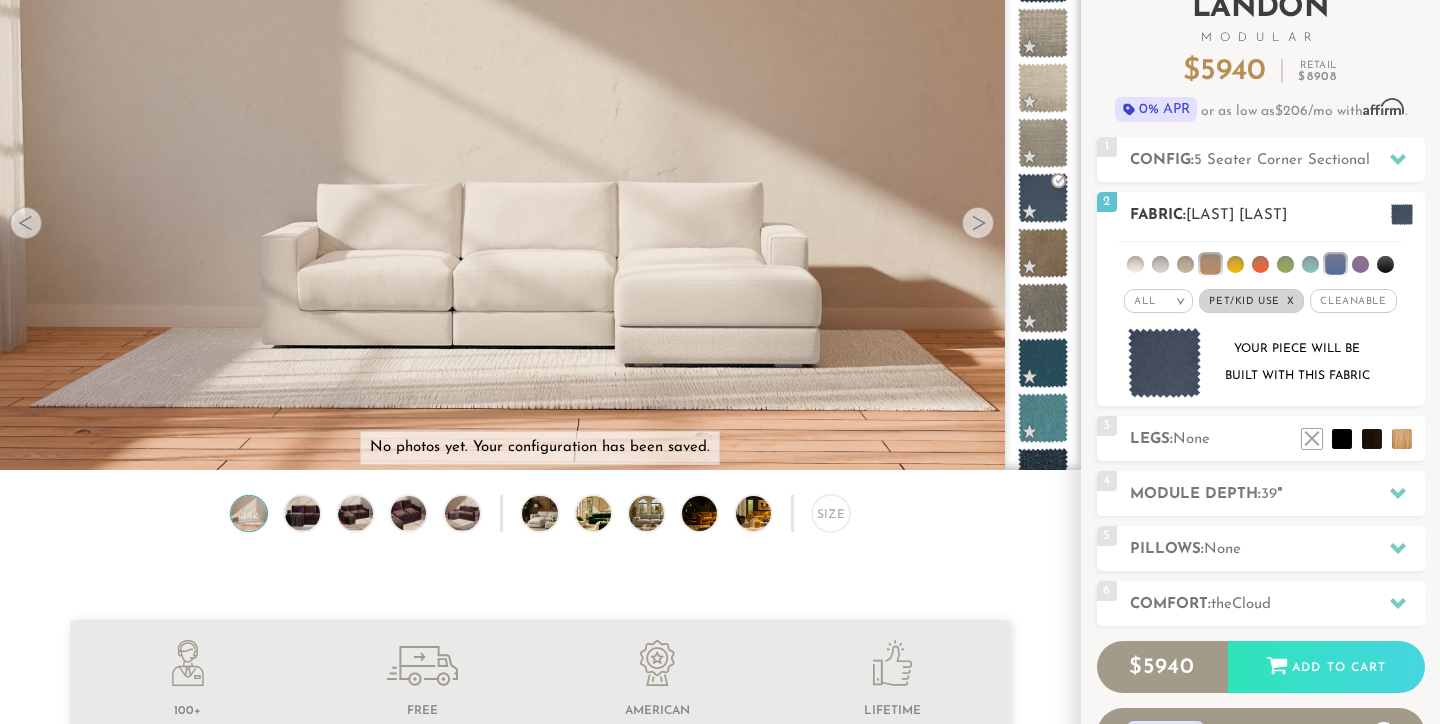 click at bounding box center (1165, 363) 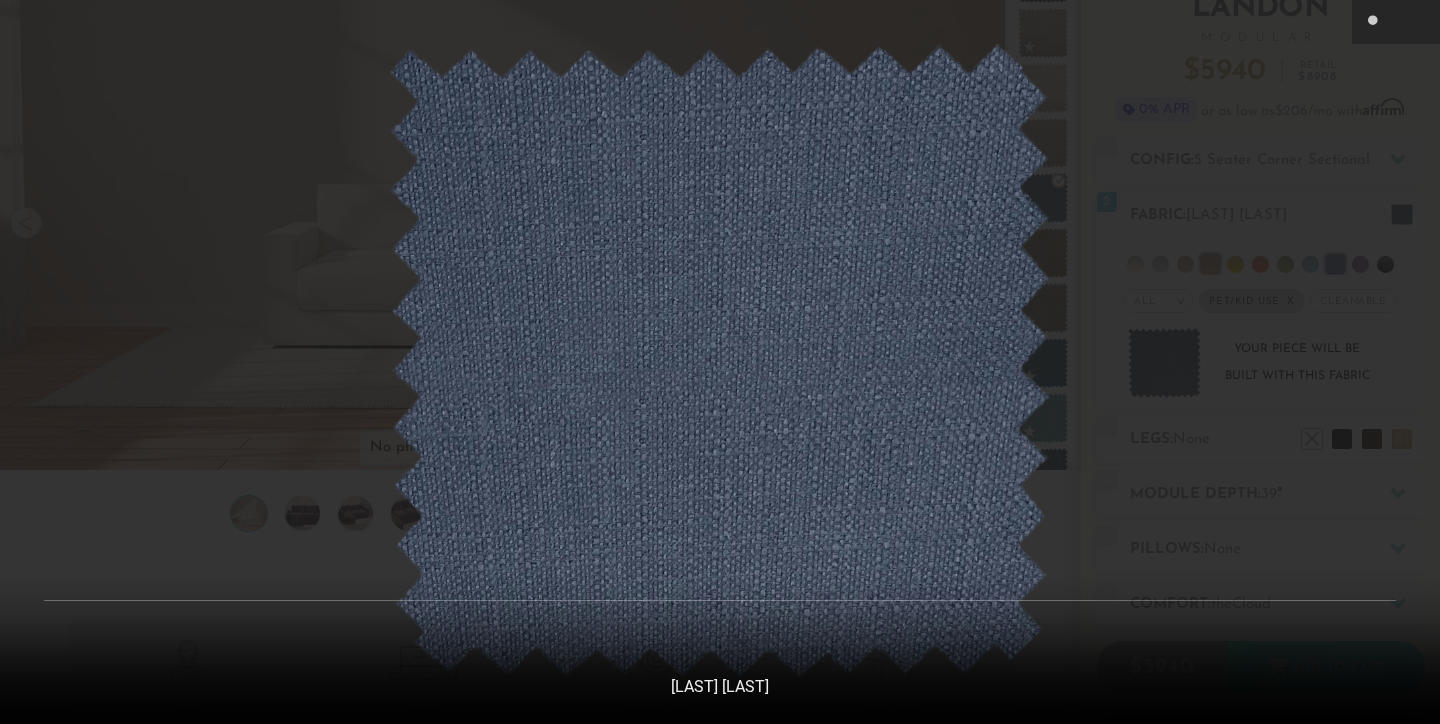 click at bounding box center [720, 362] 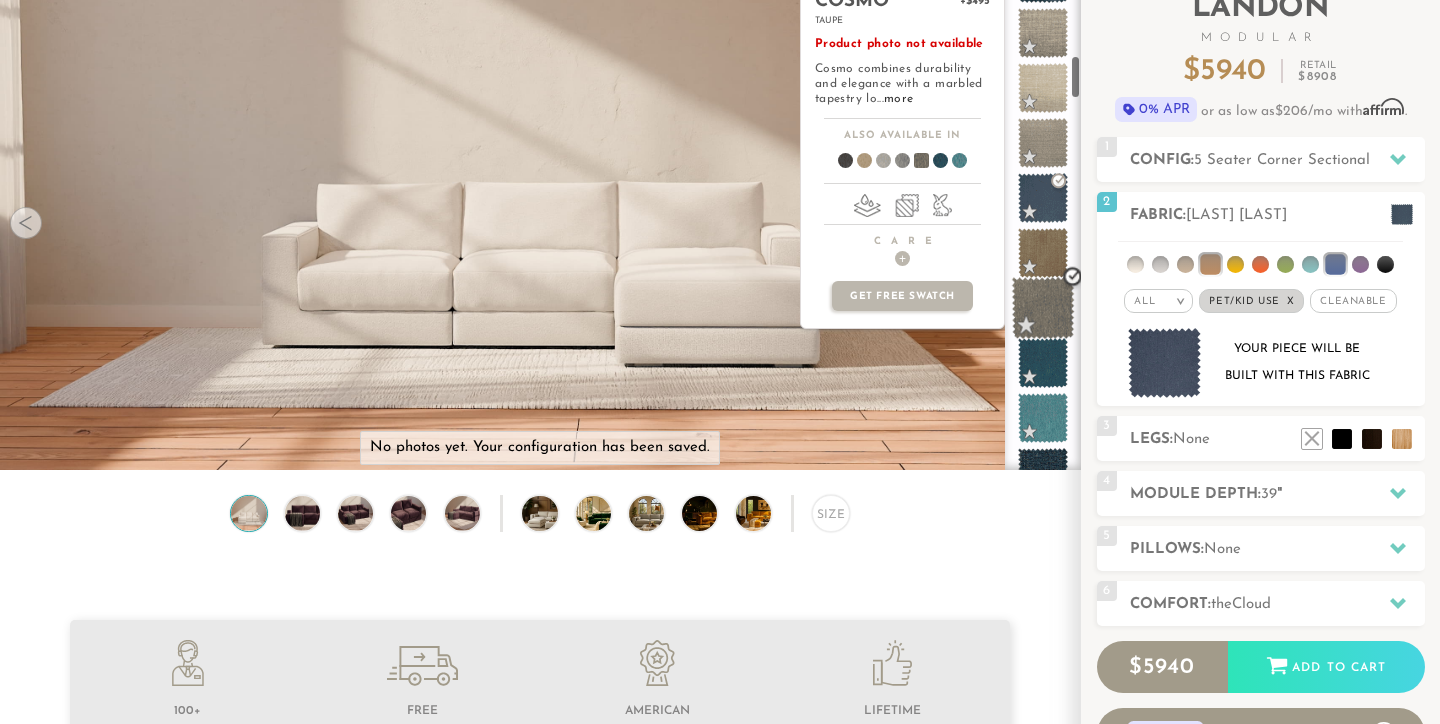 scroll, scrollTop: 975, scrollLeft: 0, axis: vertical 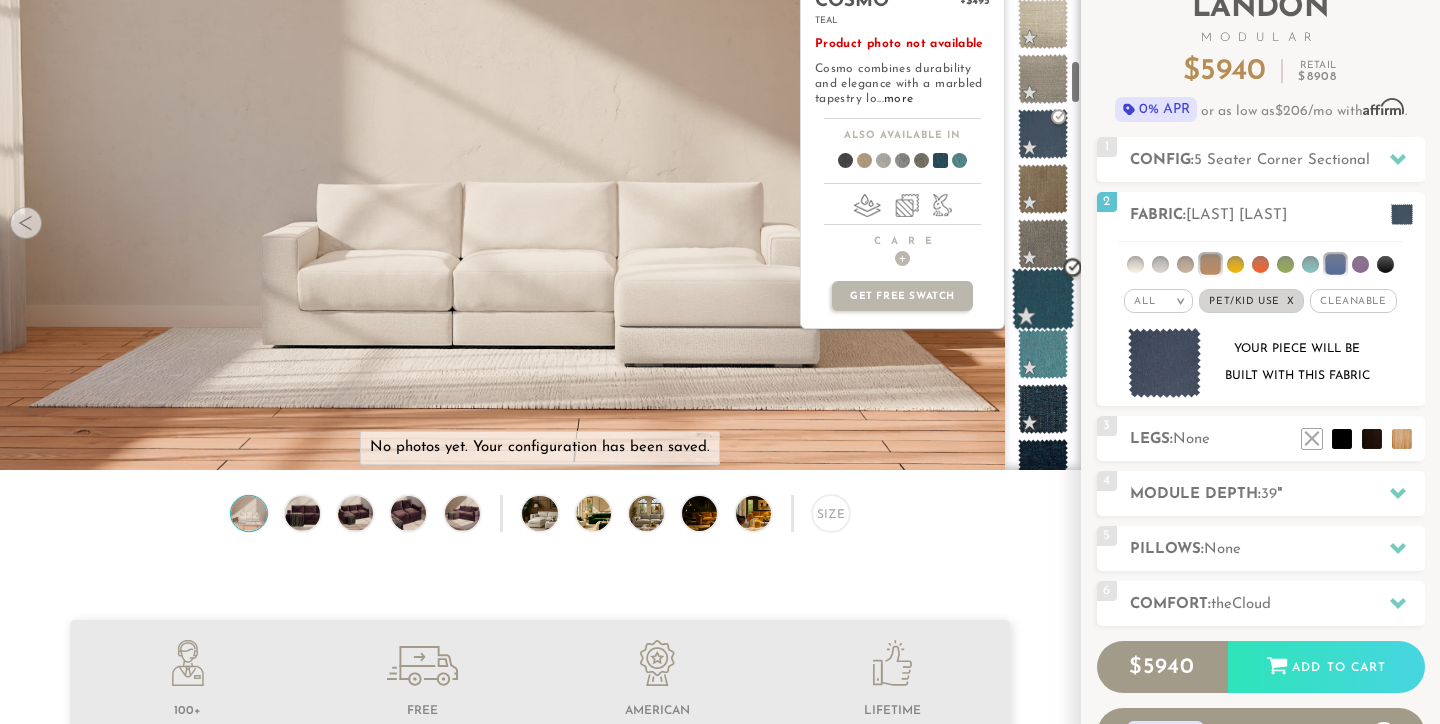 click at bounding box center (1043, 299) 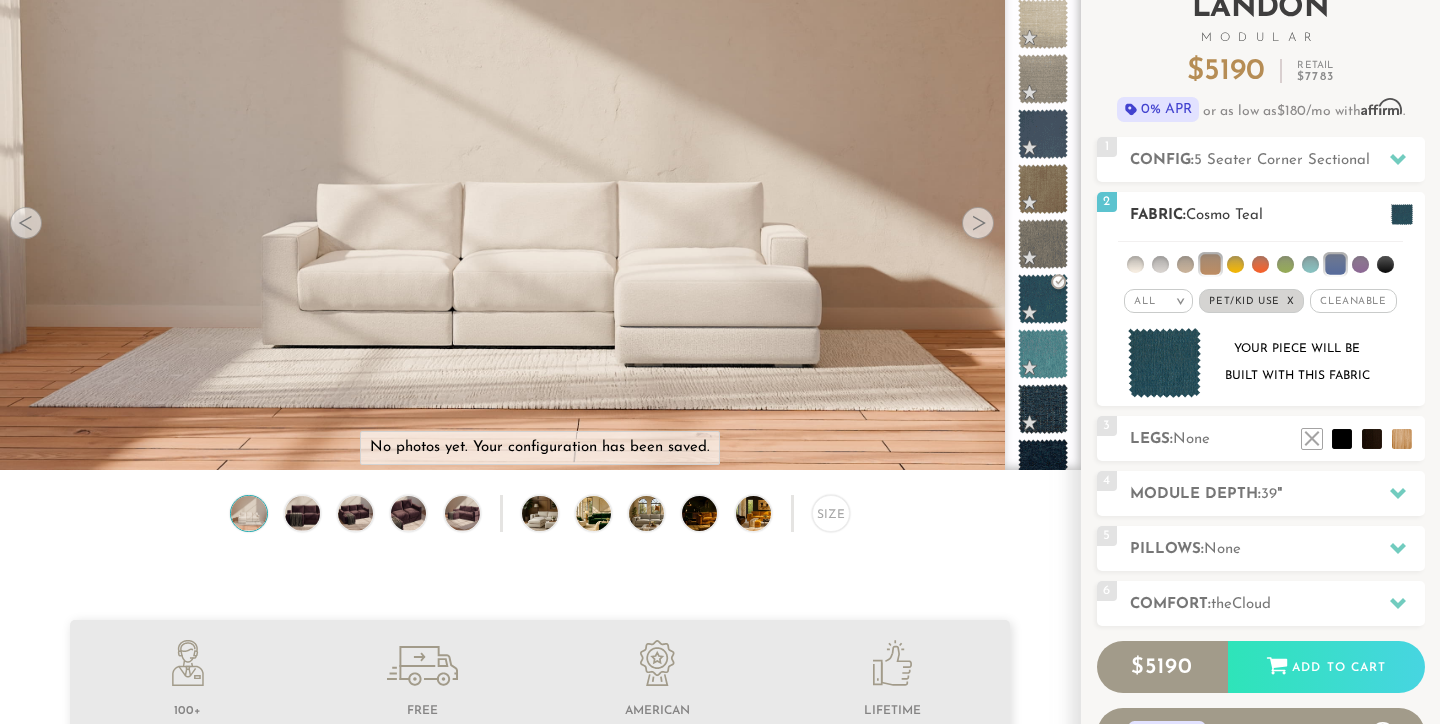 click at bounding box center [1165, 363] 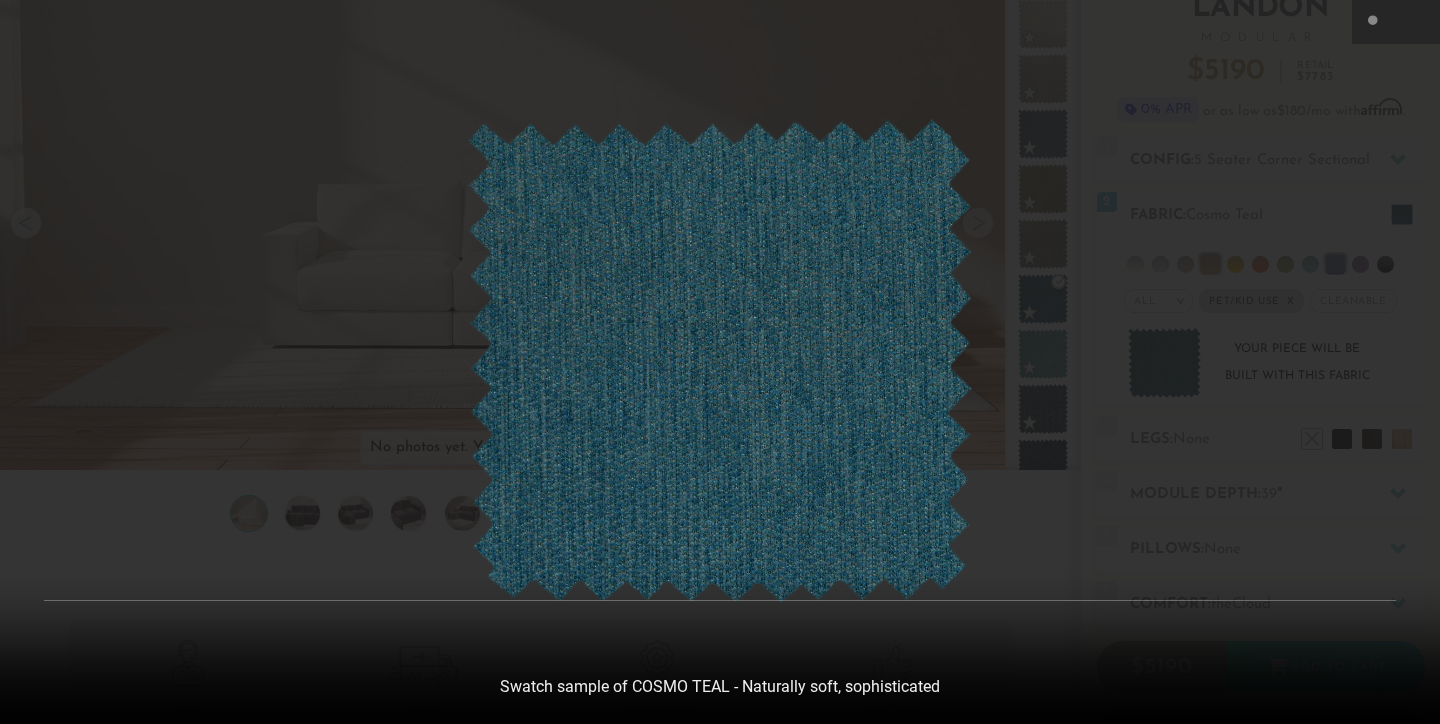 click at bounding box center [720, 362] 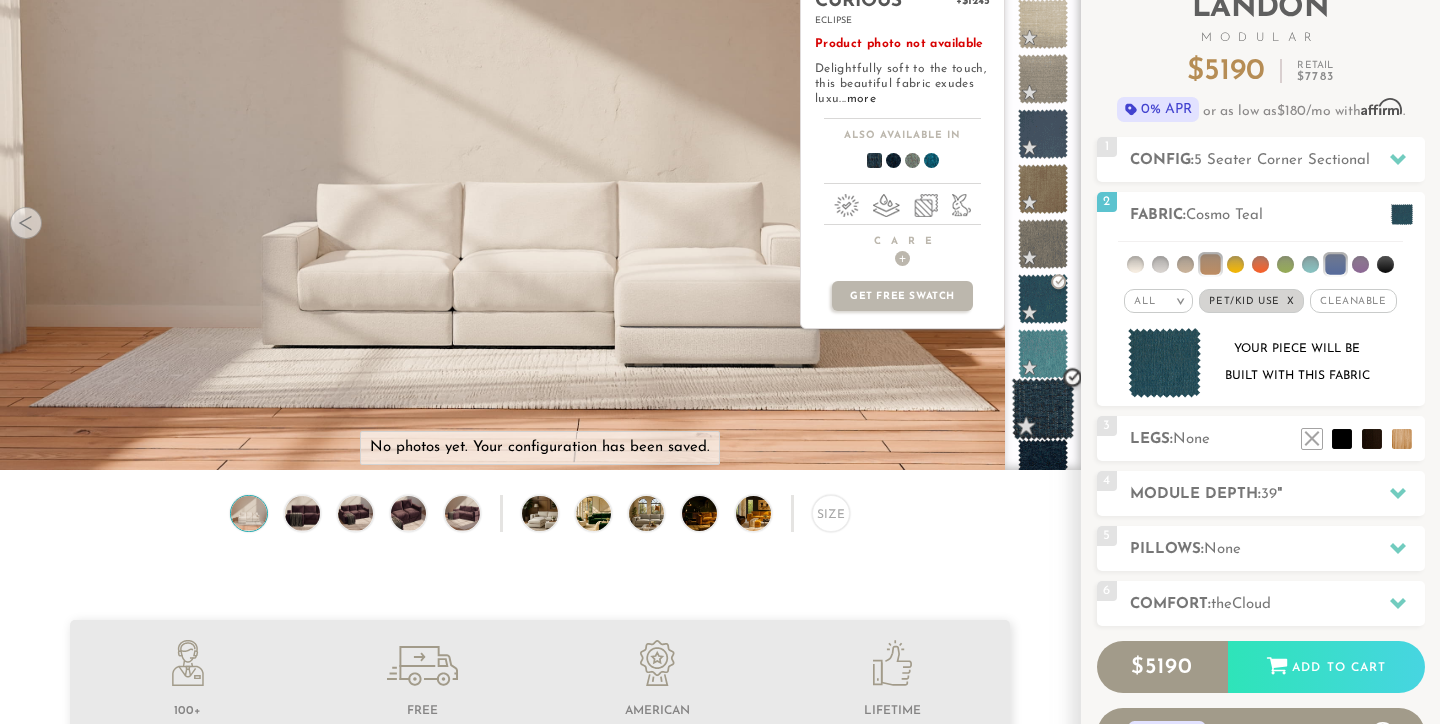 click at bounding box center [1043, 409] 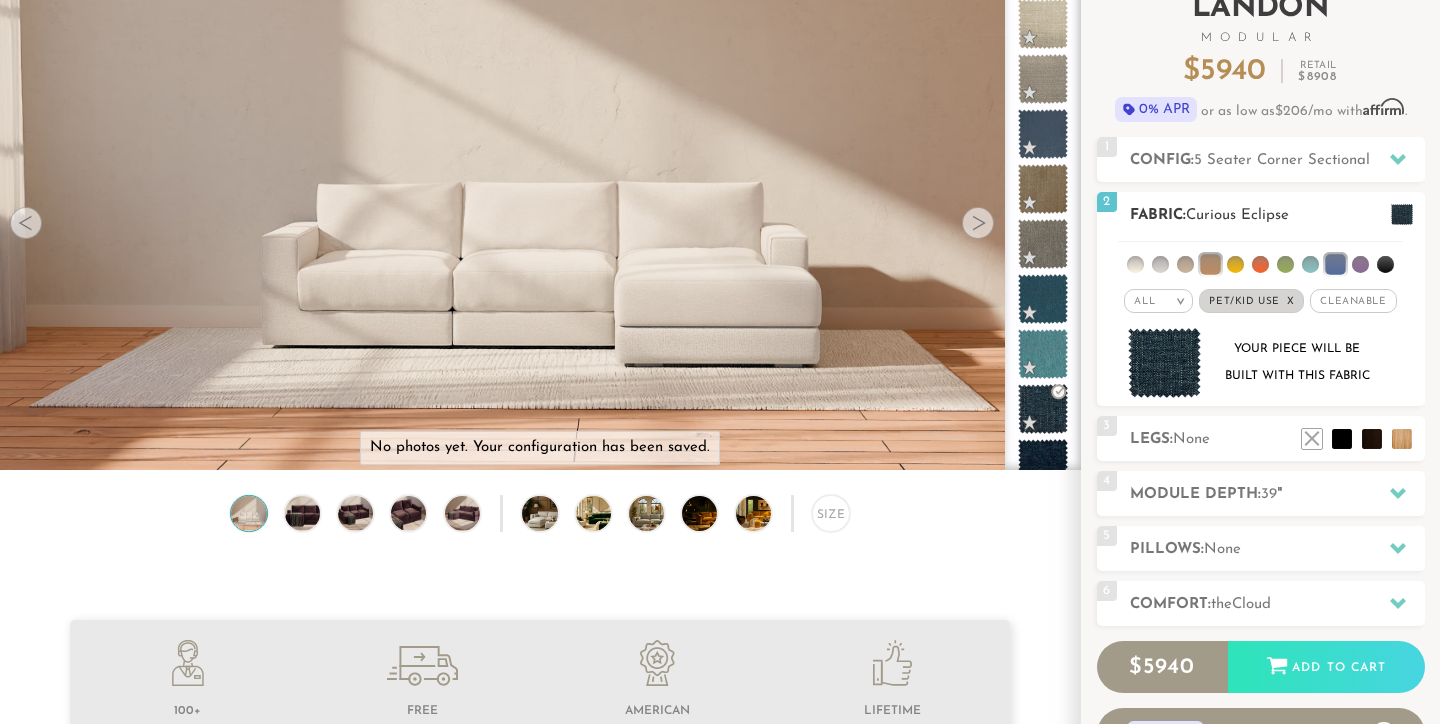 click at bounding box center (1165, 363) 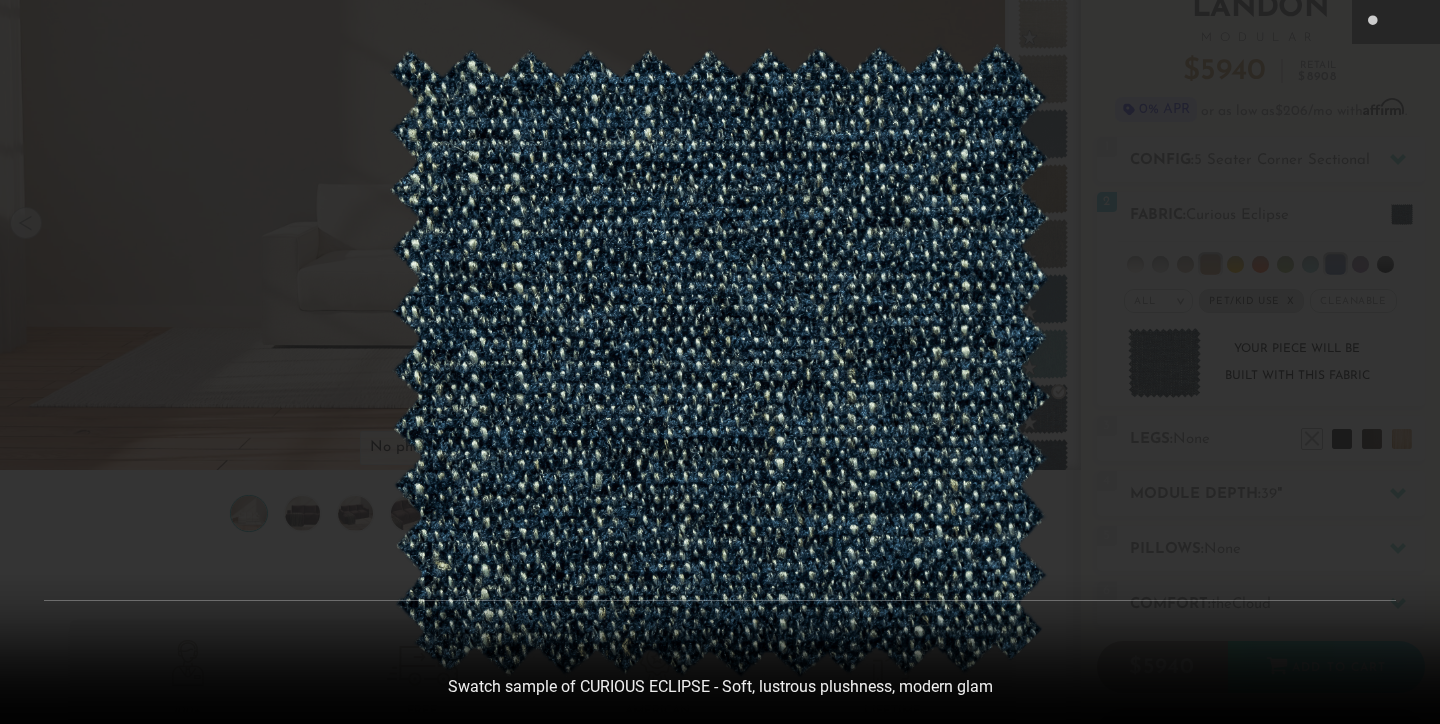 click at bounding box center [720, 362] 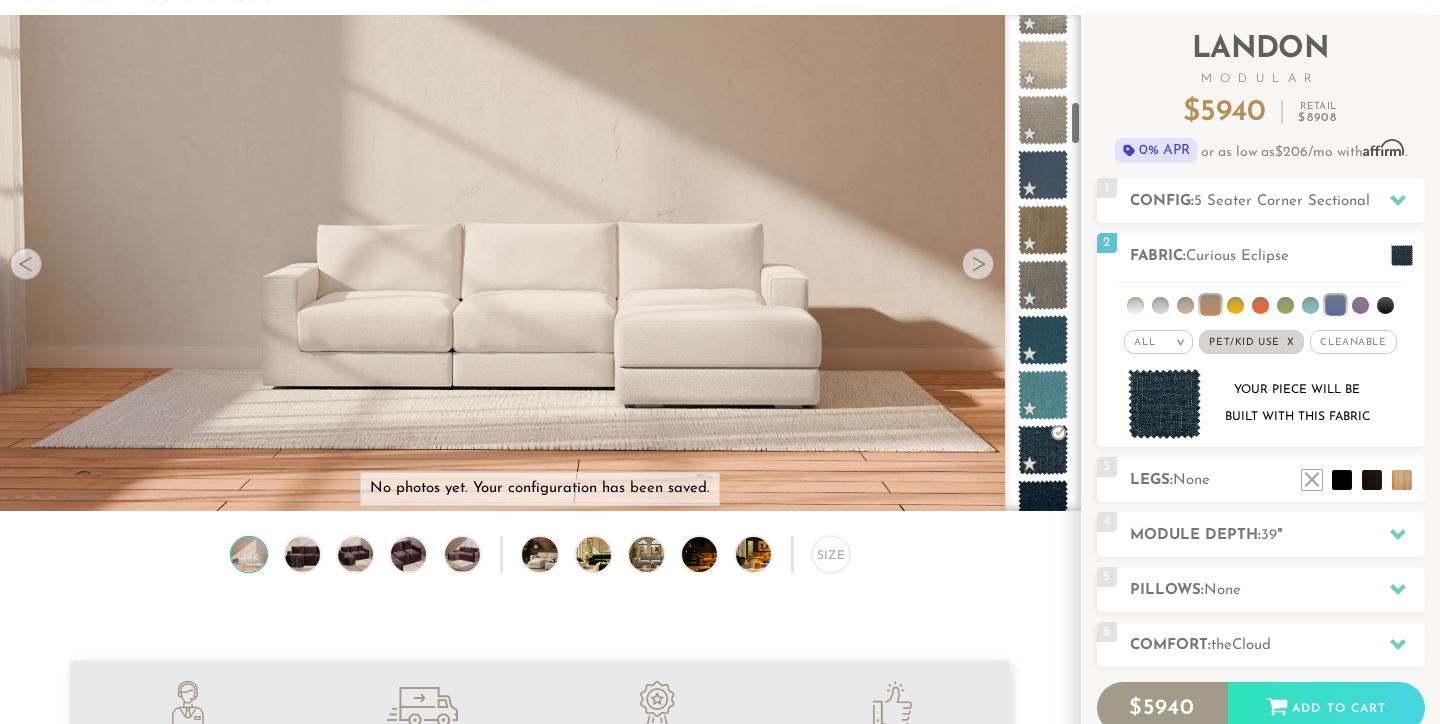 scroll, scrollTop: 100, scrollLeft: 0, axis: vertical 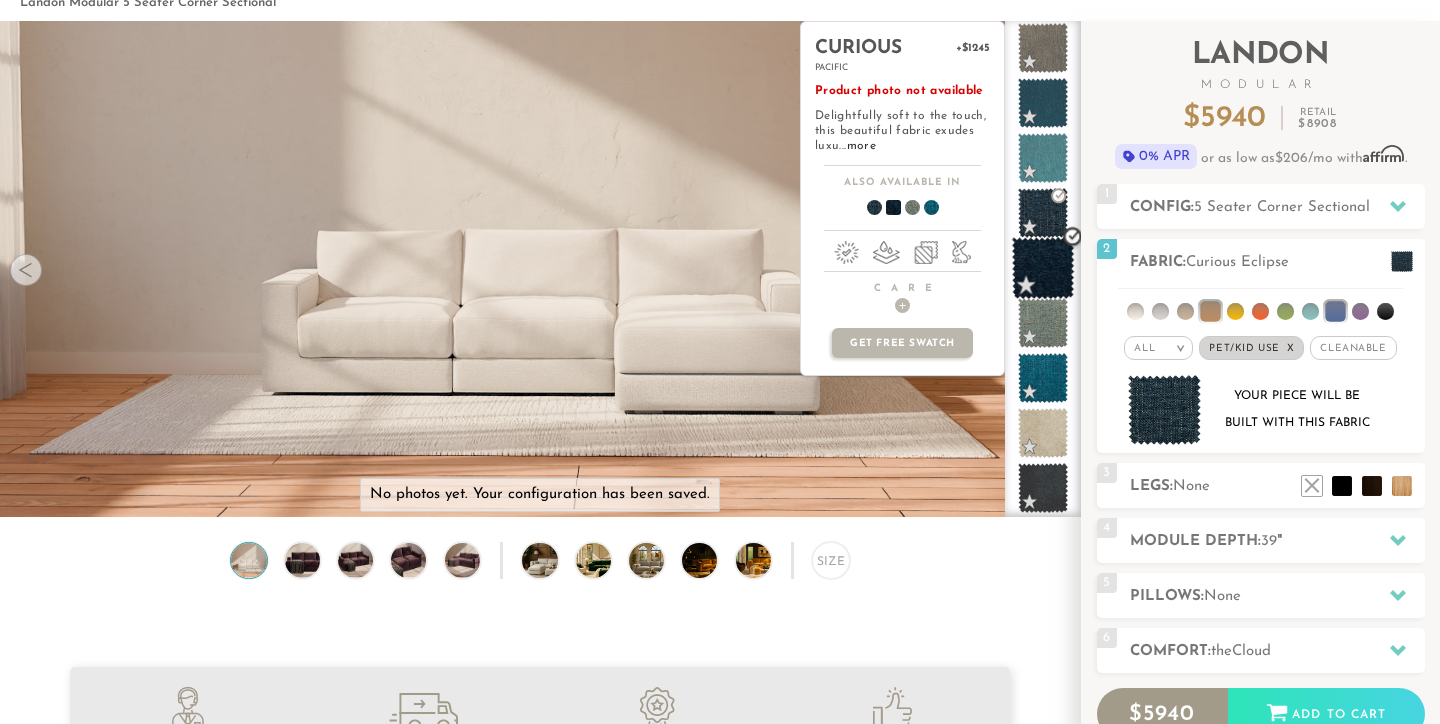 click at bounding box center [1043, 268] 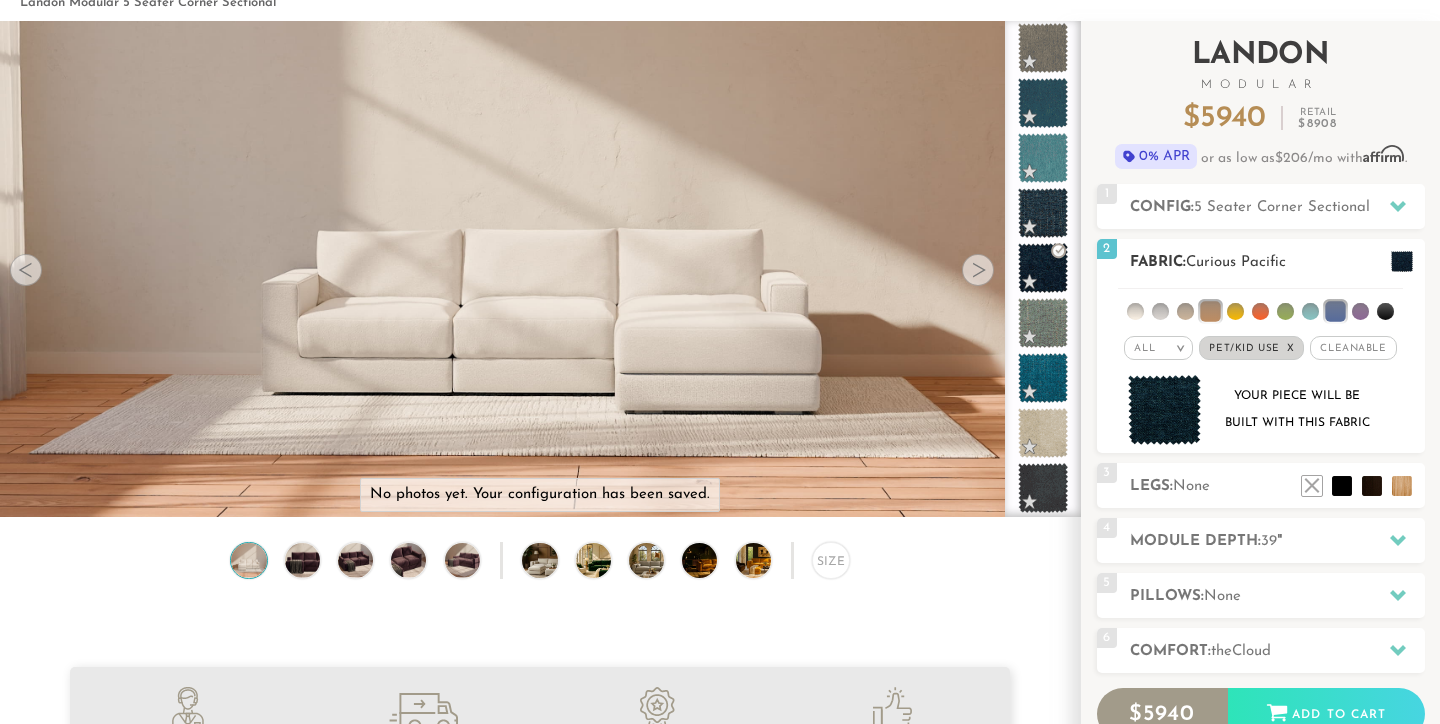 click at bounding box center (1165, 410) 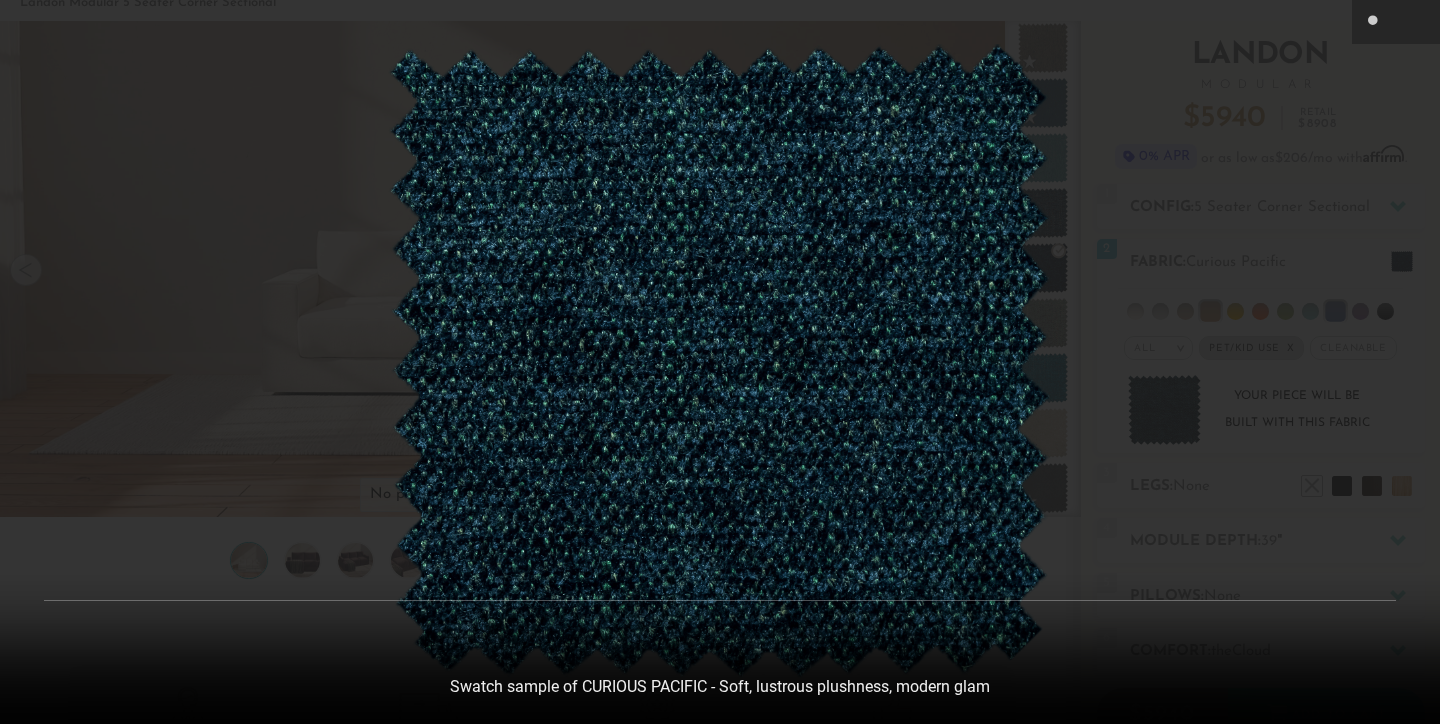 click at bounding box center [720, 362] 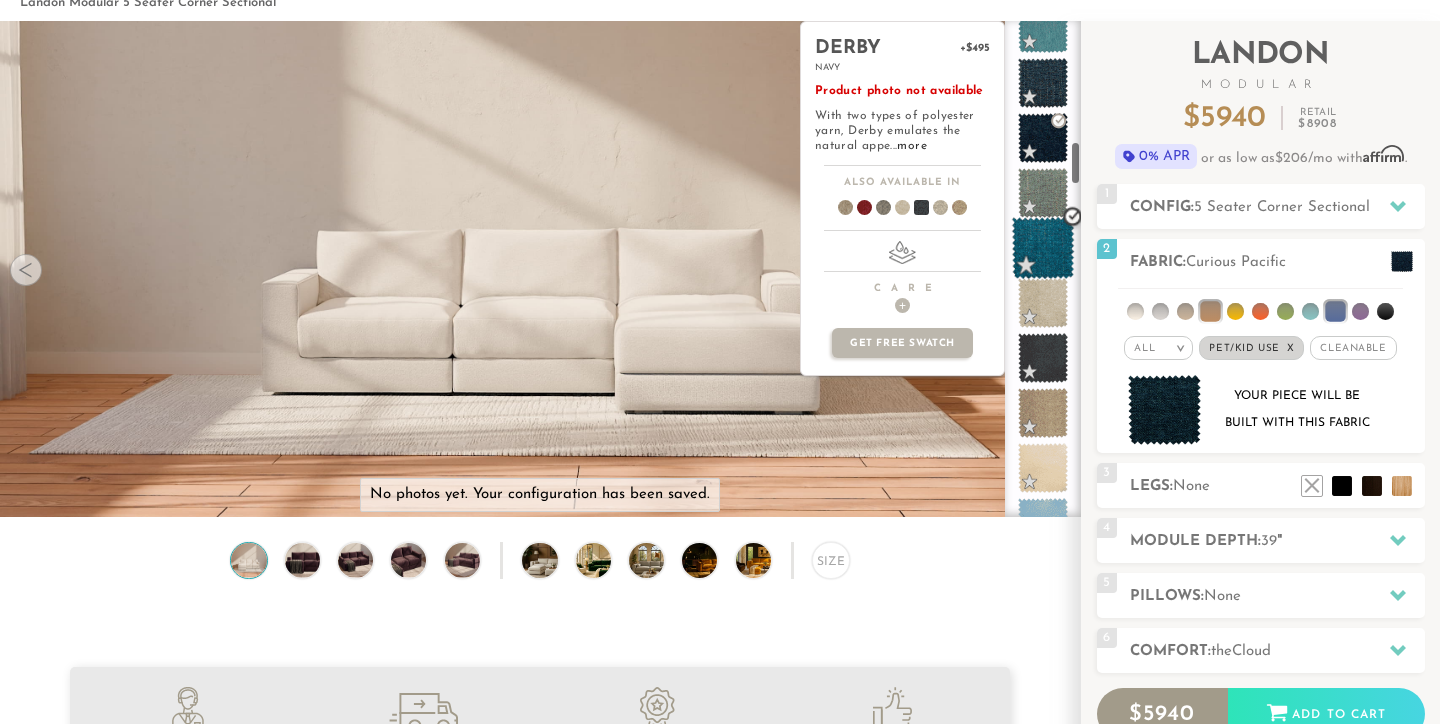 scroll, scrollTop: 1349, scrollLeft: 0, axis: vertical 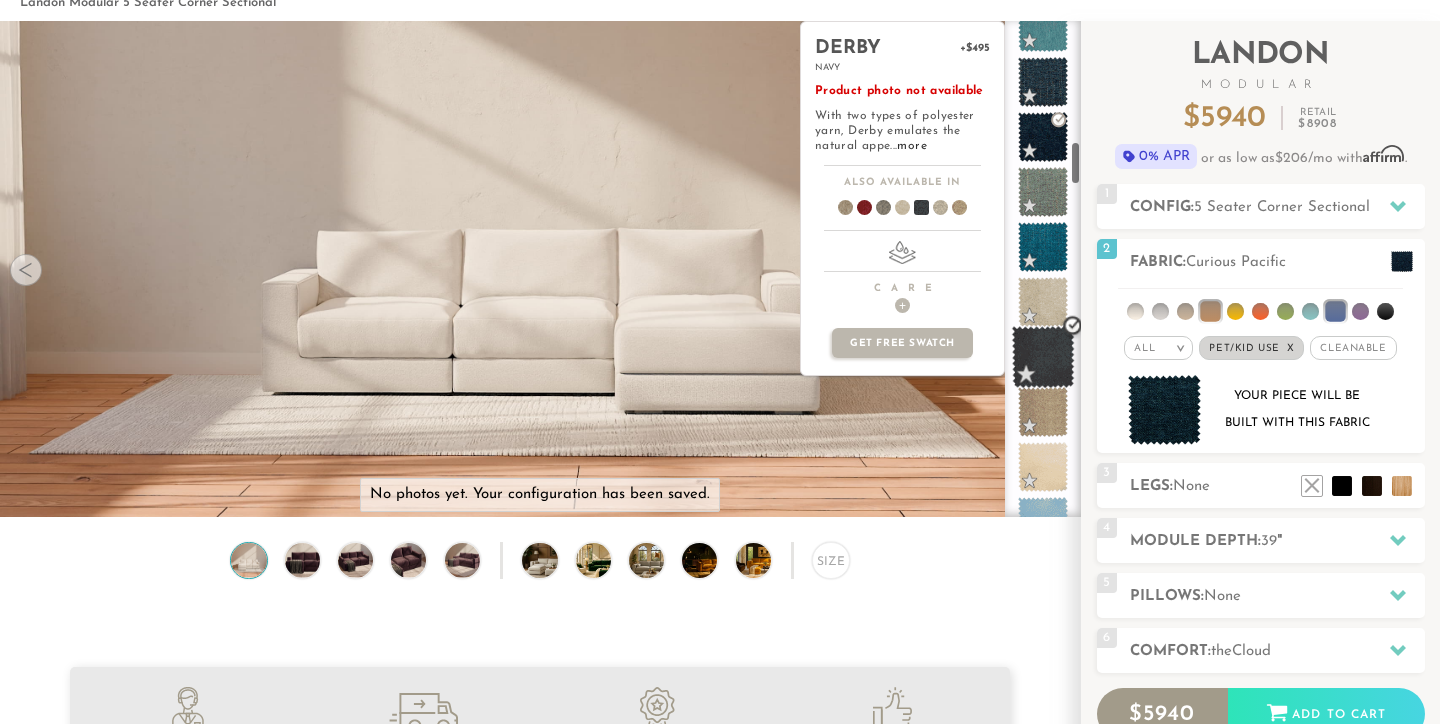 click at bounding box center (1043, 357) 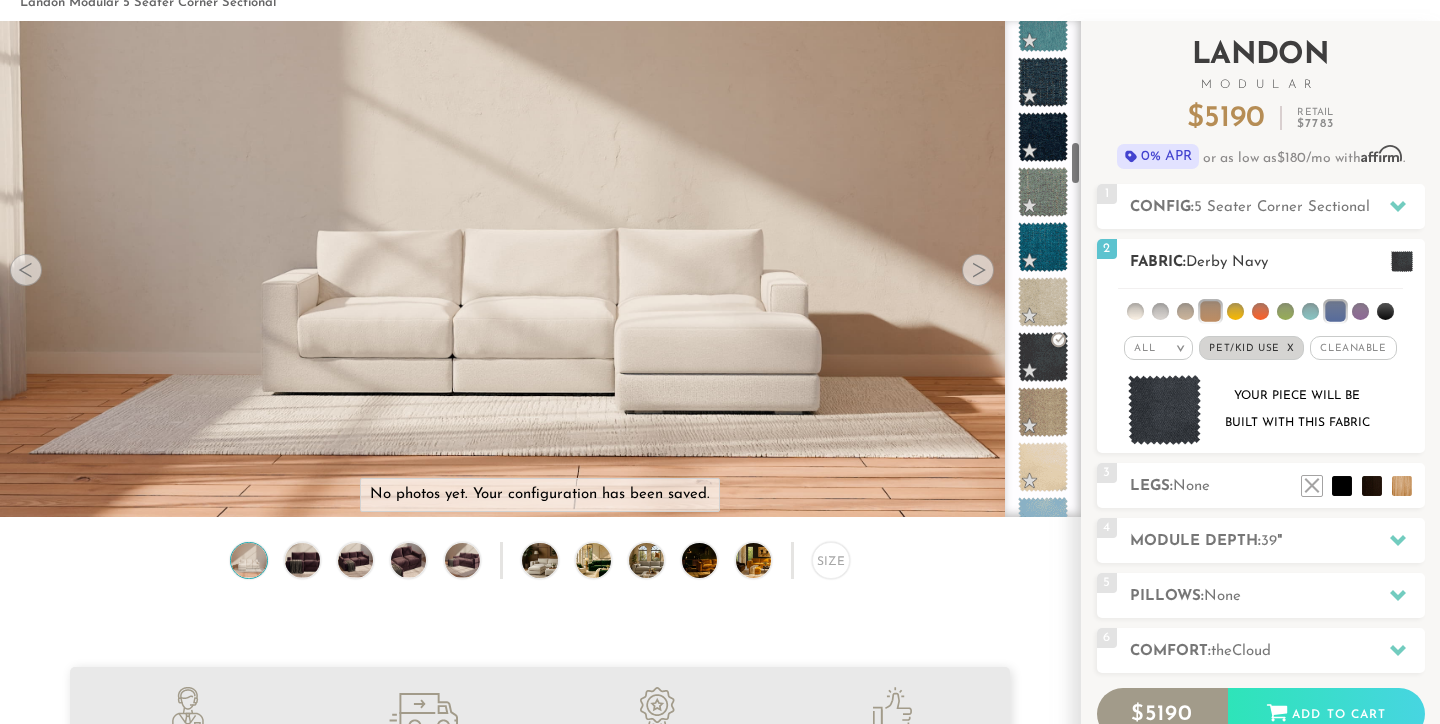 click at bounding box center (1165, 410) 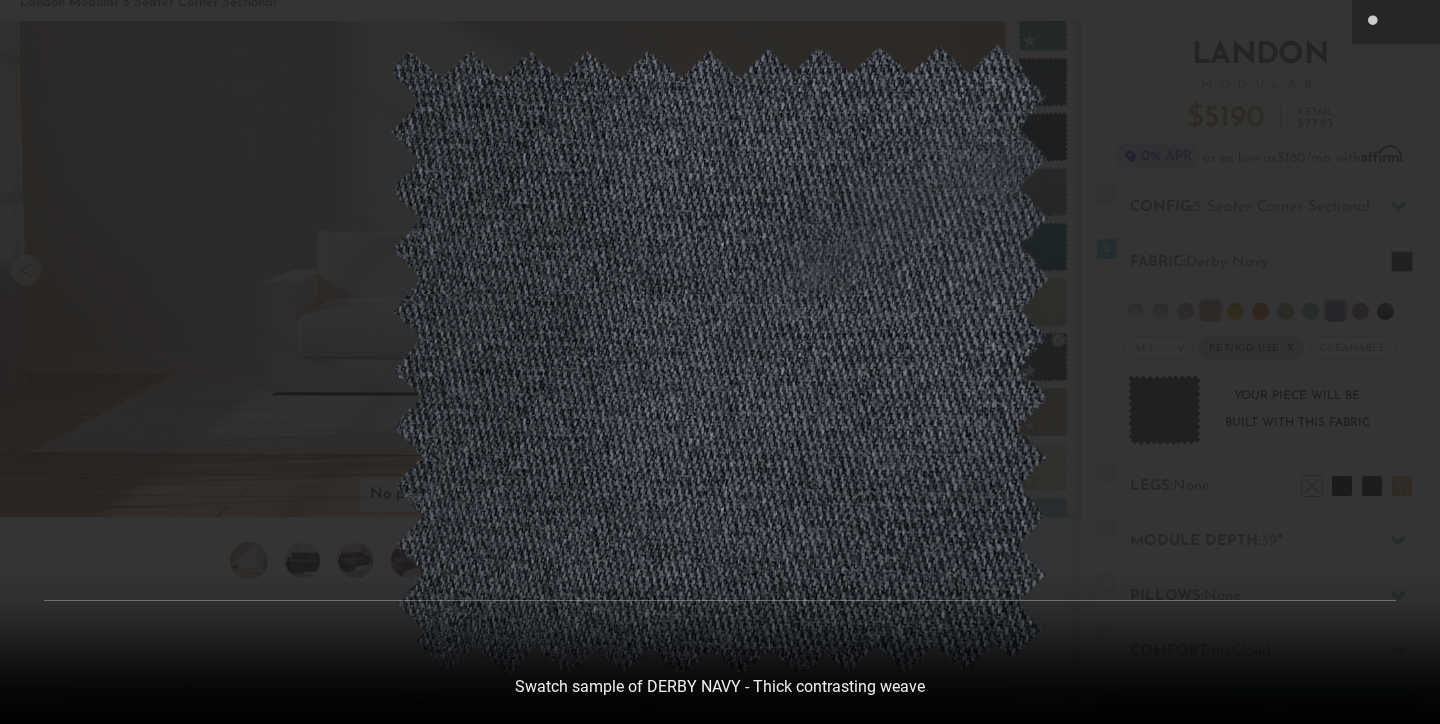 click at bounding box center [720, 362] 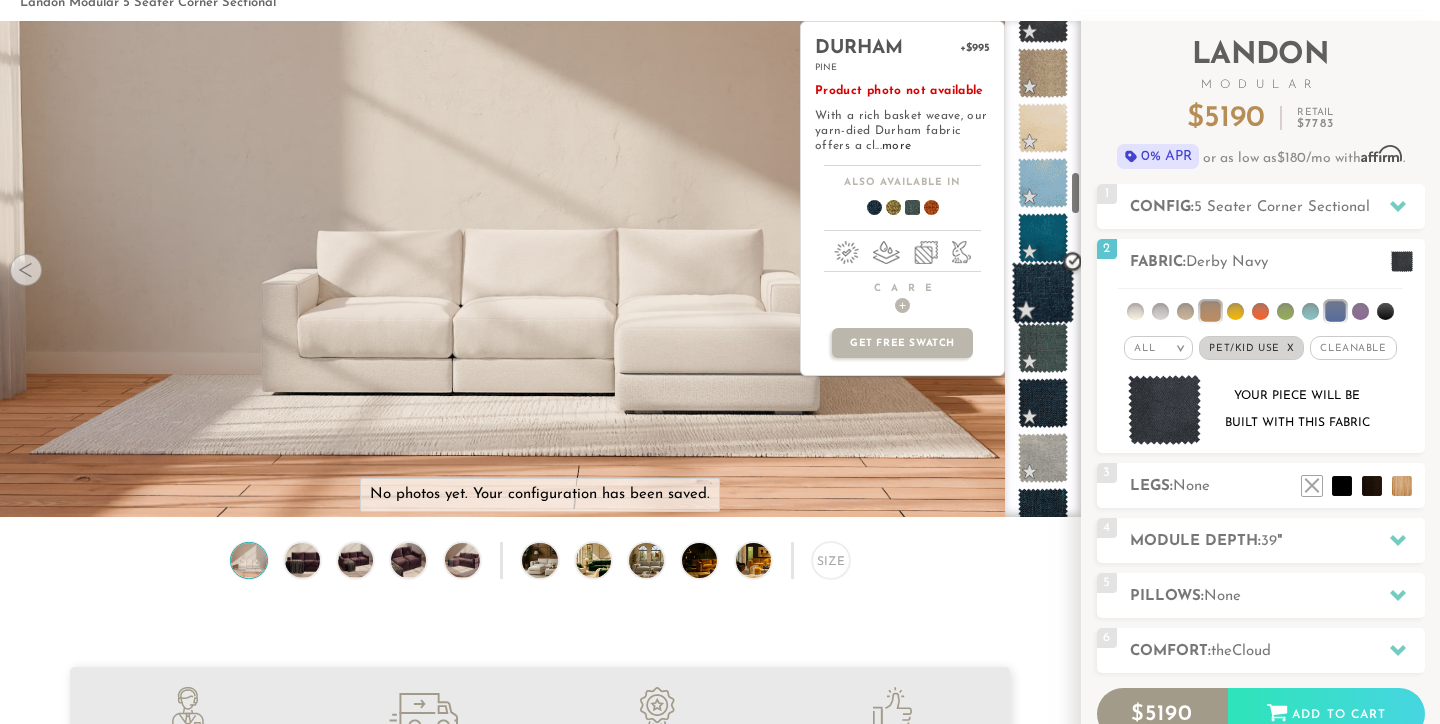 scroll, scrollTop: 1691, scrollLeft: 0, axis: vertical 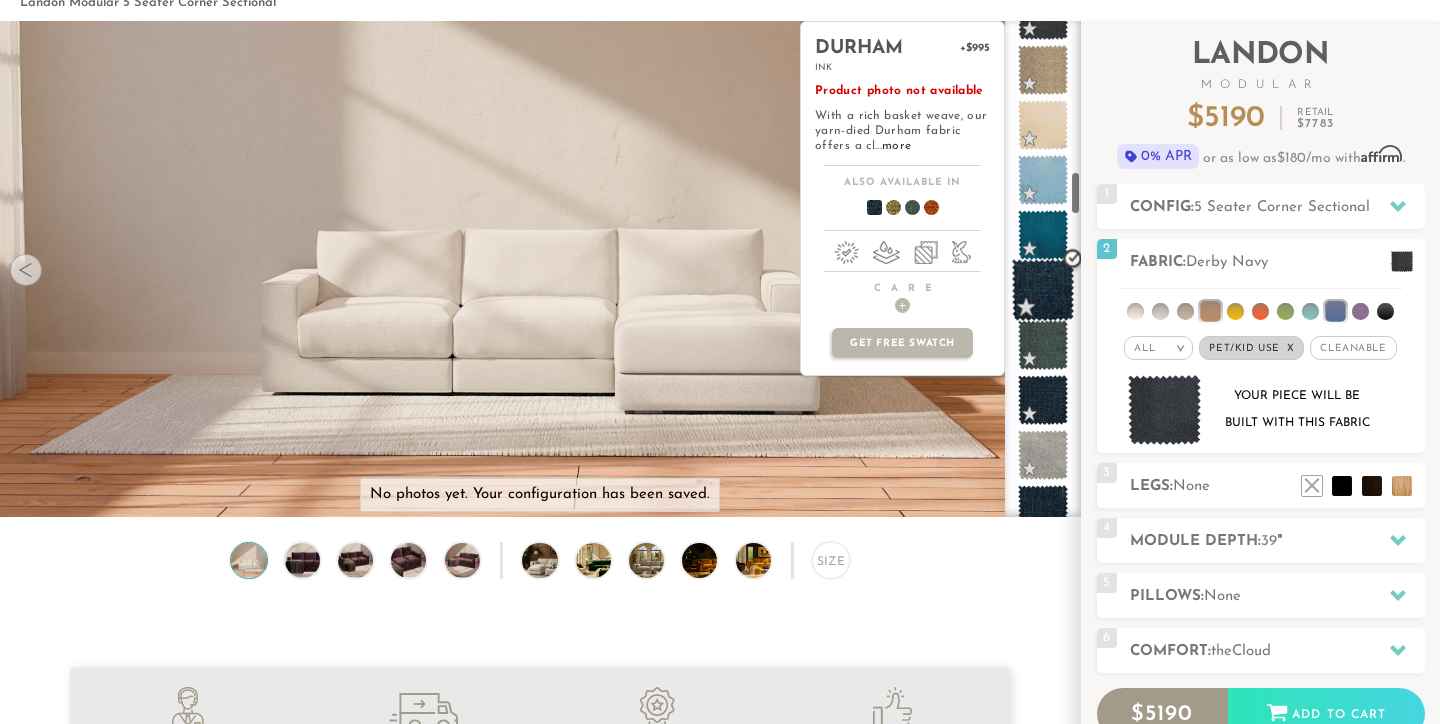 click at bounding box center (1043, 290) 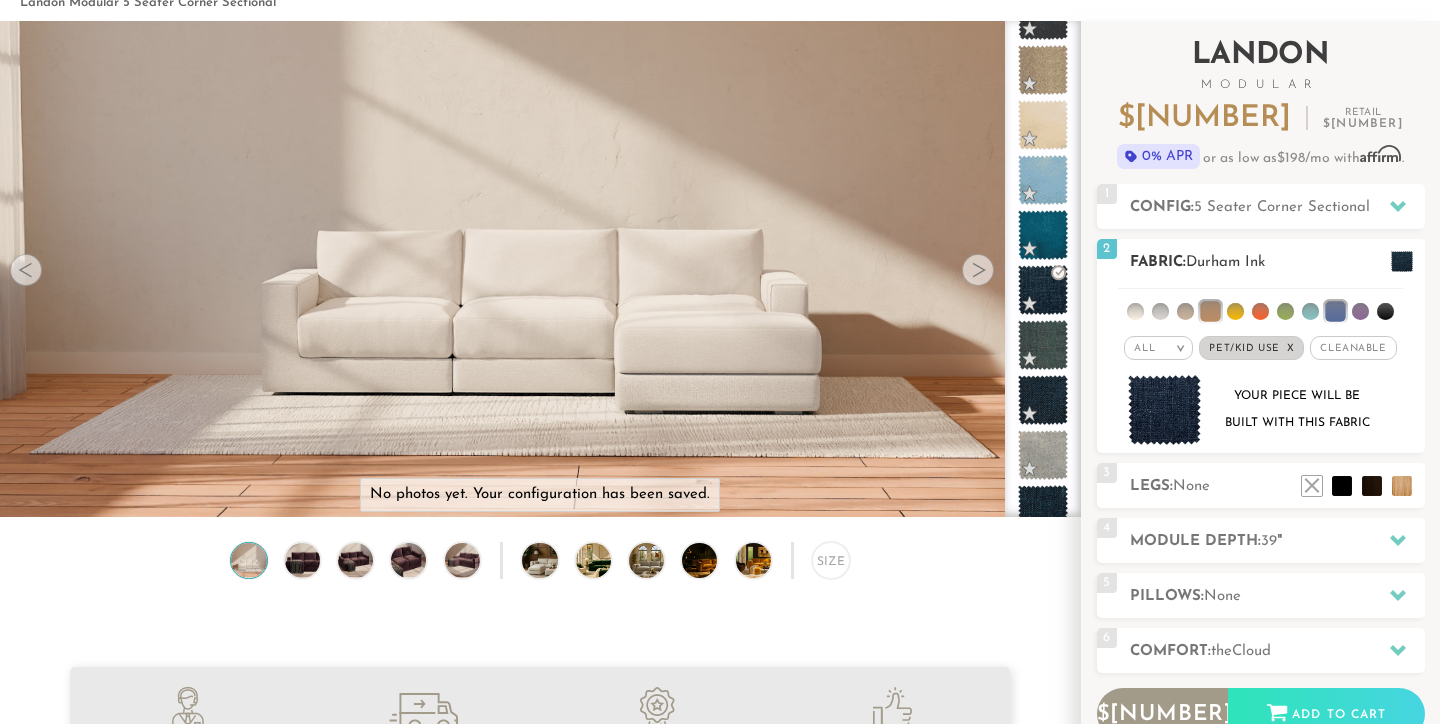 click at bounding box center [1165, 410] 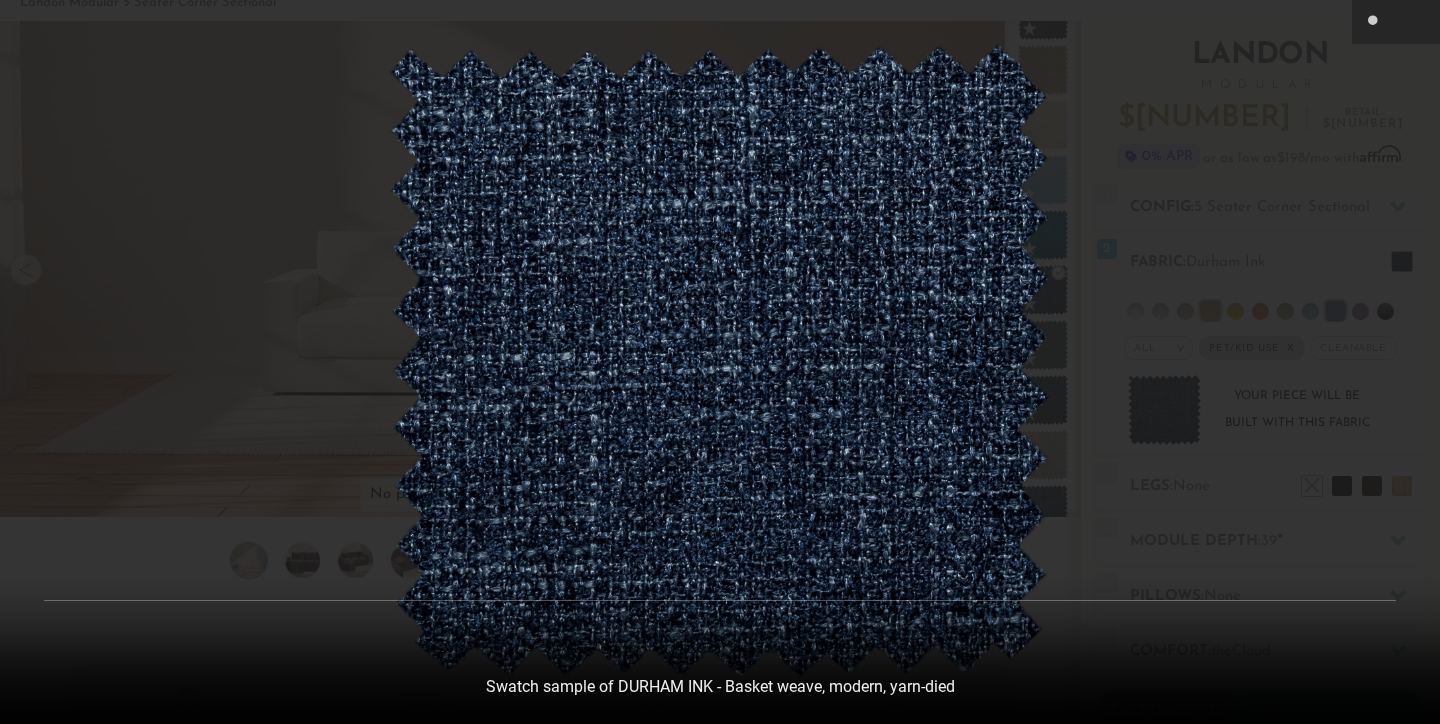 click at bounding box center [720, 362] 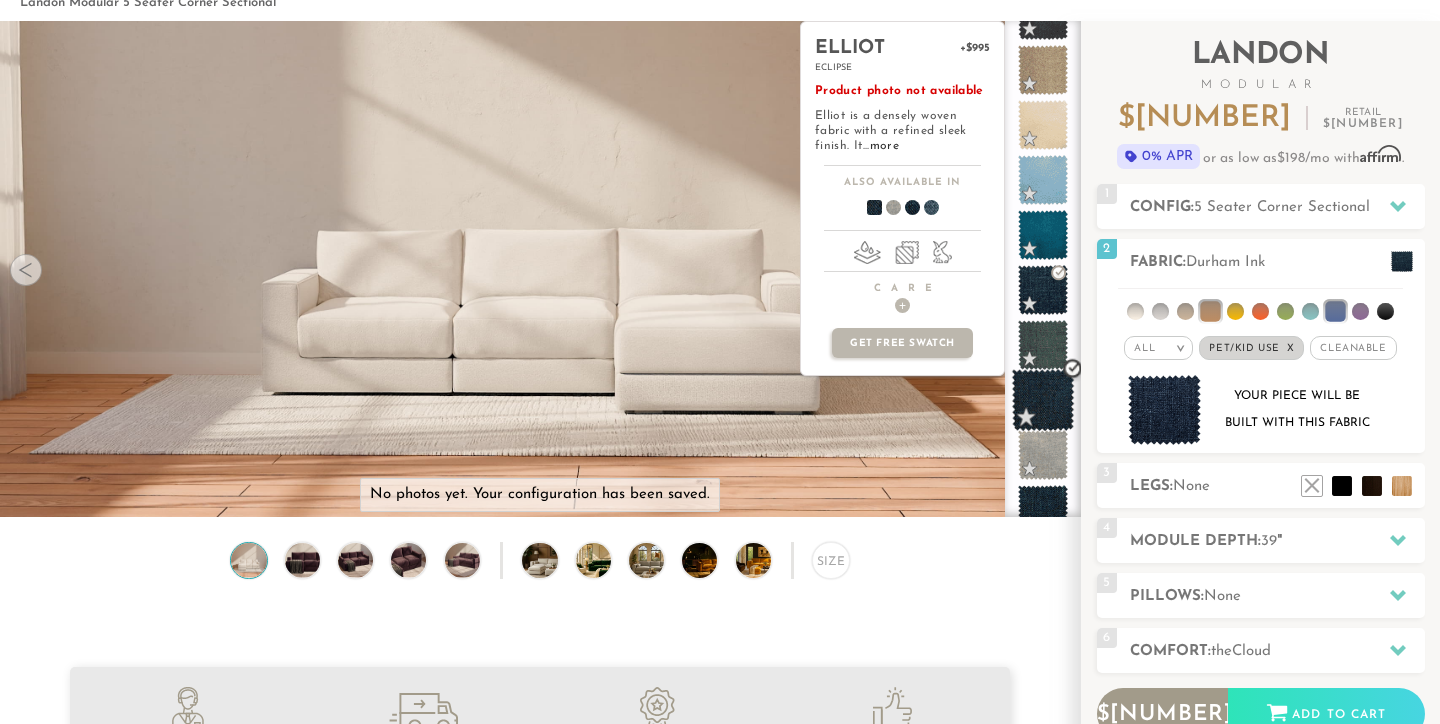 click at bounding box center (1043, 400) 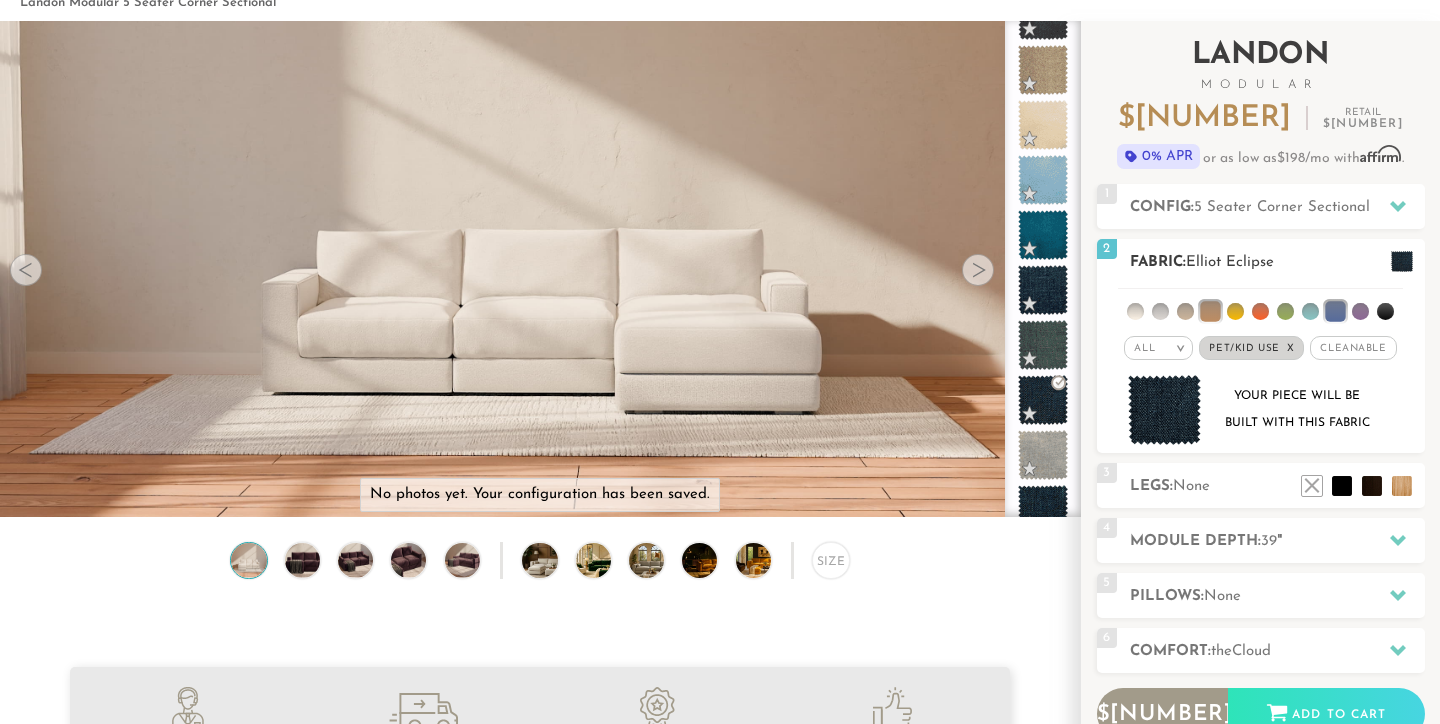 click at bounding box center [1165, 410] 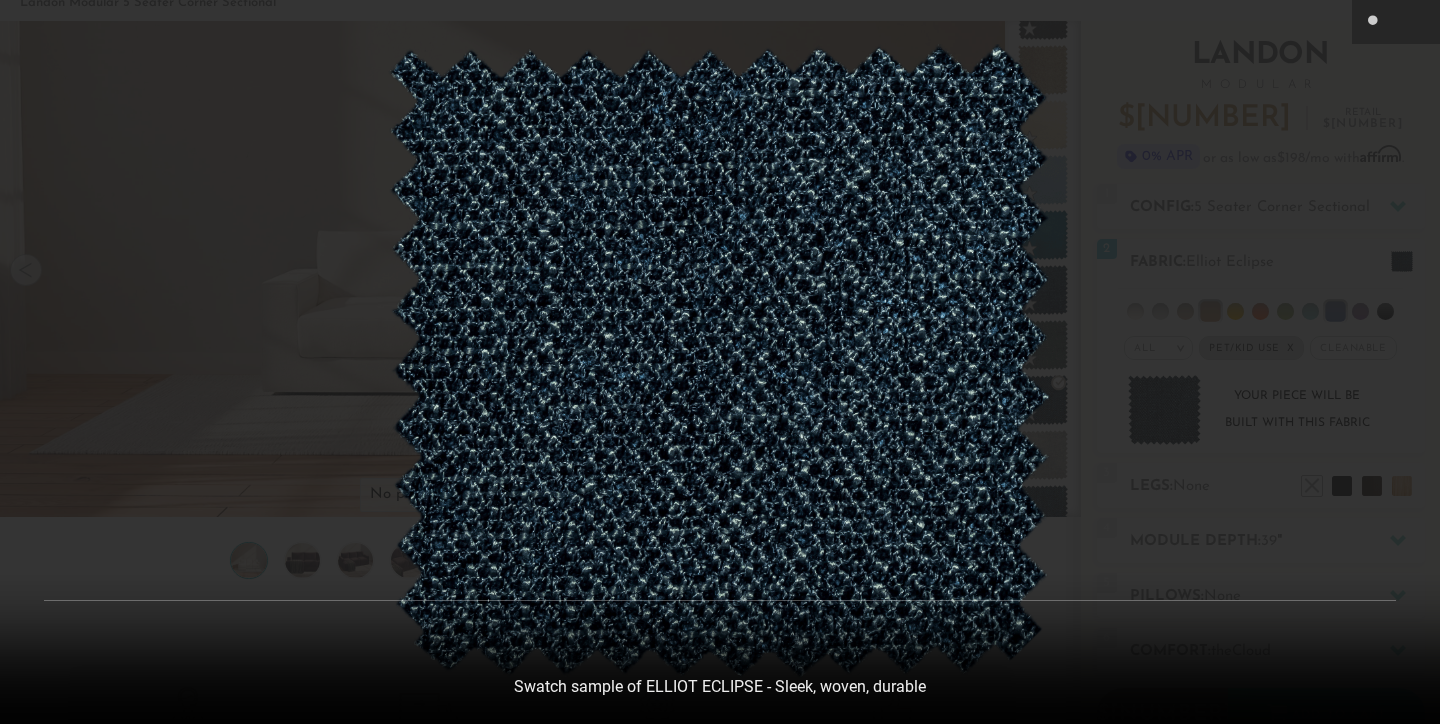 click at bounding box center (720, 362) 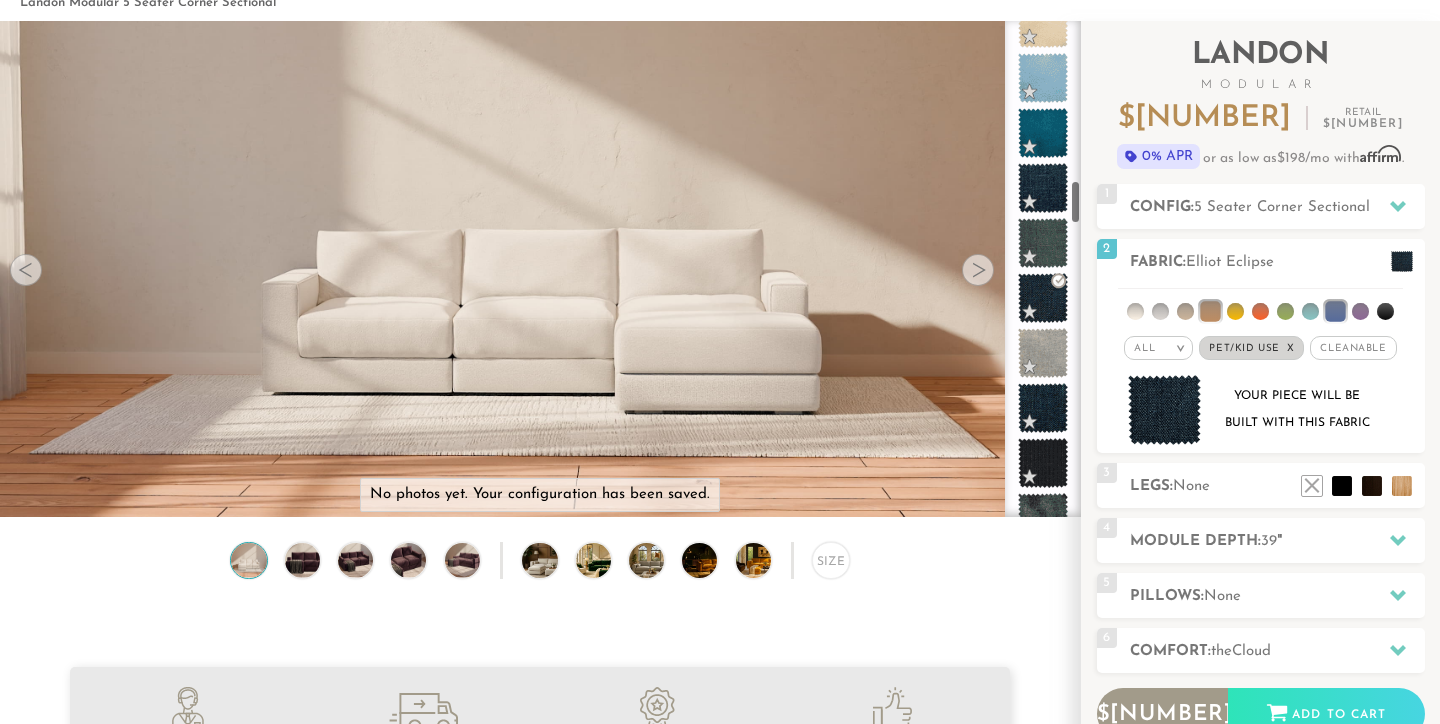 scroll, scrollTop: 1797, scrollLeft: 0, axis: vertical 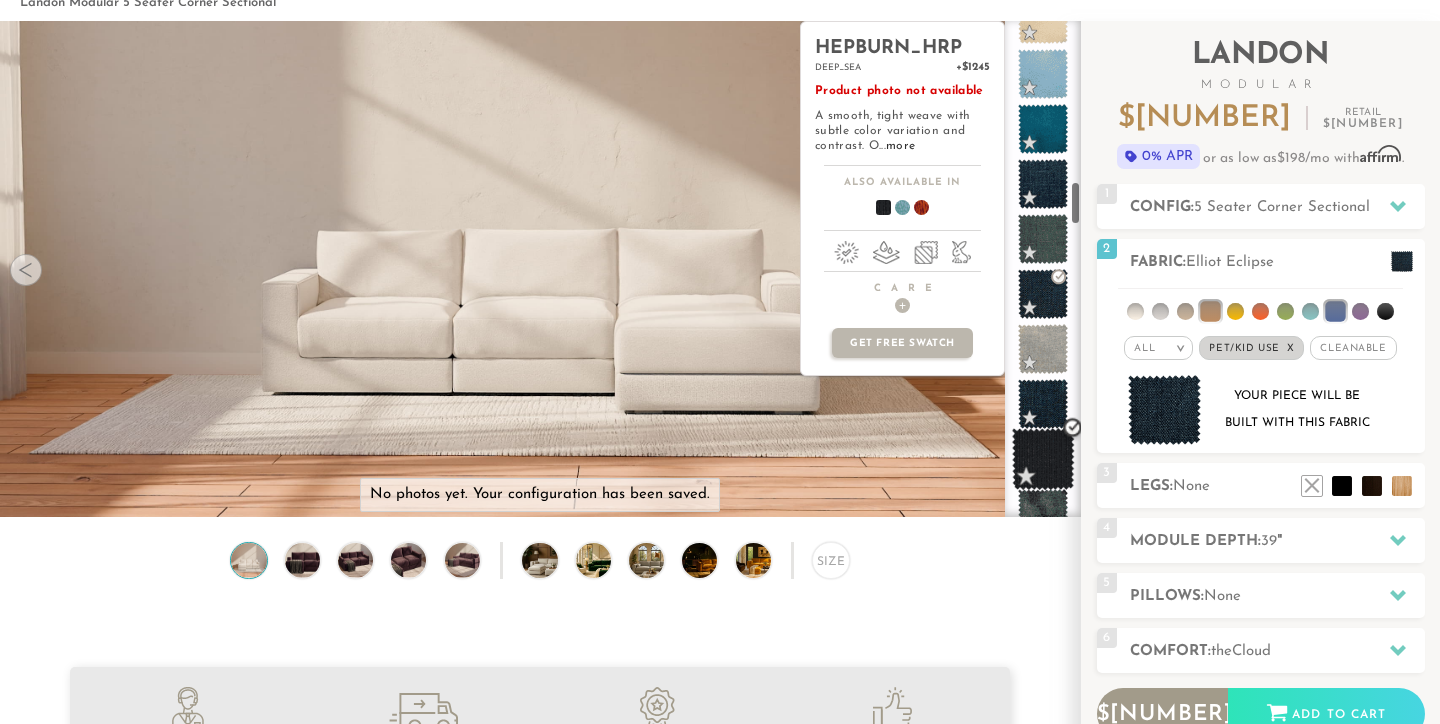 click at bounding box center (1043, 459) 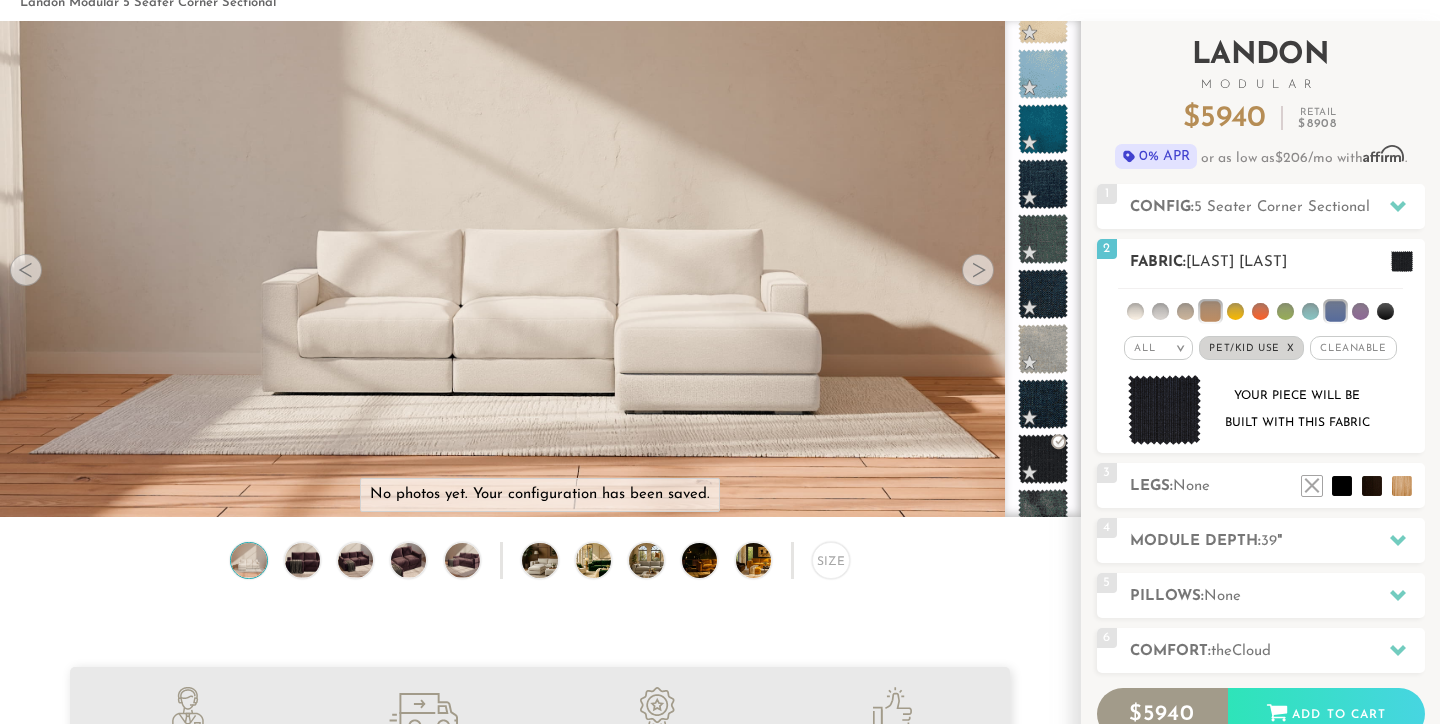 click at bounding box center (1165, 410) 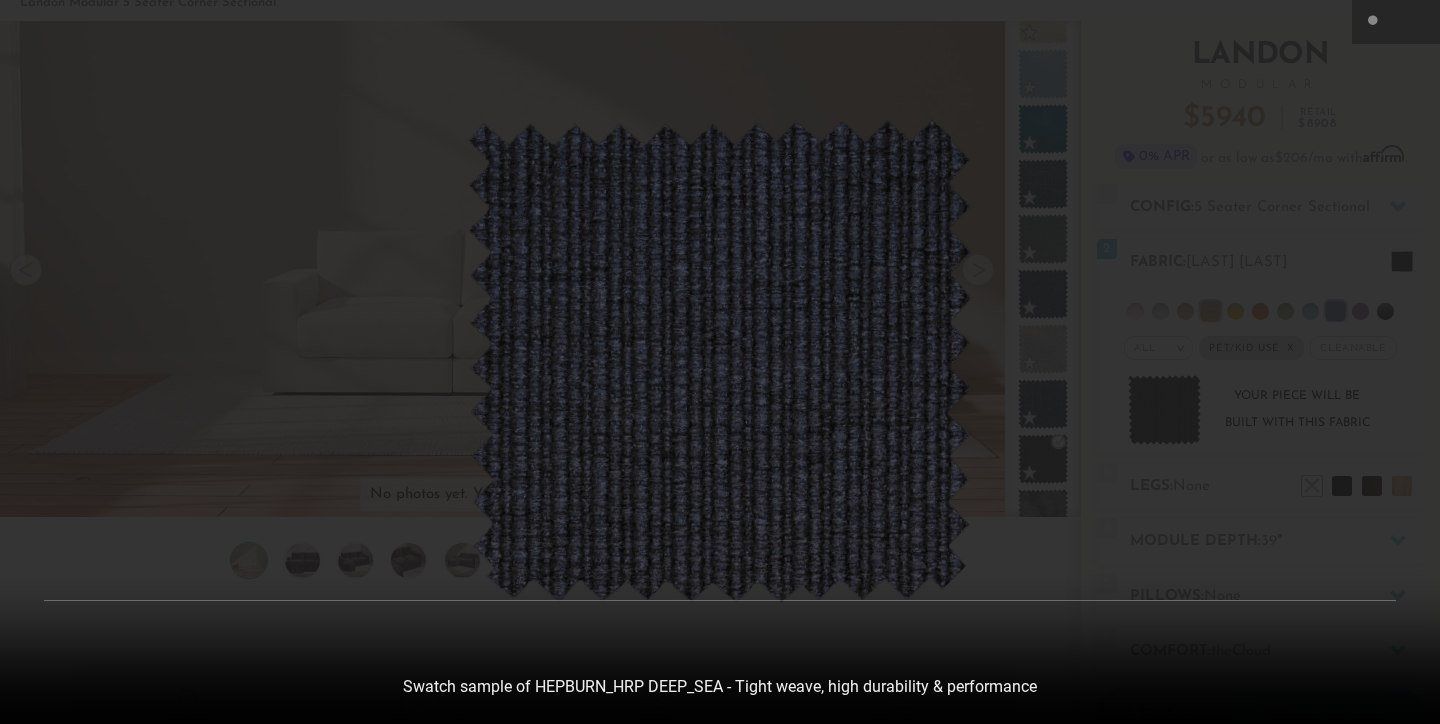 click at bounding box center (720, 362) 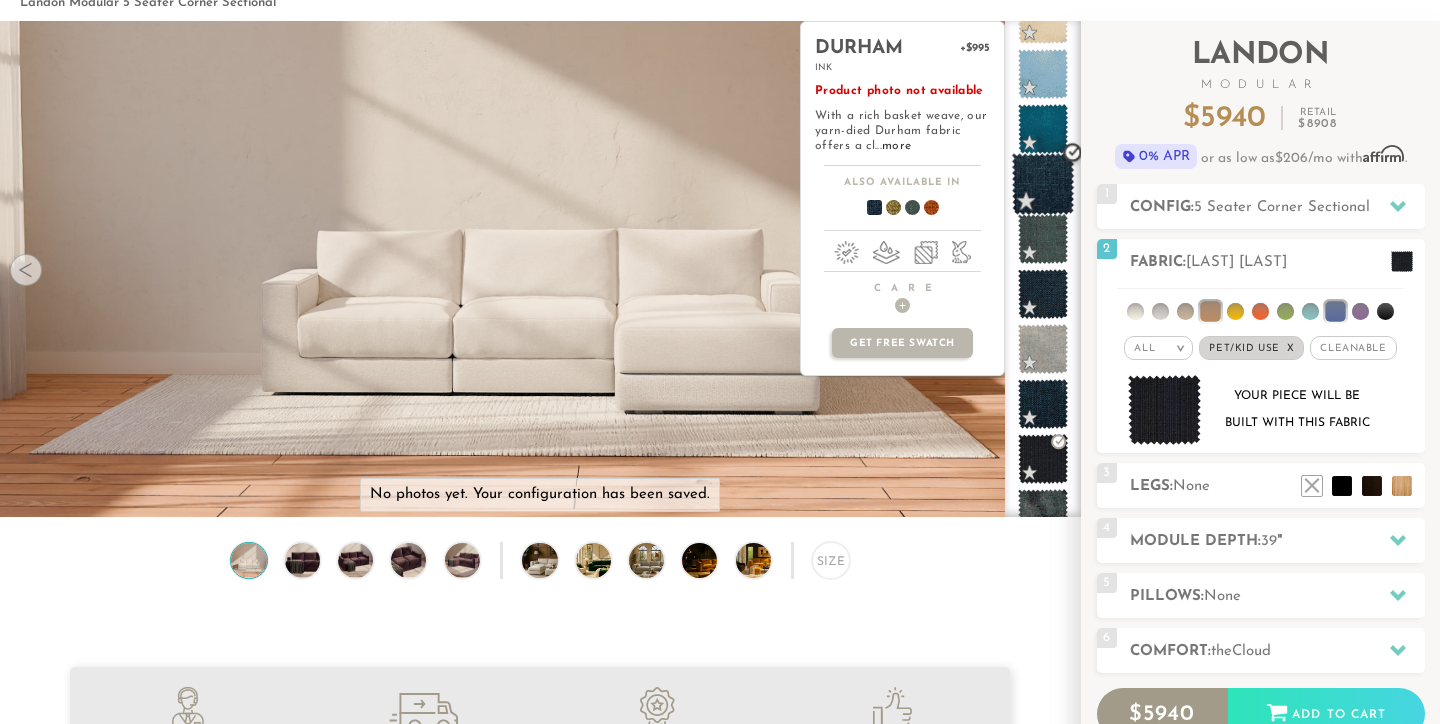 click at bounding box center (1043, 184) 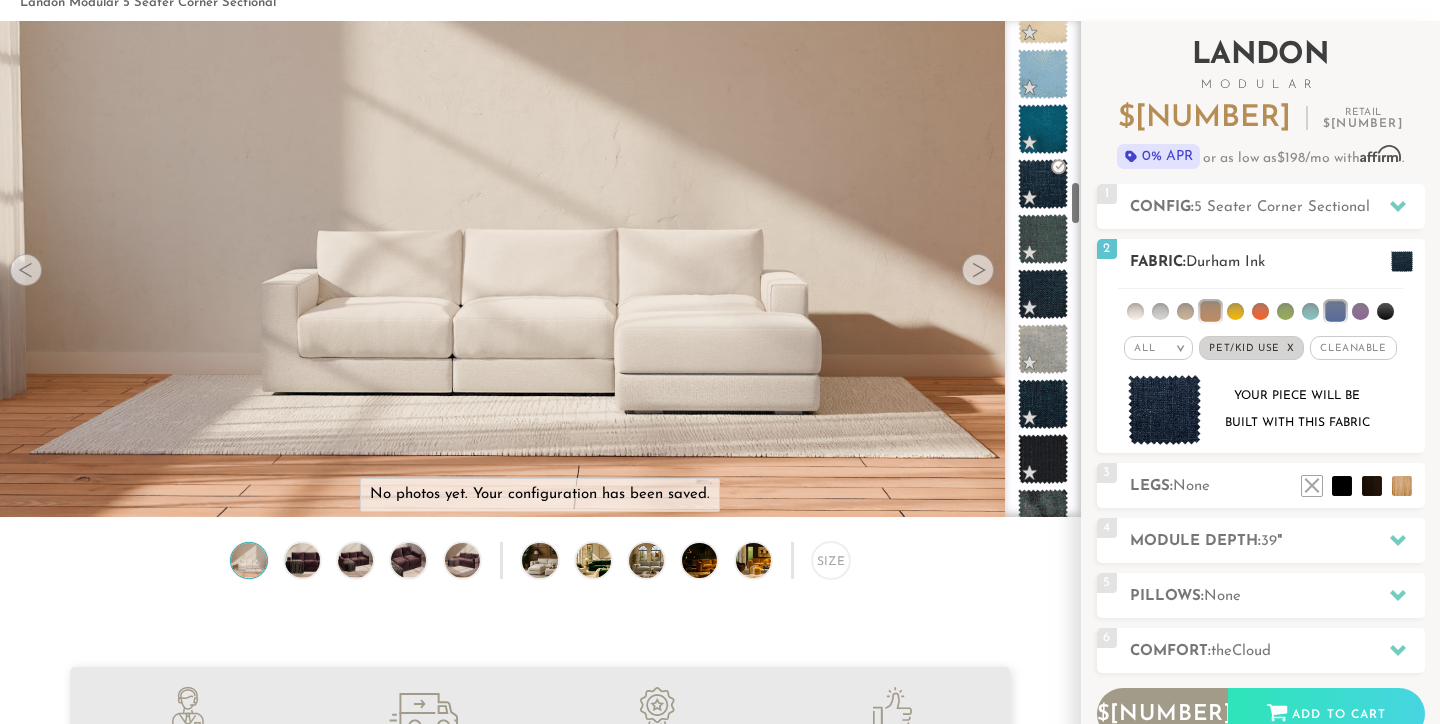 click at bounding box center (1165, 410) 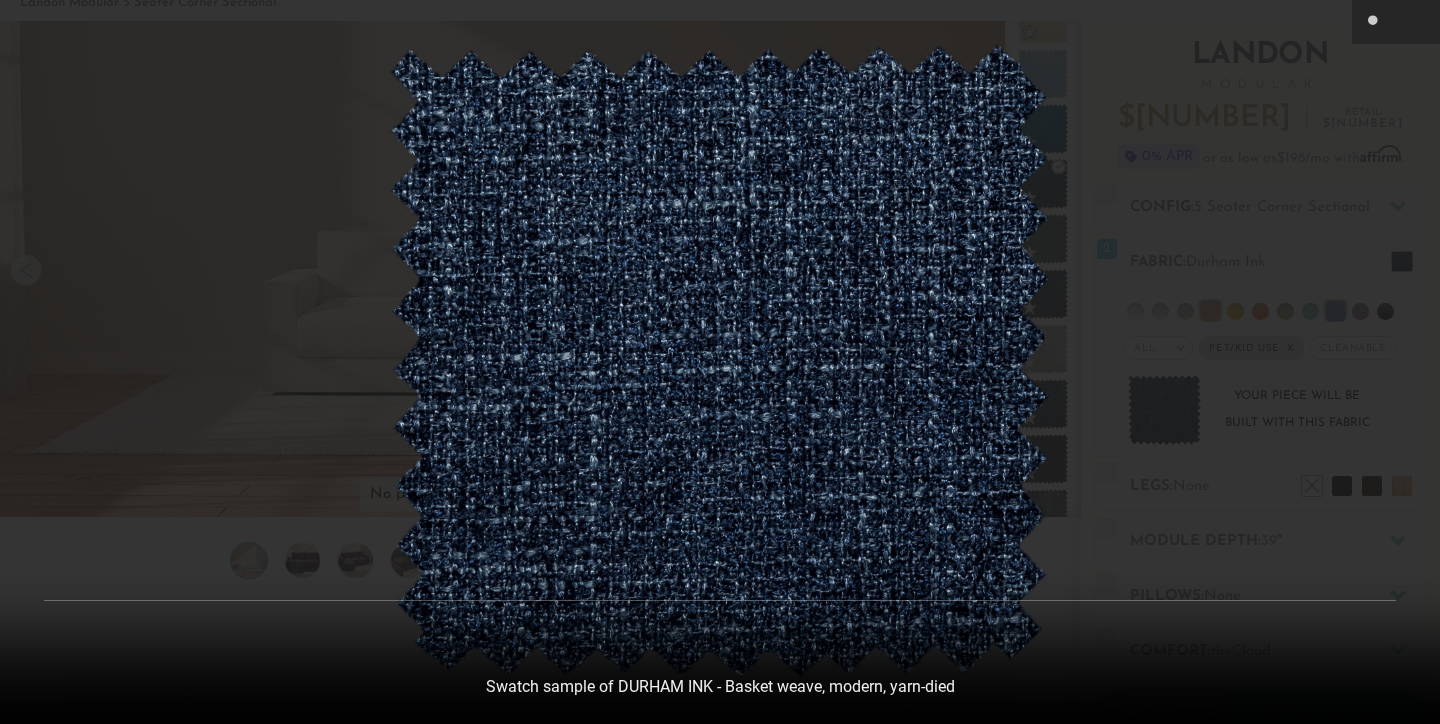 click at bounding box center [720, 362] 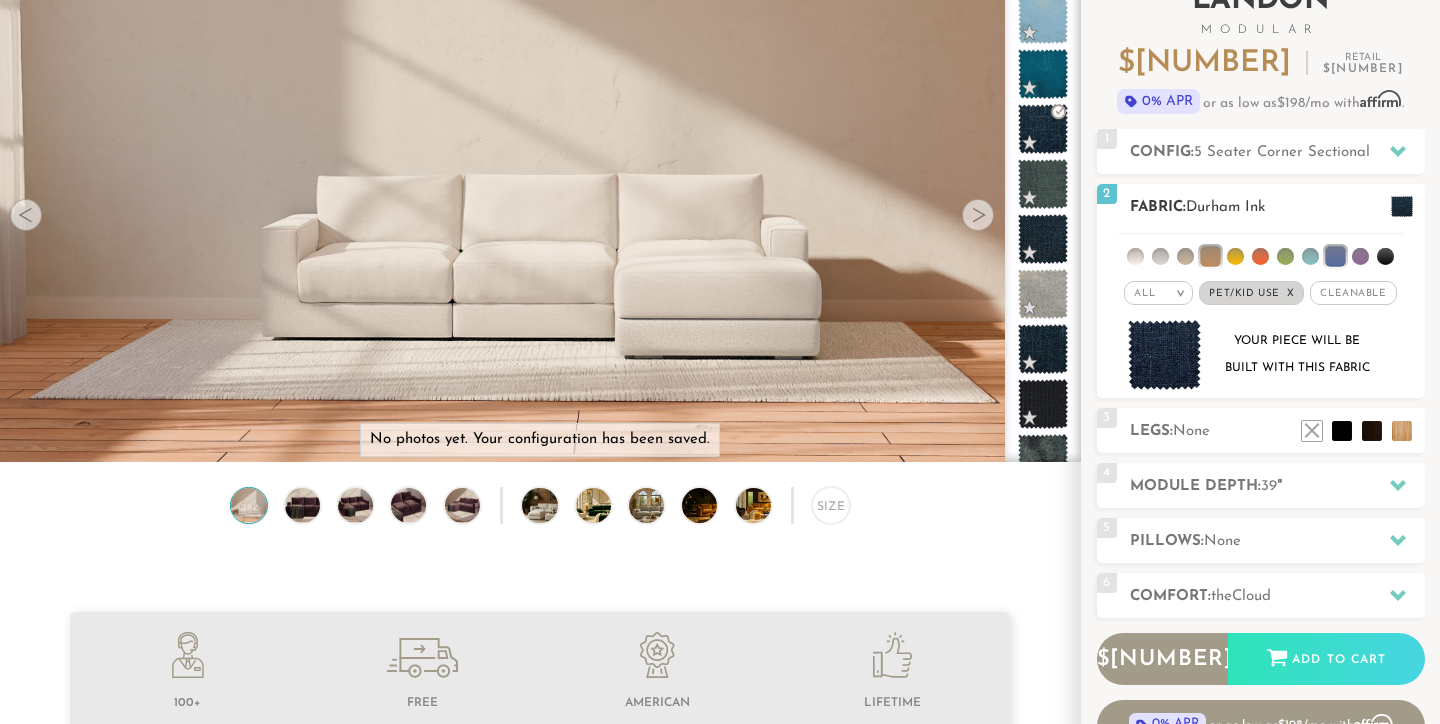 scroll, scrollTop: 169, scrollLeft: 0, axis: vertical 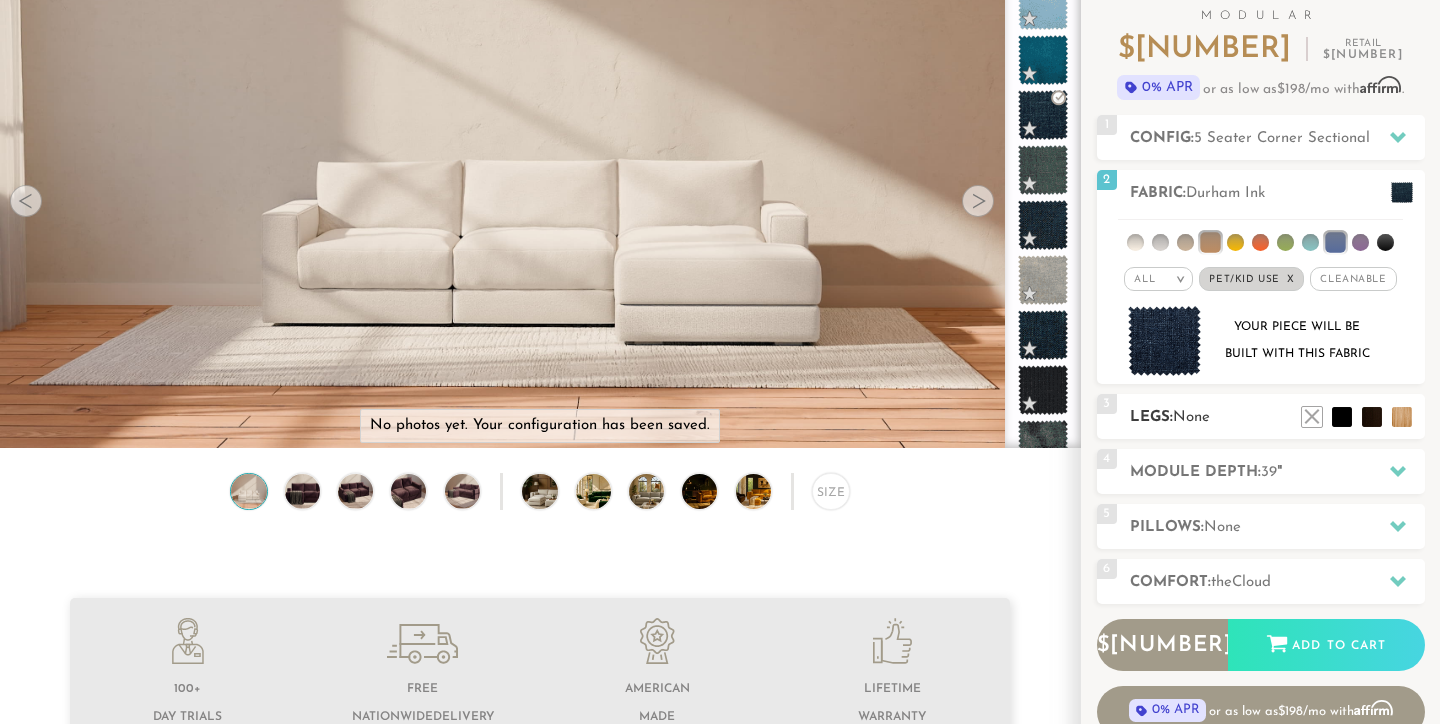 click on "None" at bounding box center [1191, 417] 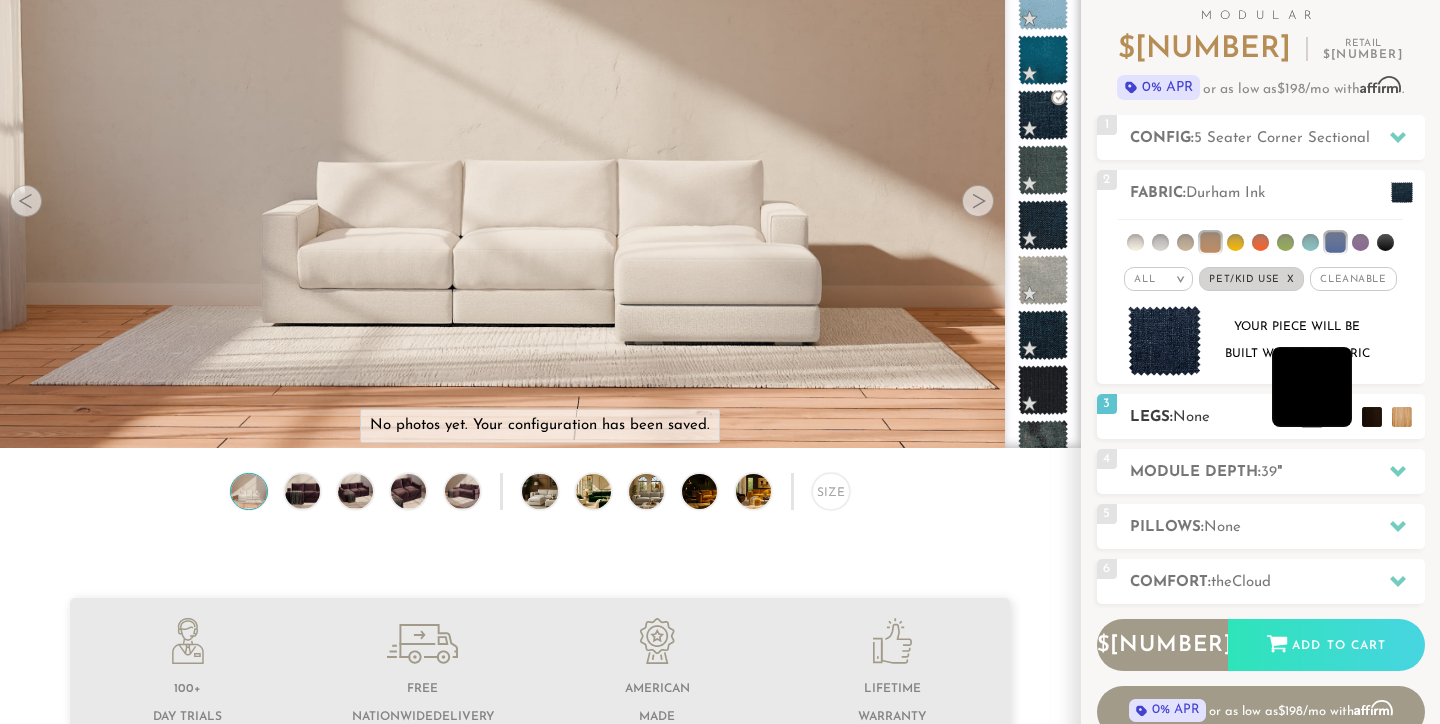 click at bounding box center (1312, 387) 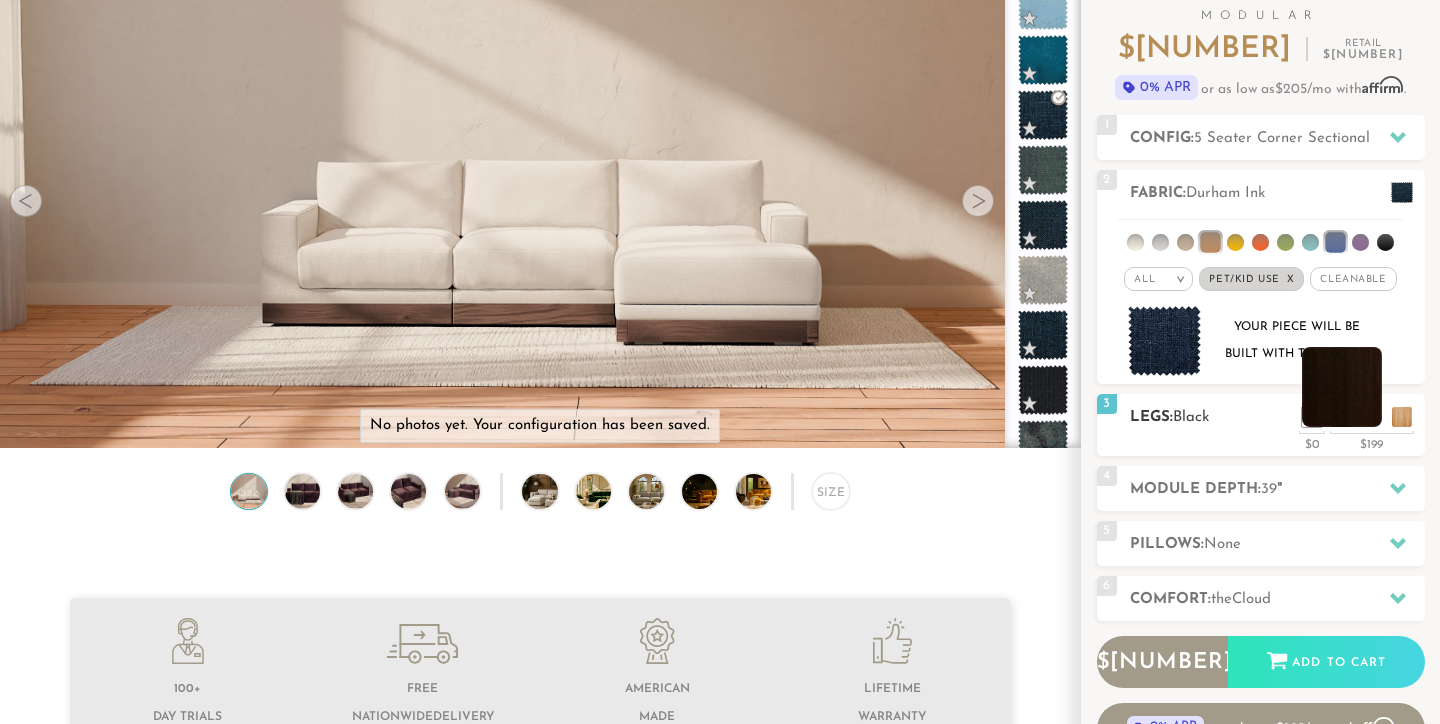 click at bounding box center (1342, 387) 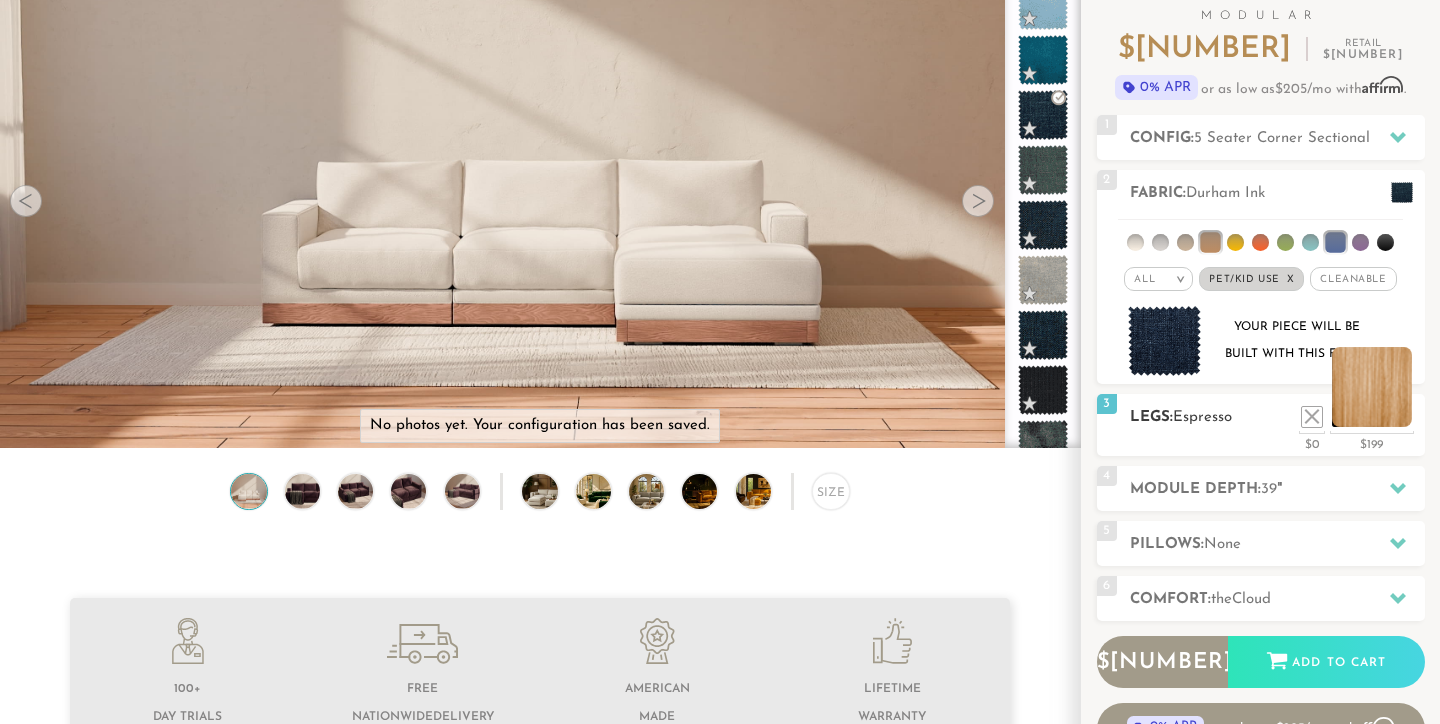 click at bounding box center [1372, 387] 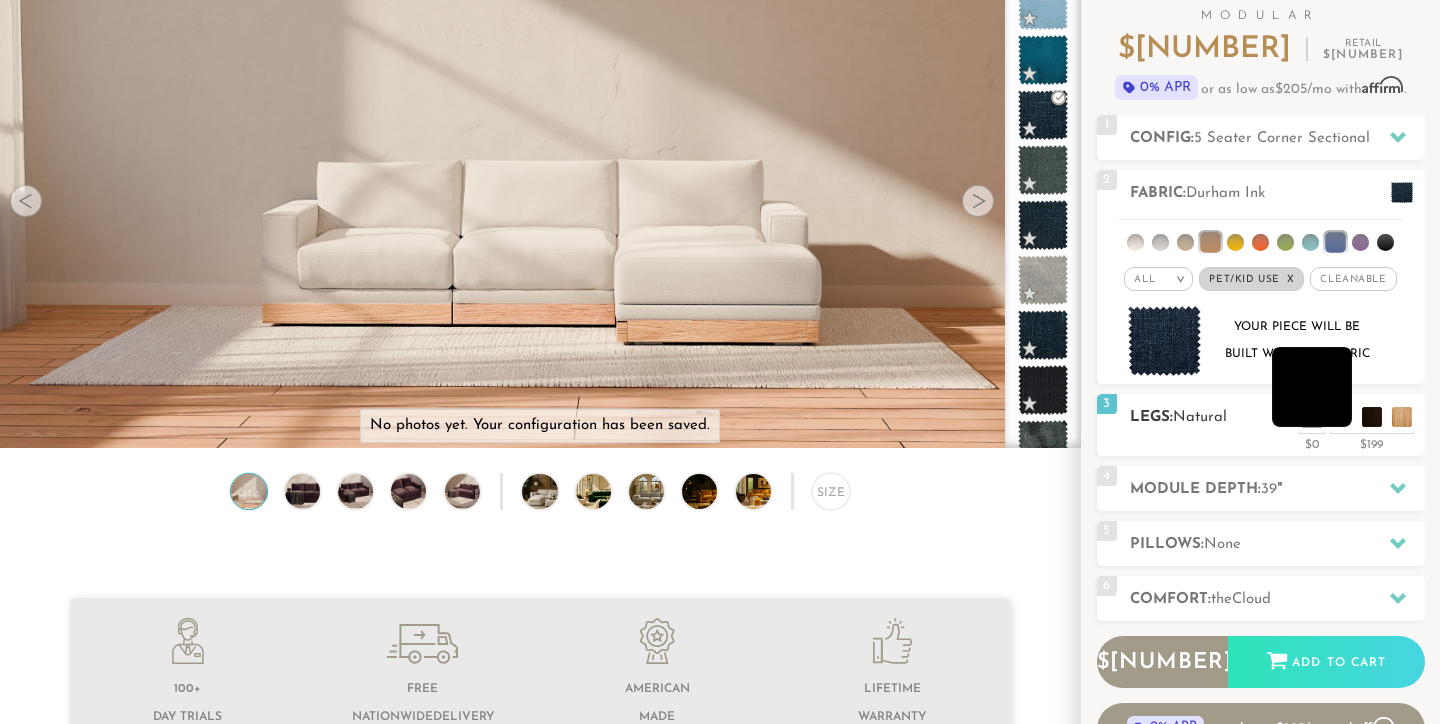click at bounding box center (1312, 387) 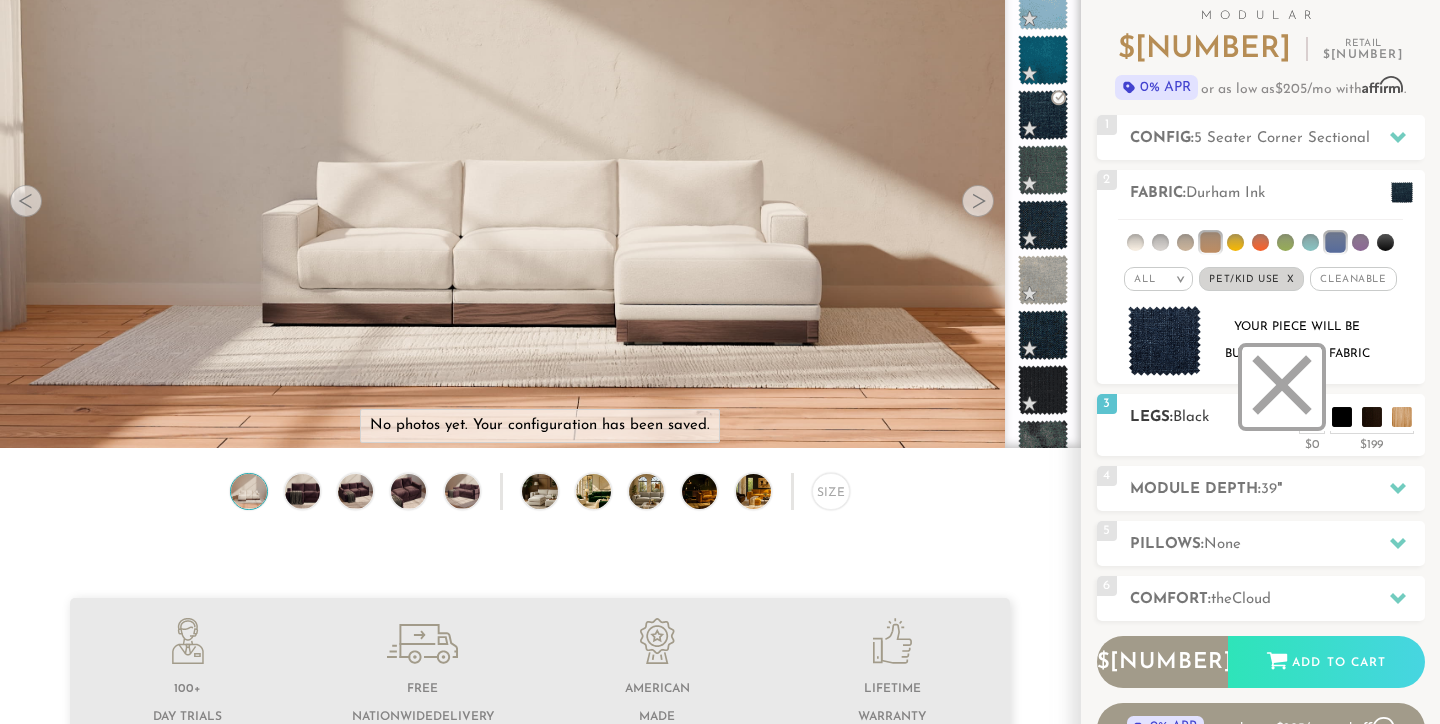 click at bounding box center [1282, 387] 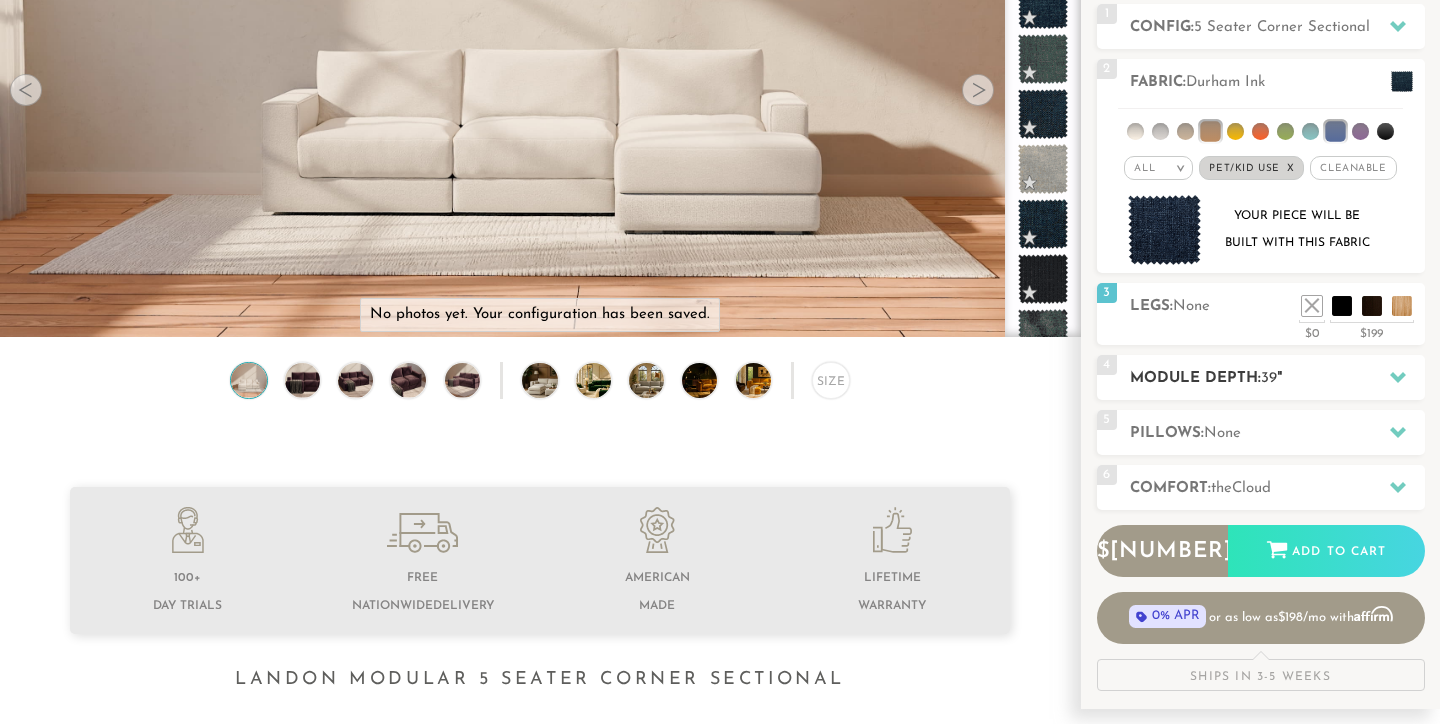scroll, scrollTop: 281, scrollLeft: 0, axis: vertical 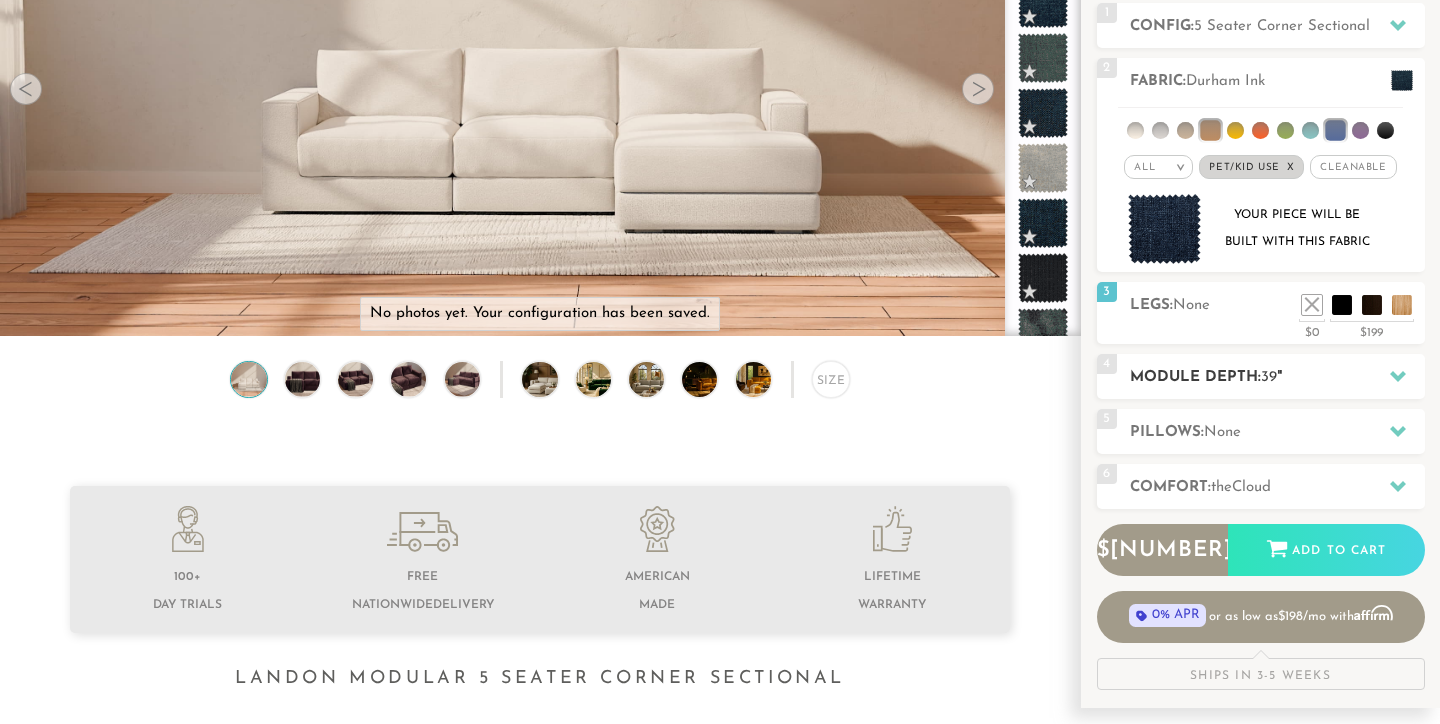 click on "Module Depth:  39 "" at bounding box center [1277, 377] 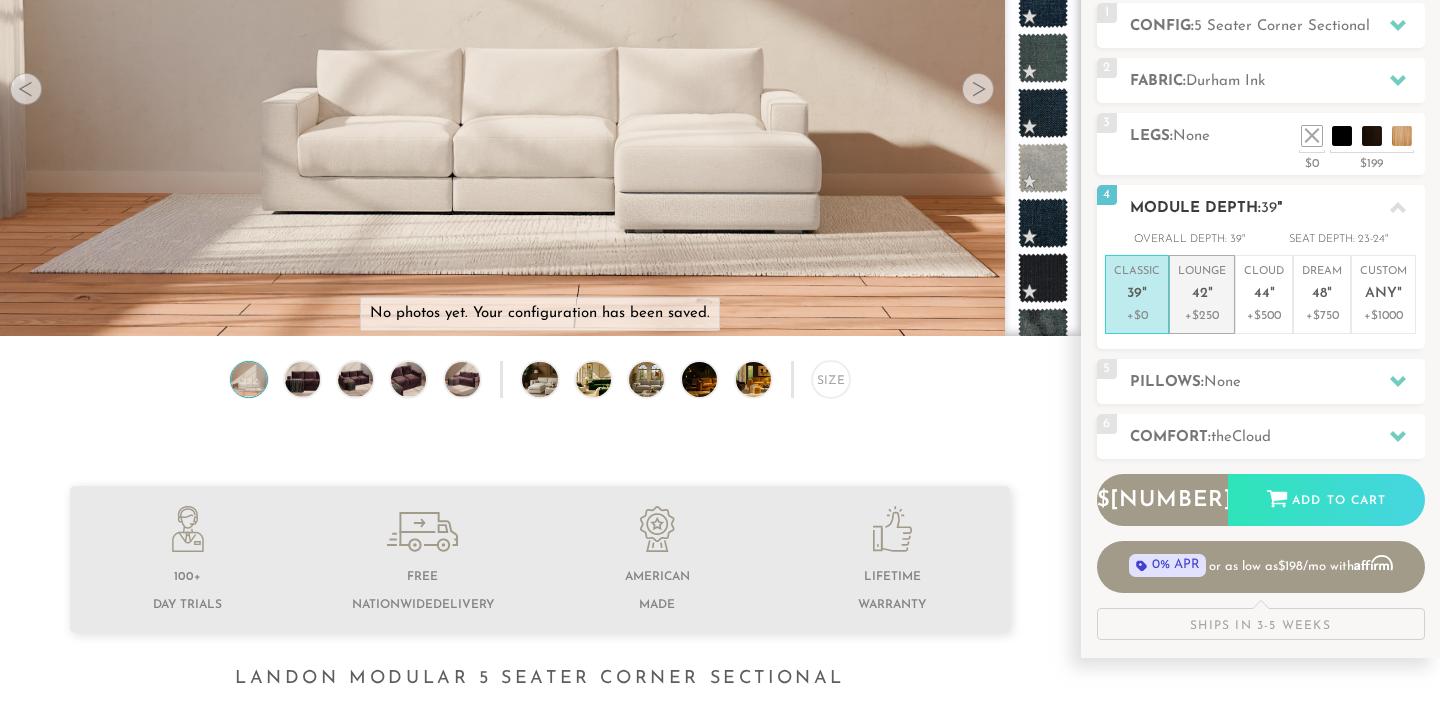 click on "42" at bounding box center [1200, 294] 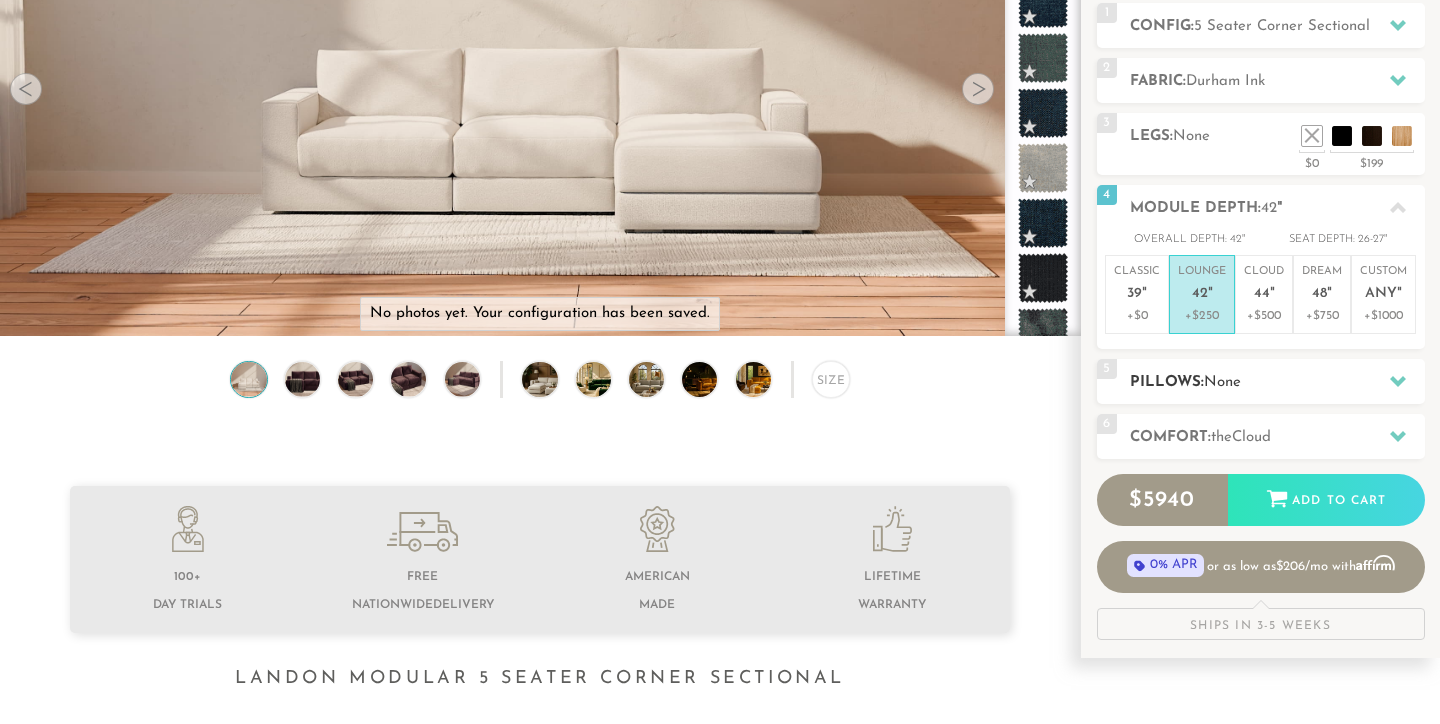 click on "5
Pillows:  None" at bounding box center (1261, 381) 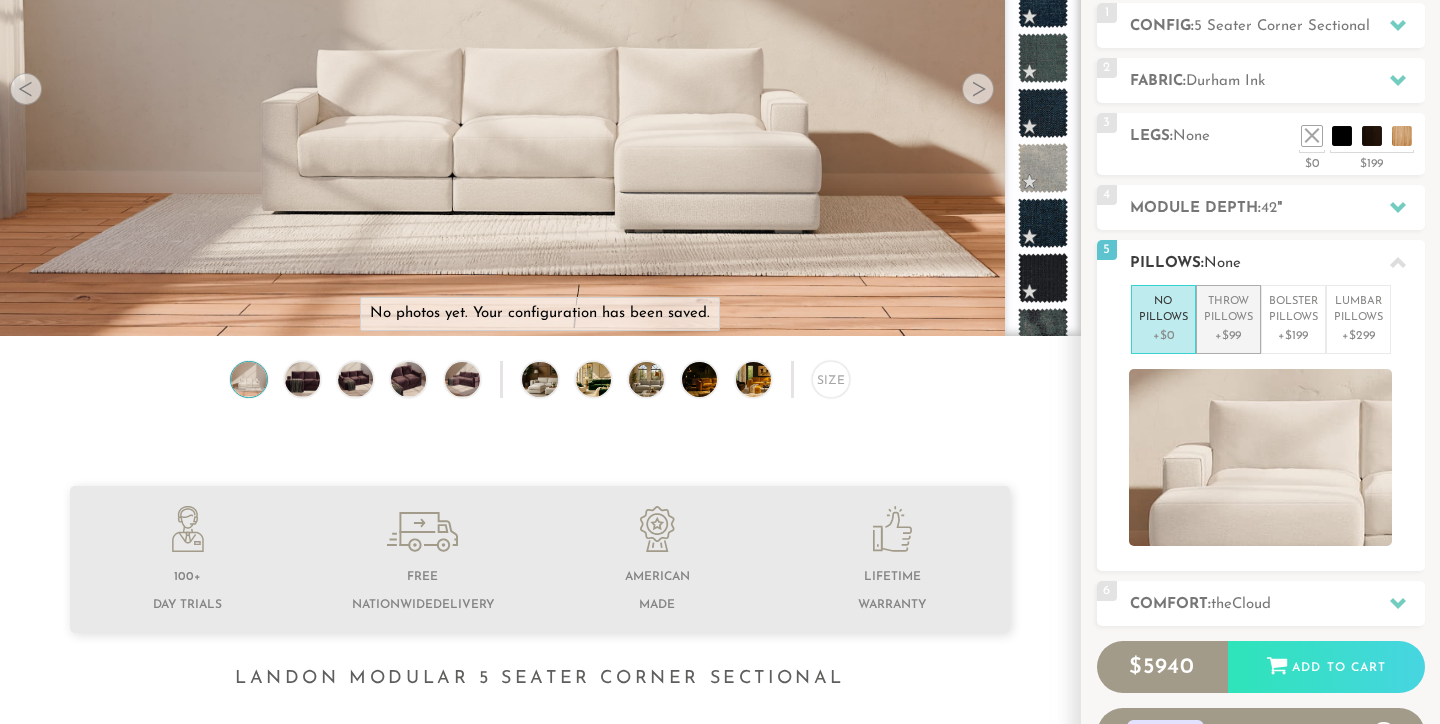 click on "Throw Pillows" at bounding box center (1228, 310) 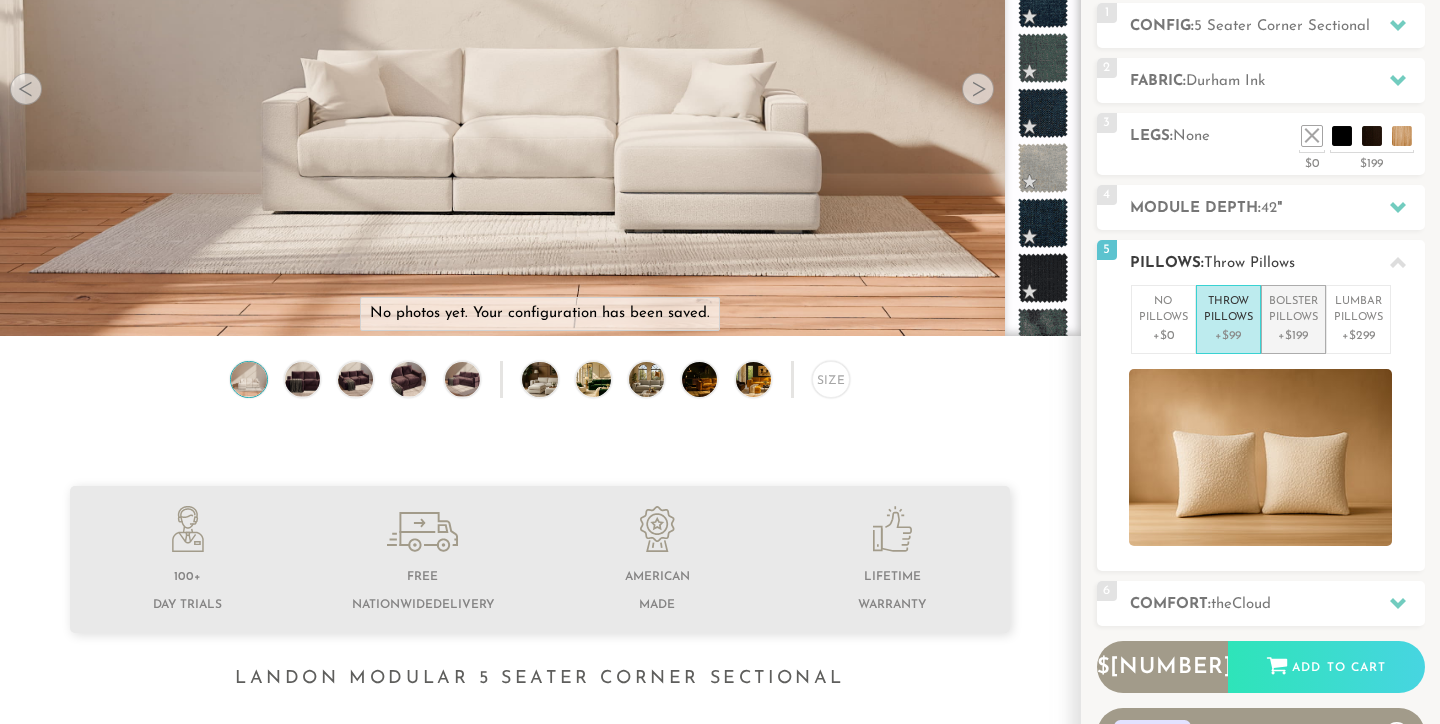 click on "Bolster Pillows" at bounding box center (1293, 310) 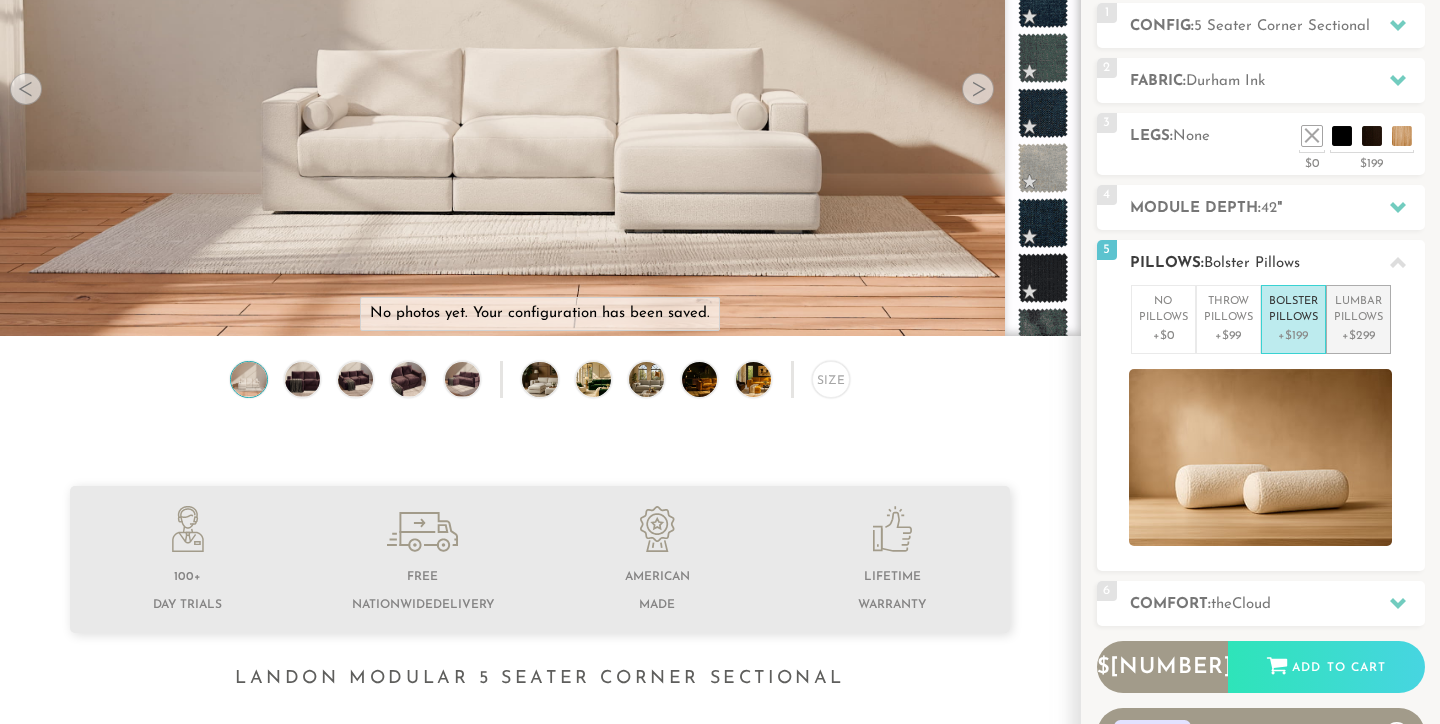 click on "Lumbar Pillows" at bounding box center (1358, 310) 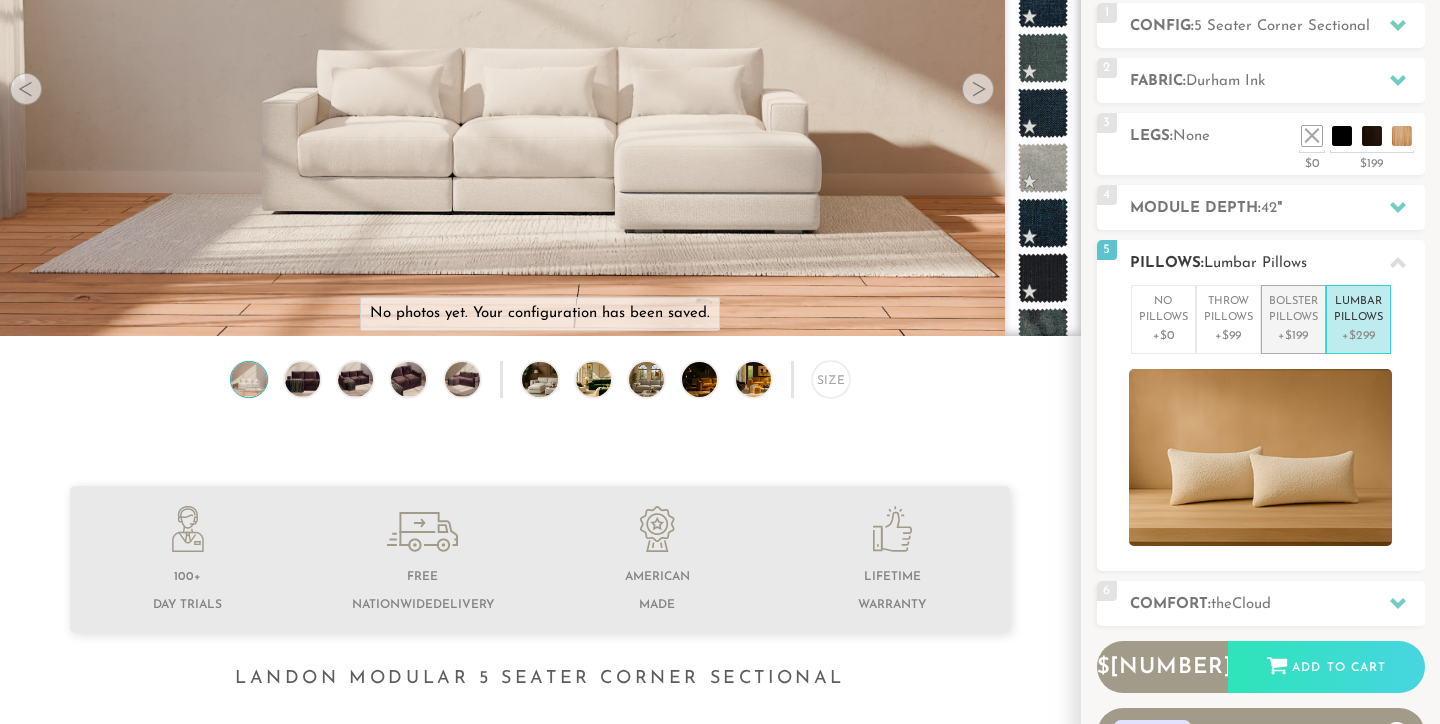 click on "Bolster Pillows" at bounding box center [1293, 310] 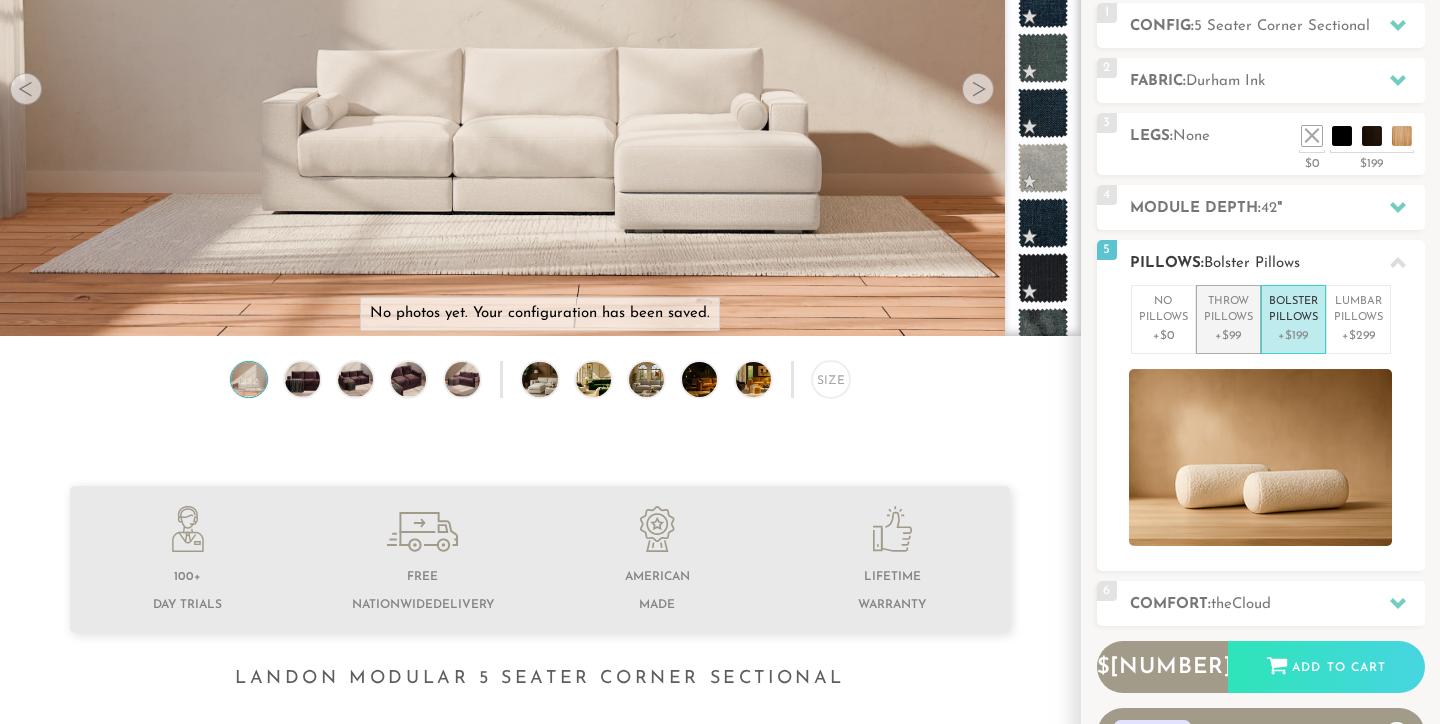click on "Throw Pillows" at bounding box center (1228, 310) 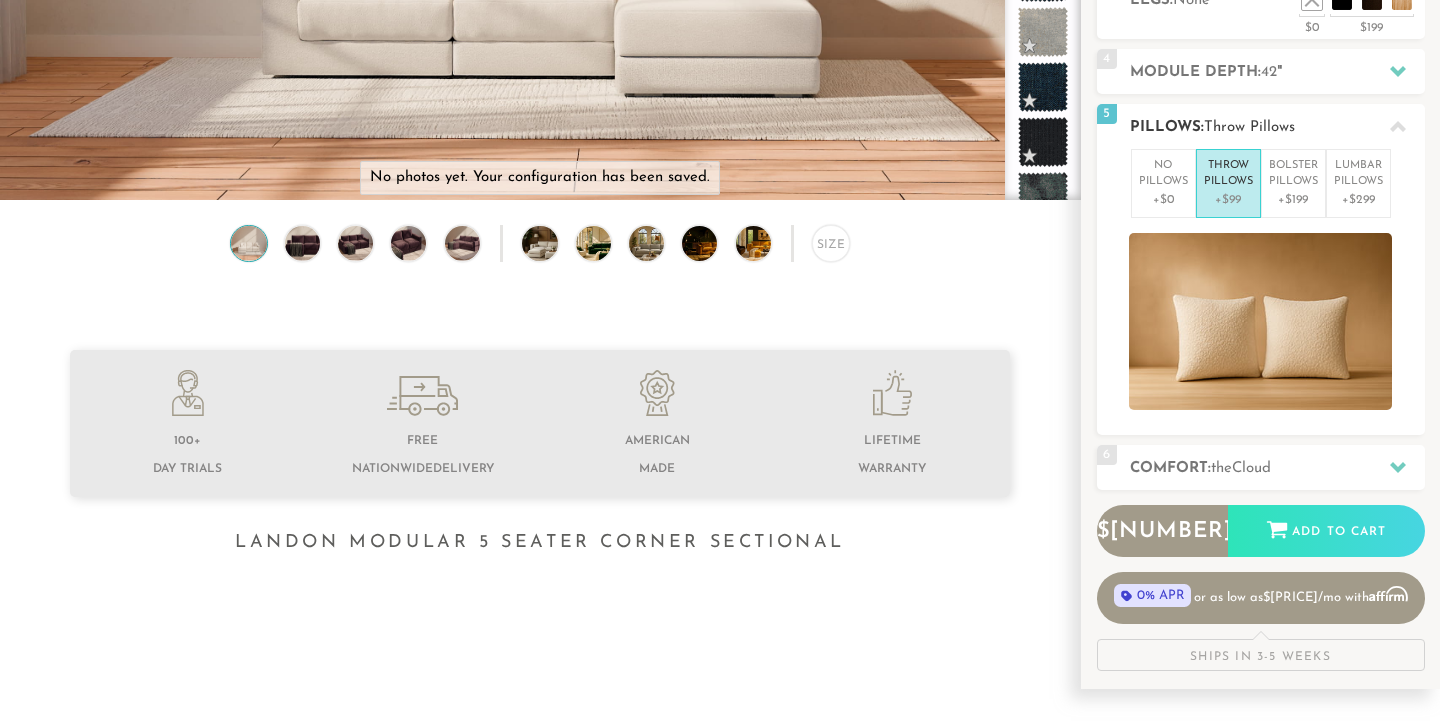 scroll, scrollTop: 420, scrollLeft: 0, axis: vertical 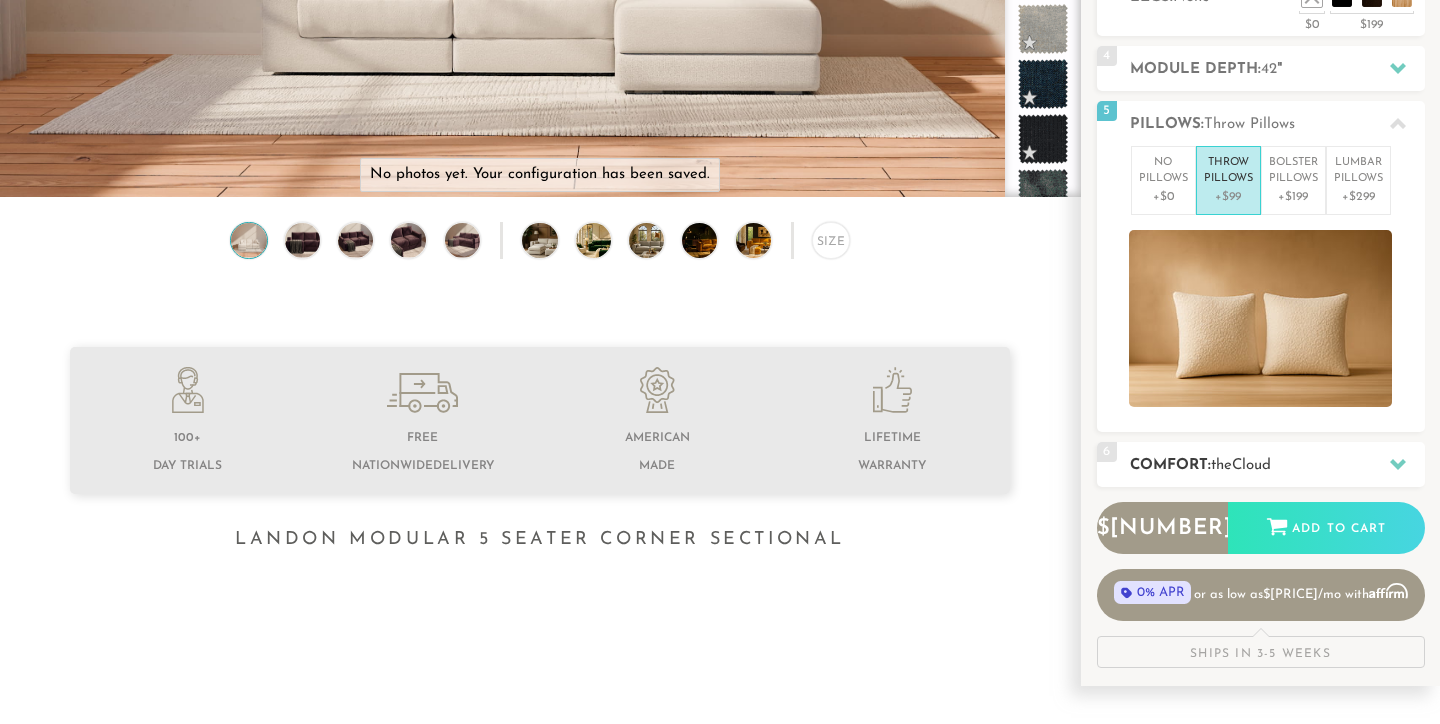 click on "Comfort:  the  Cloud" at bounding box center (1277, 465) 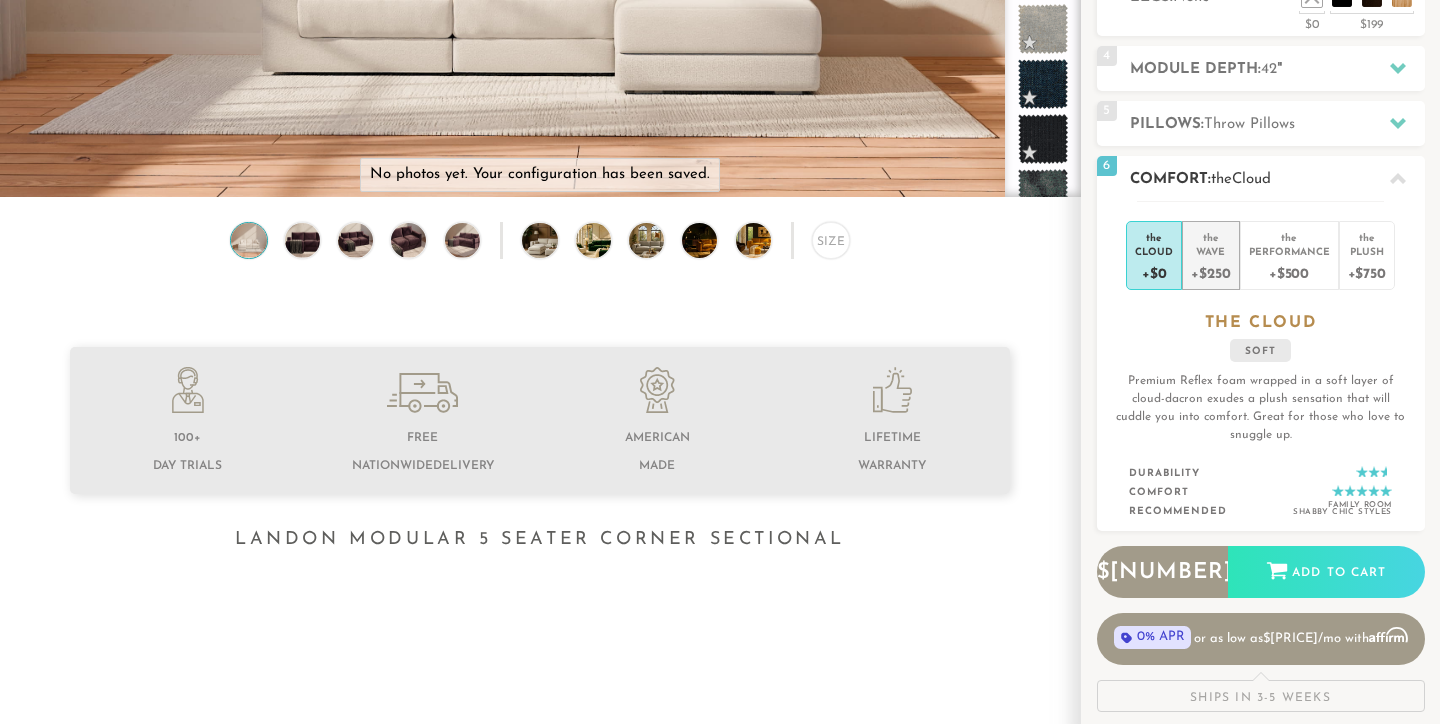 click on "+$250" at bounding box center [1210, 272] 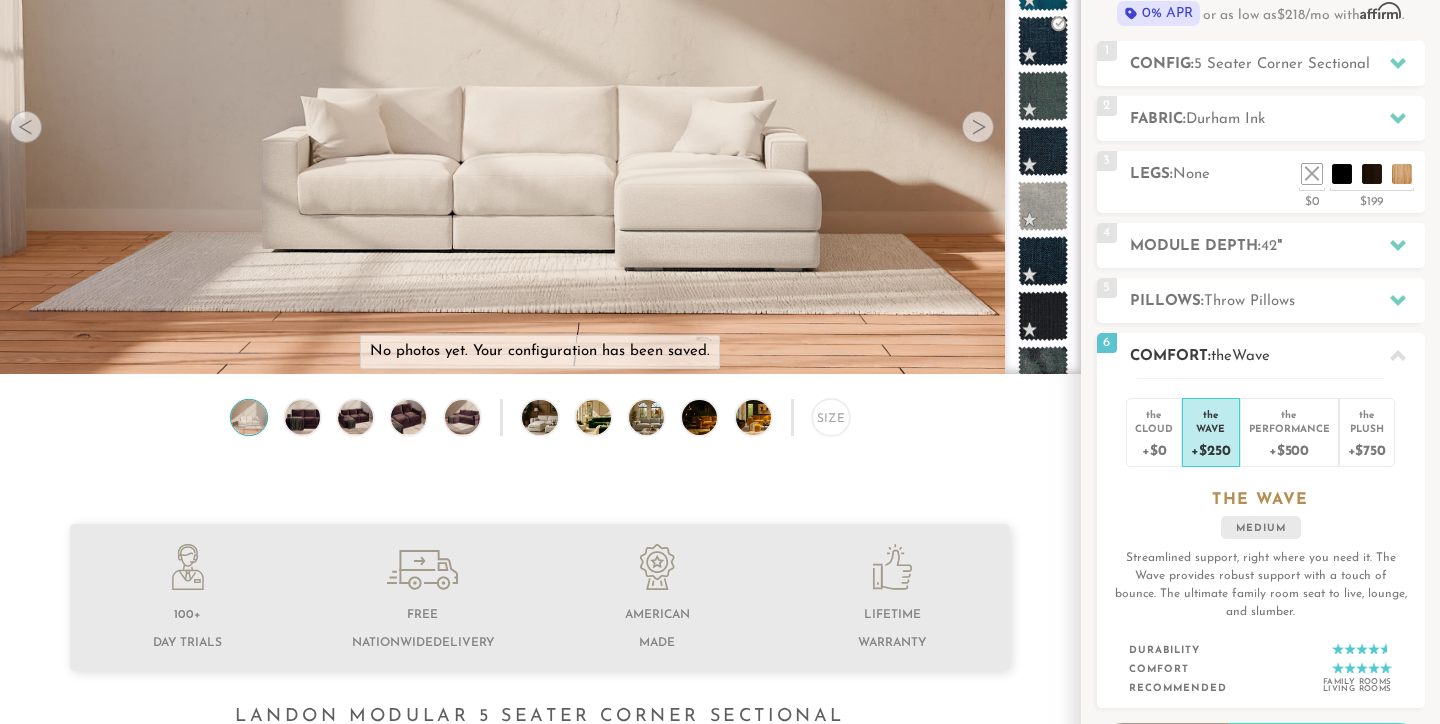 scroll, scrollTop: 239, scrollLeft: 0, axis: vertical 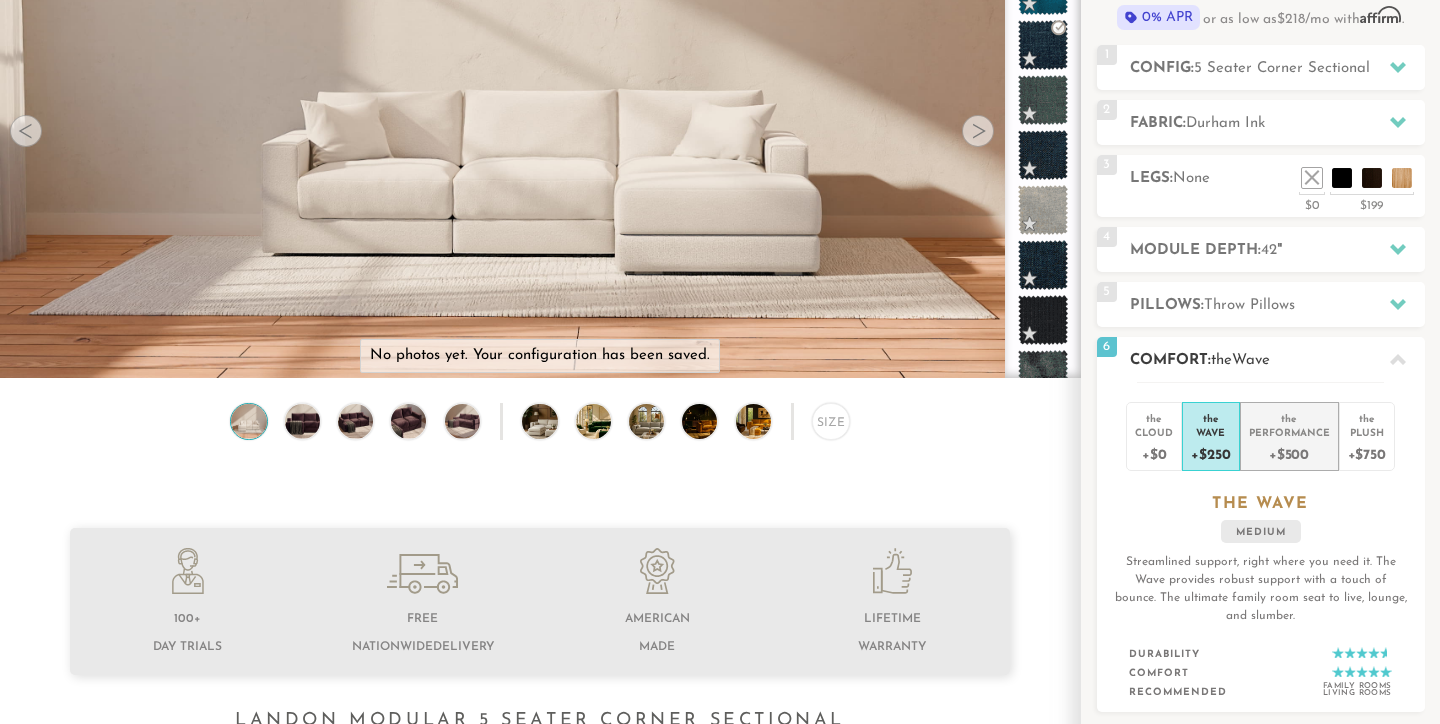 click on "+$500" at bounding box center (1289, 453) 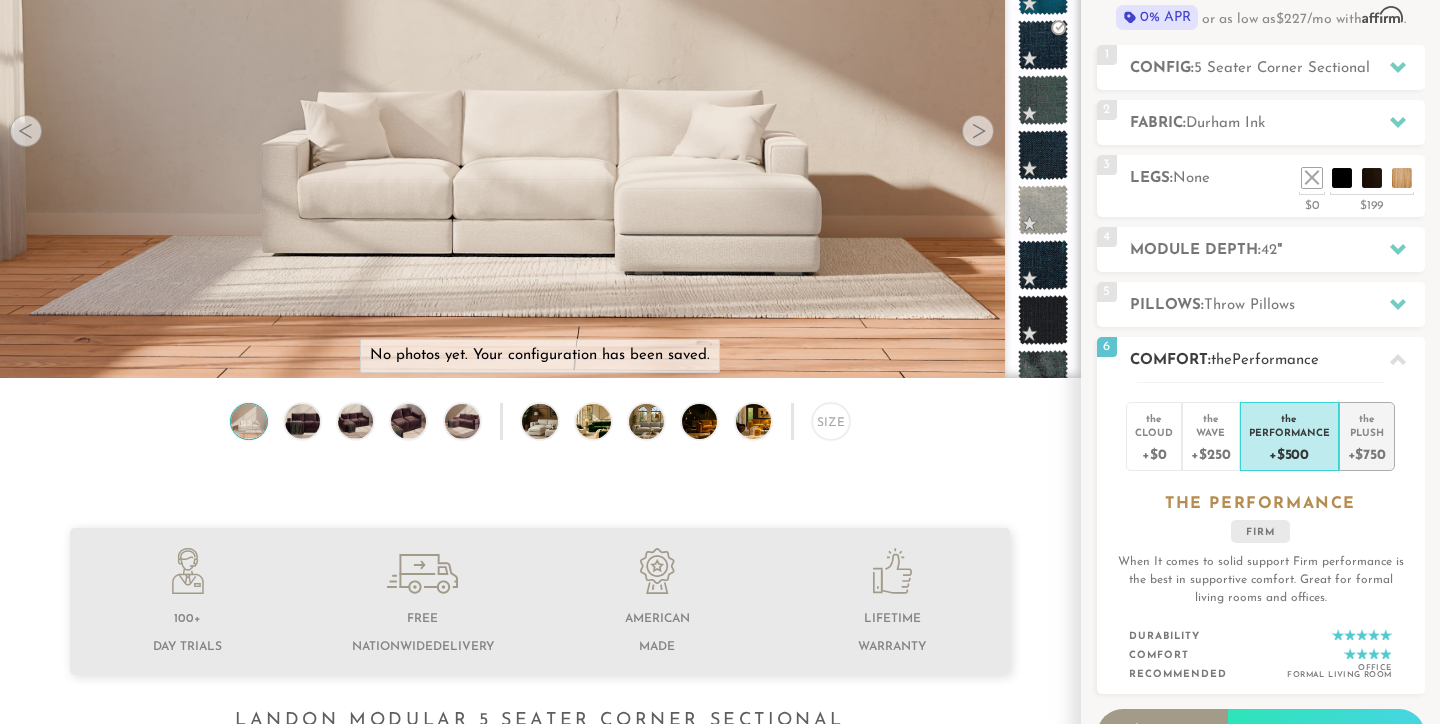 click on "the" at bounding box center (1367, 415) 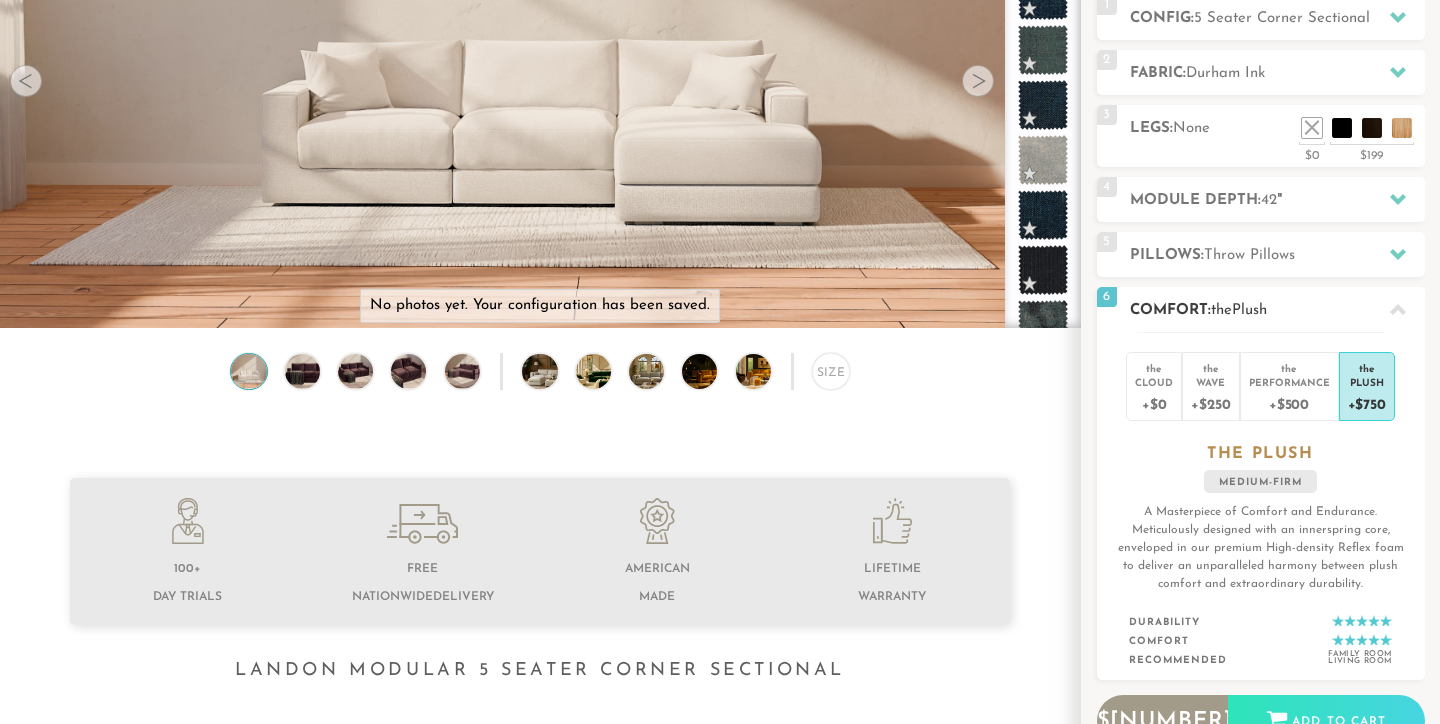 scroll, scrollTop: 286, scrollLeft: 0, axis: vertical 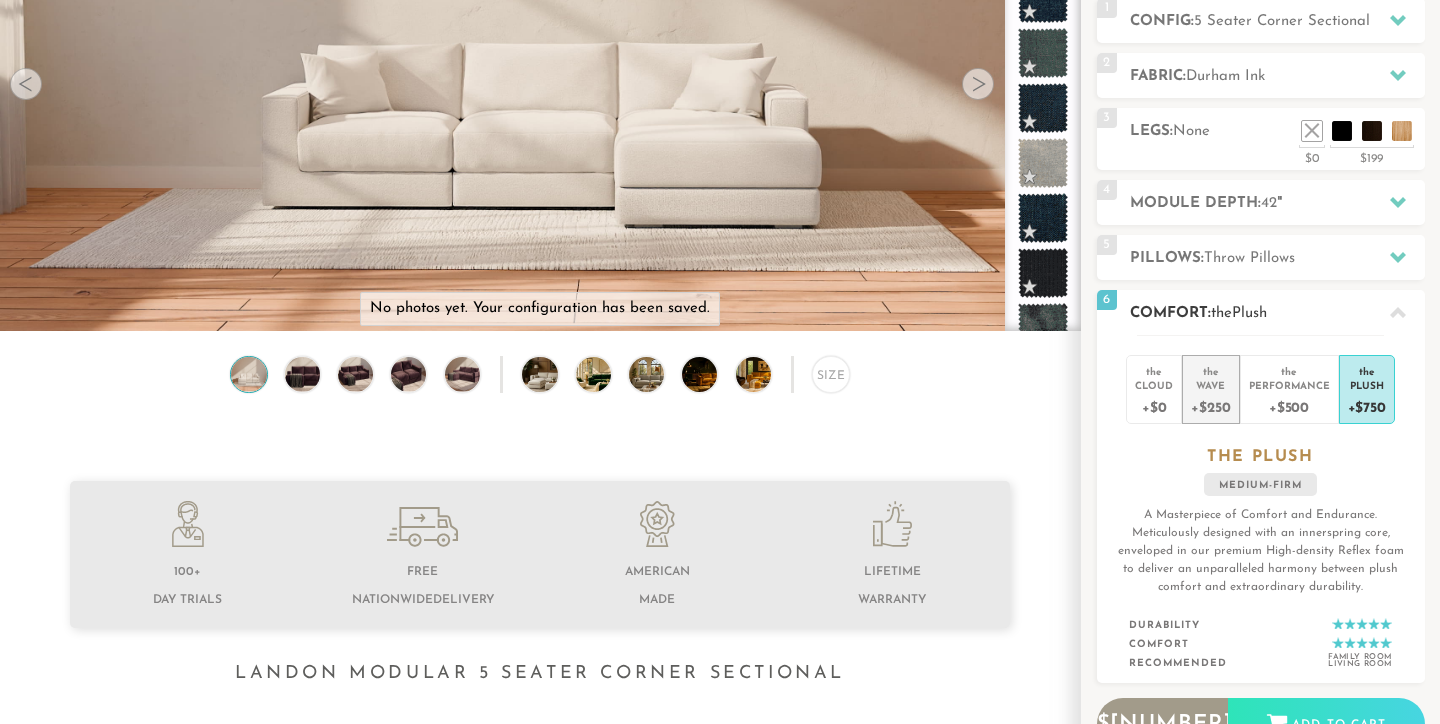 click on "+$250" at bounding box center (1210, 406) 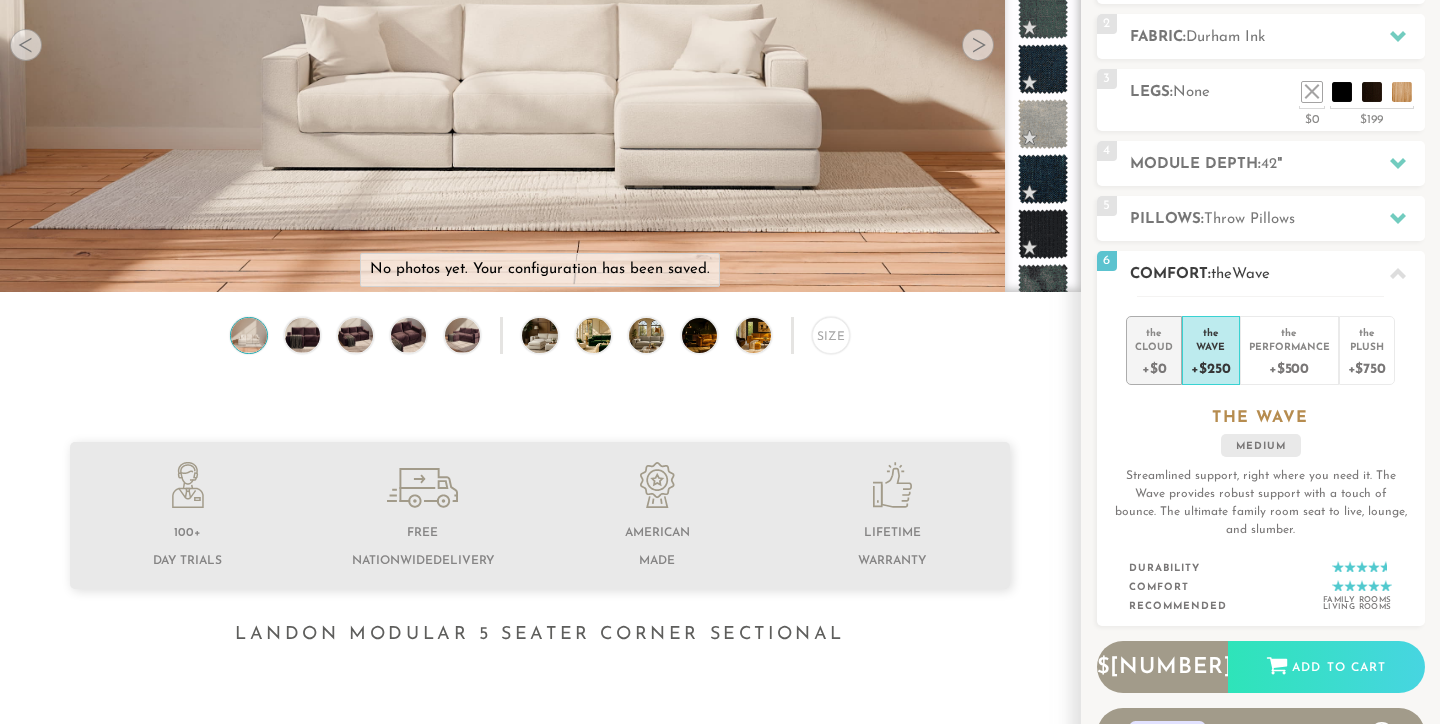 scroll, scrollTop: 327, scrollLeft: 0, axis: vertical 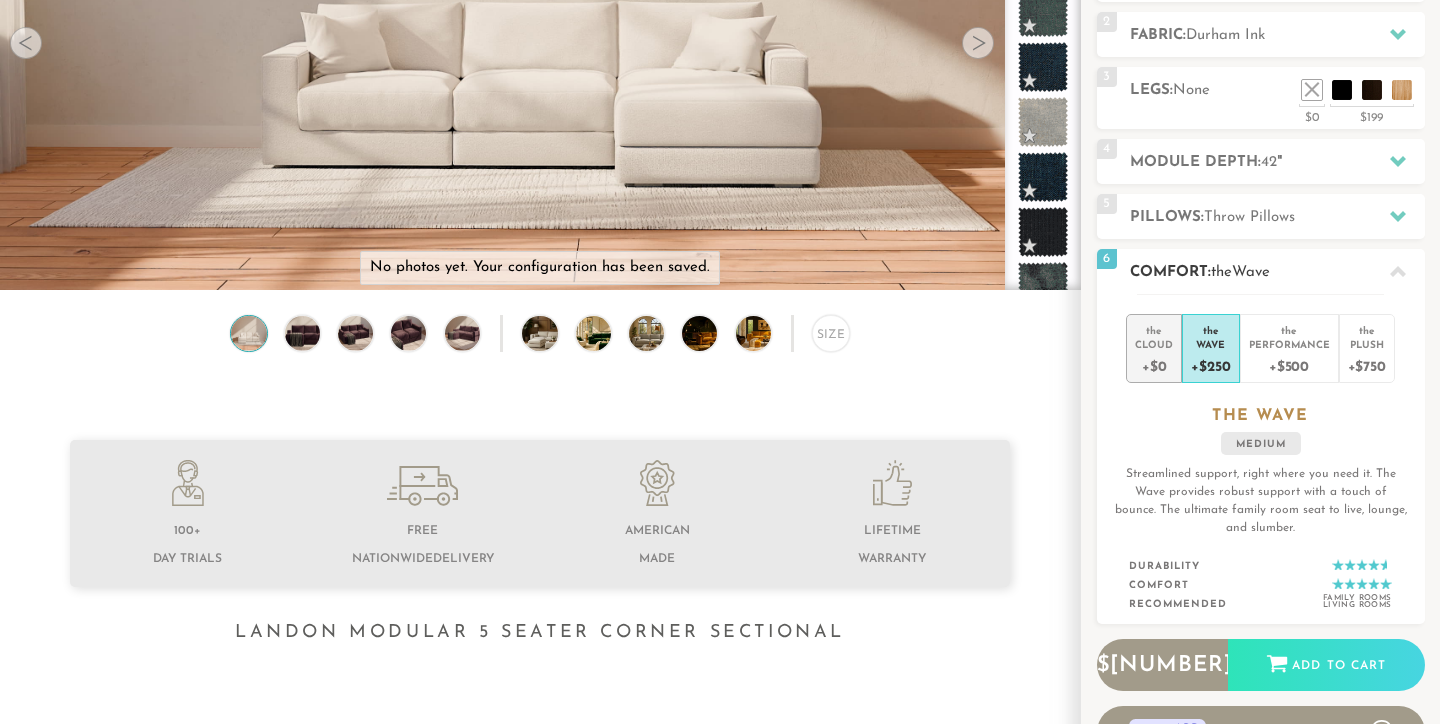 click on "+$0" at bounding box center [1154, 365] 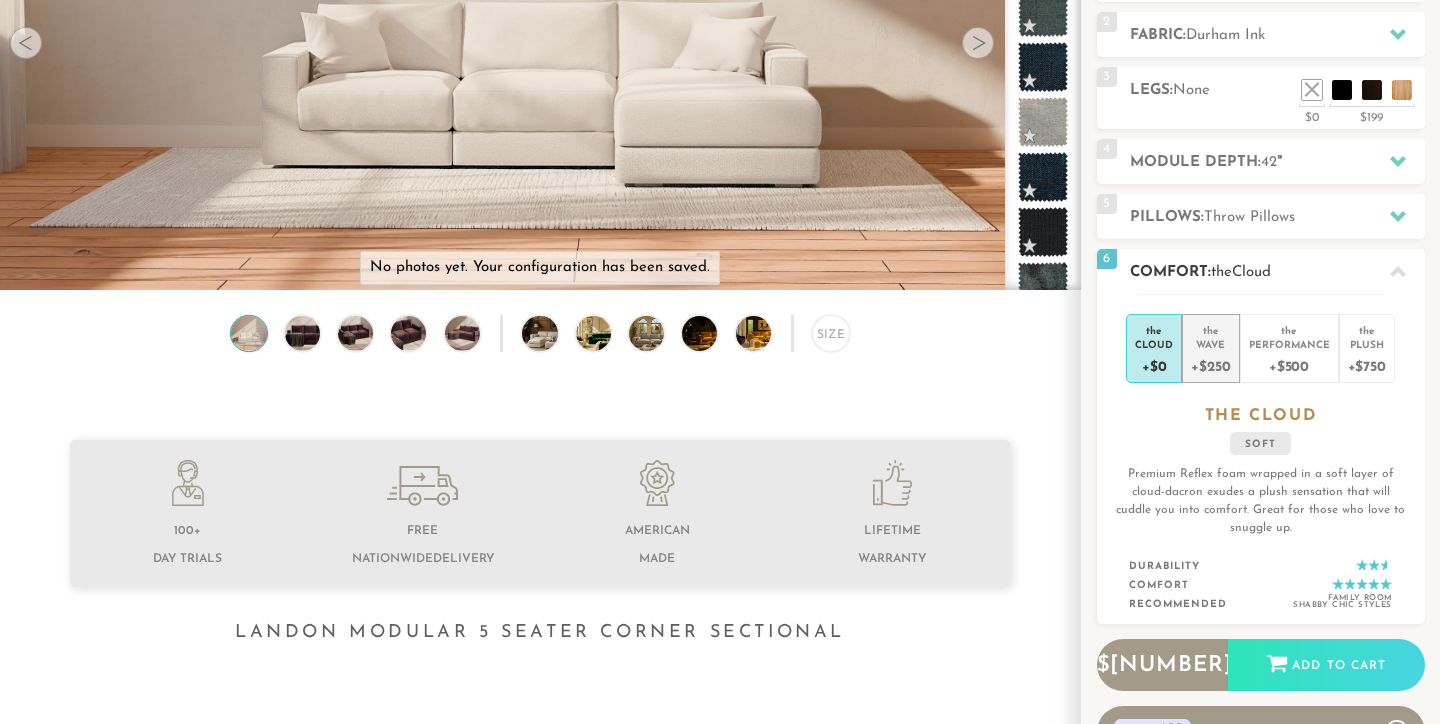 click on "+$250" at bounding box center [1210, 365] 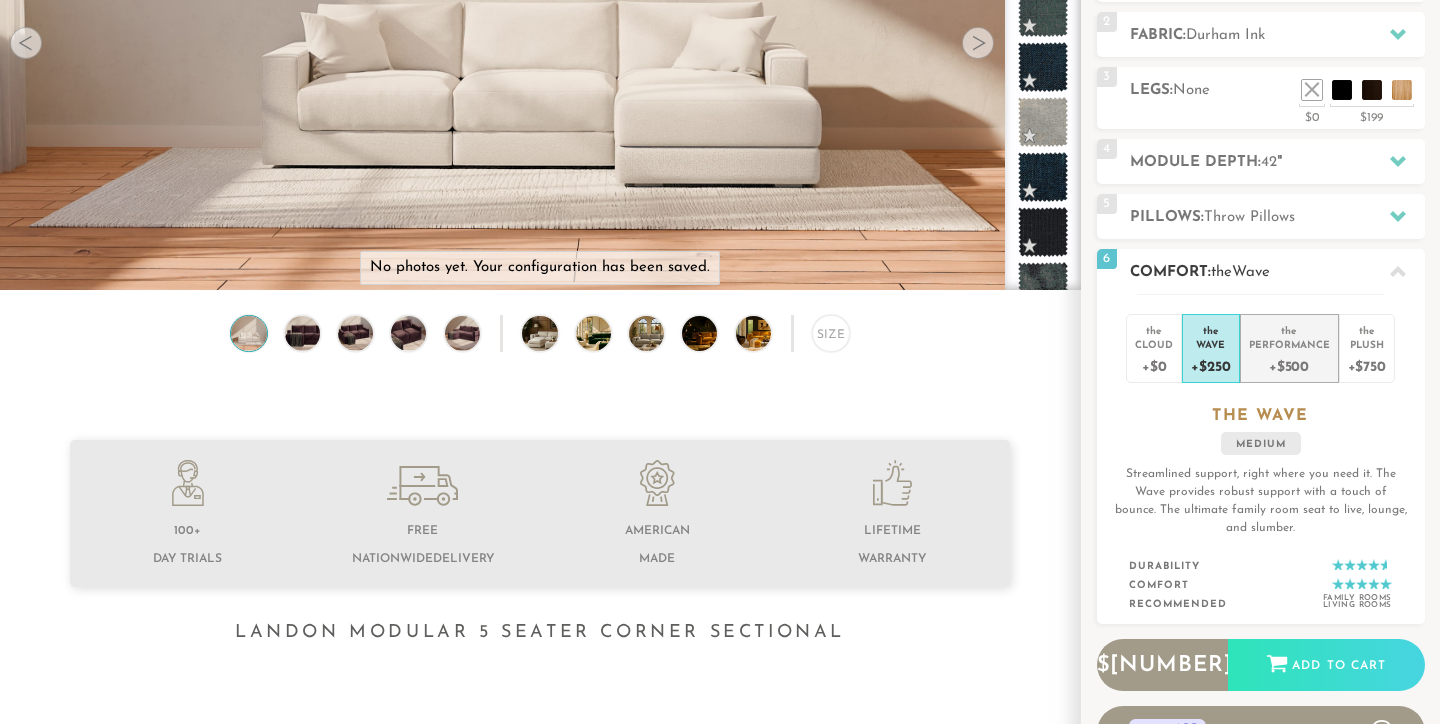 click on "Performance" at bounding box center (1289, 344) 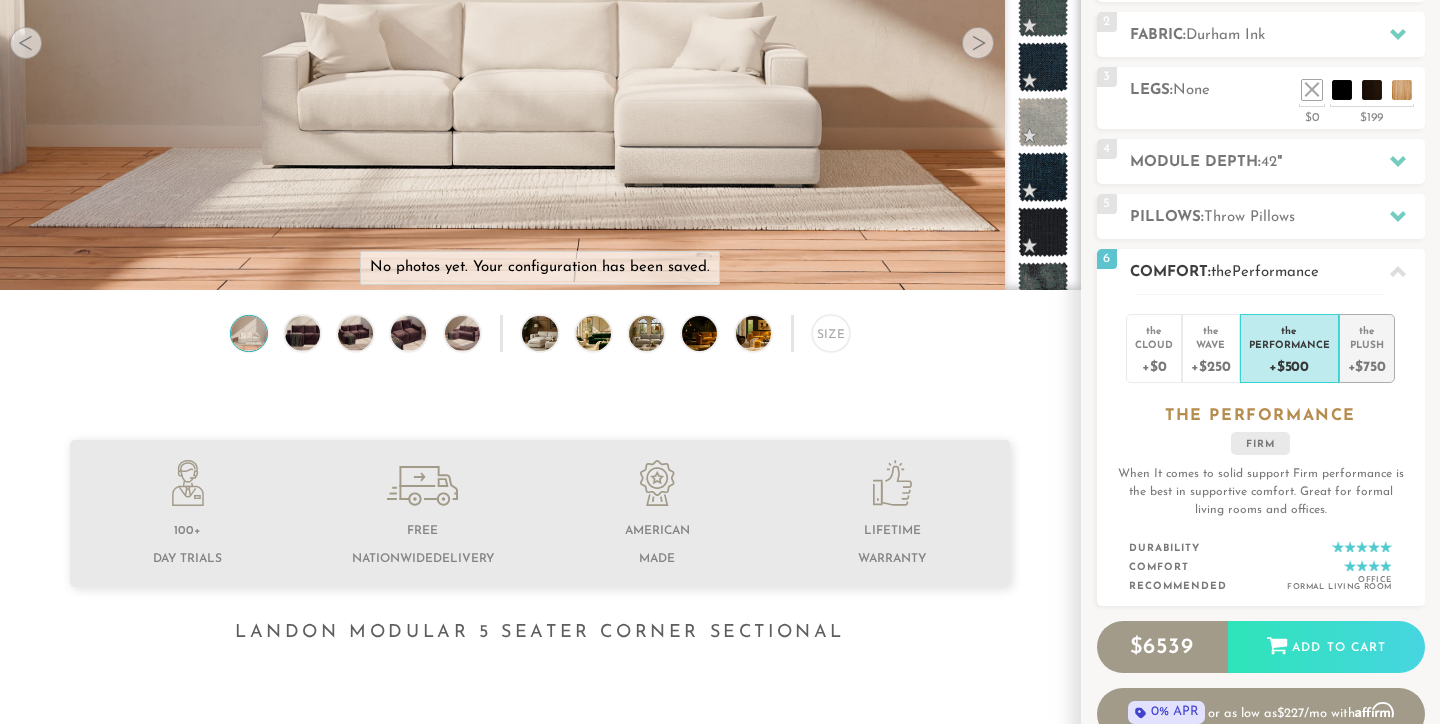 click on "+$750" at bounding box center [1367, 365] 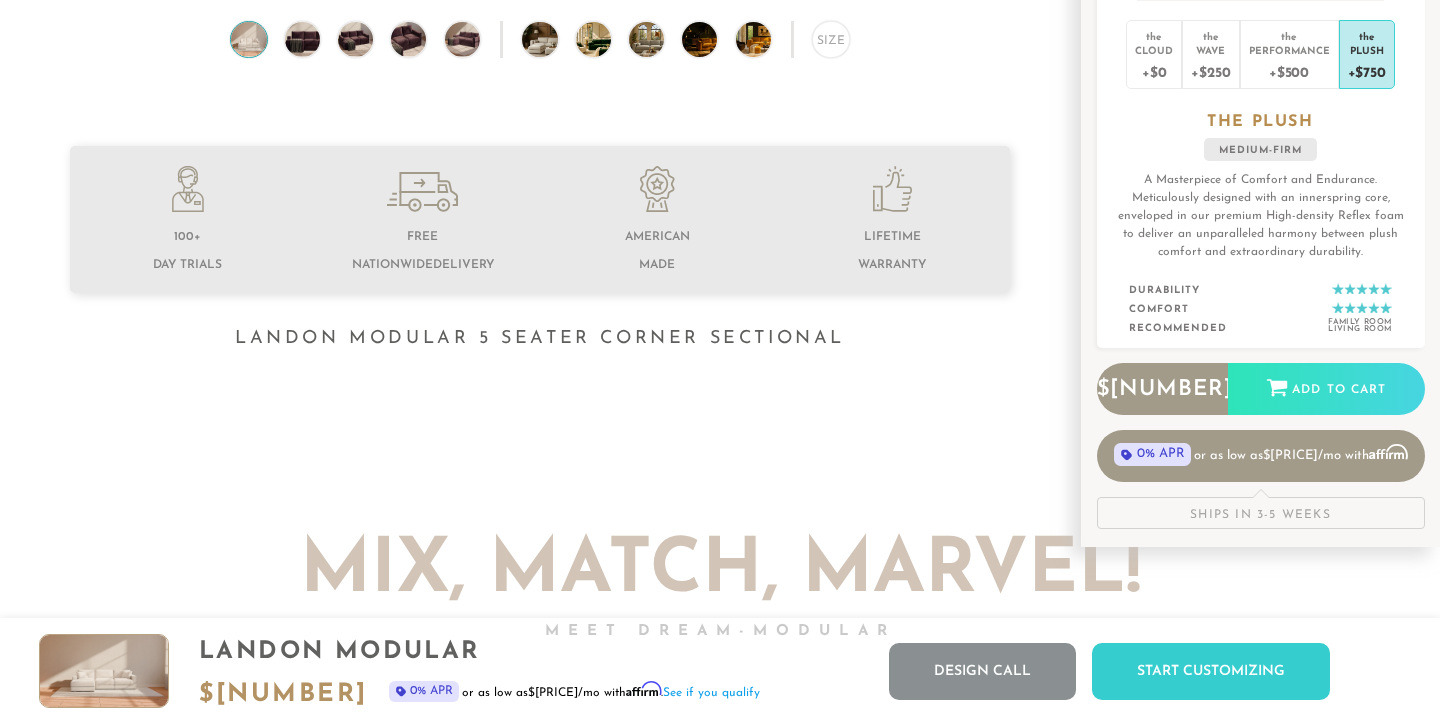 scroll, scrollTop: 0, scrollLeft: 0, axis: both 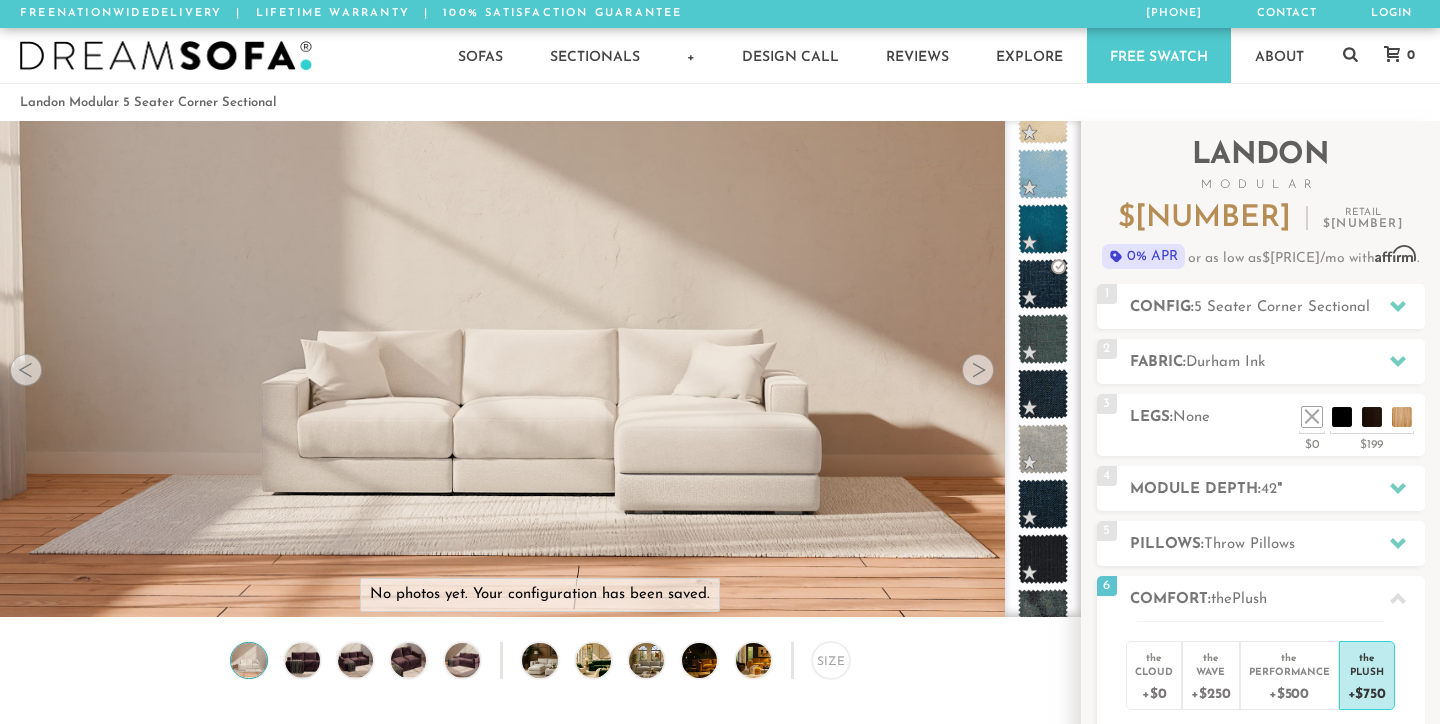 click at bounding box center (978, 370) 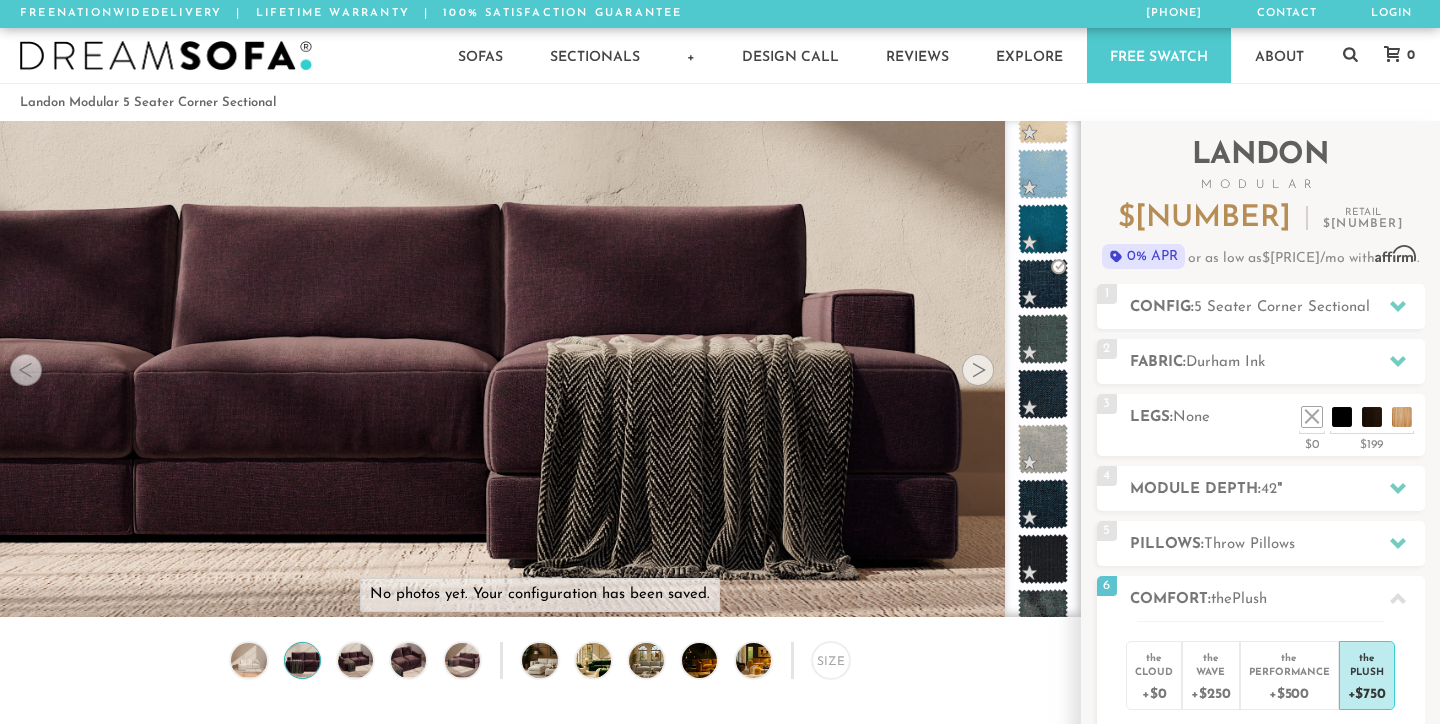 click at bounding box center (978, 370) 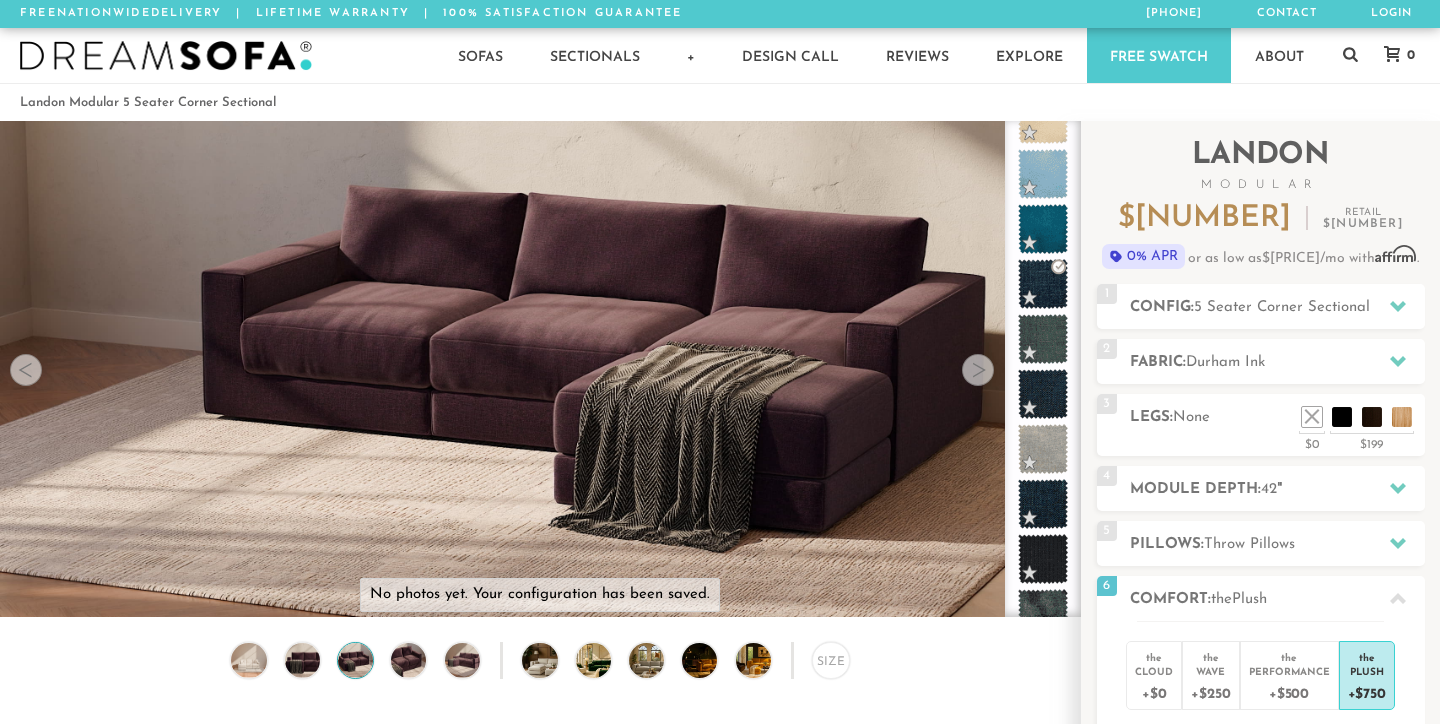 click at bounding box center (978, 370) 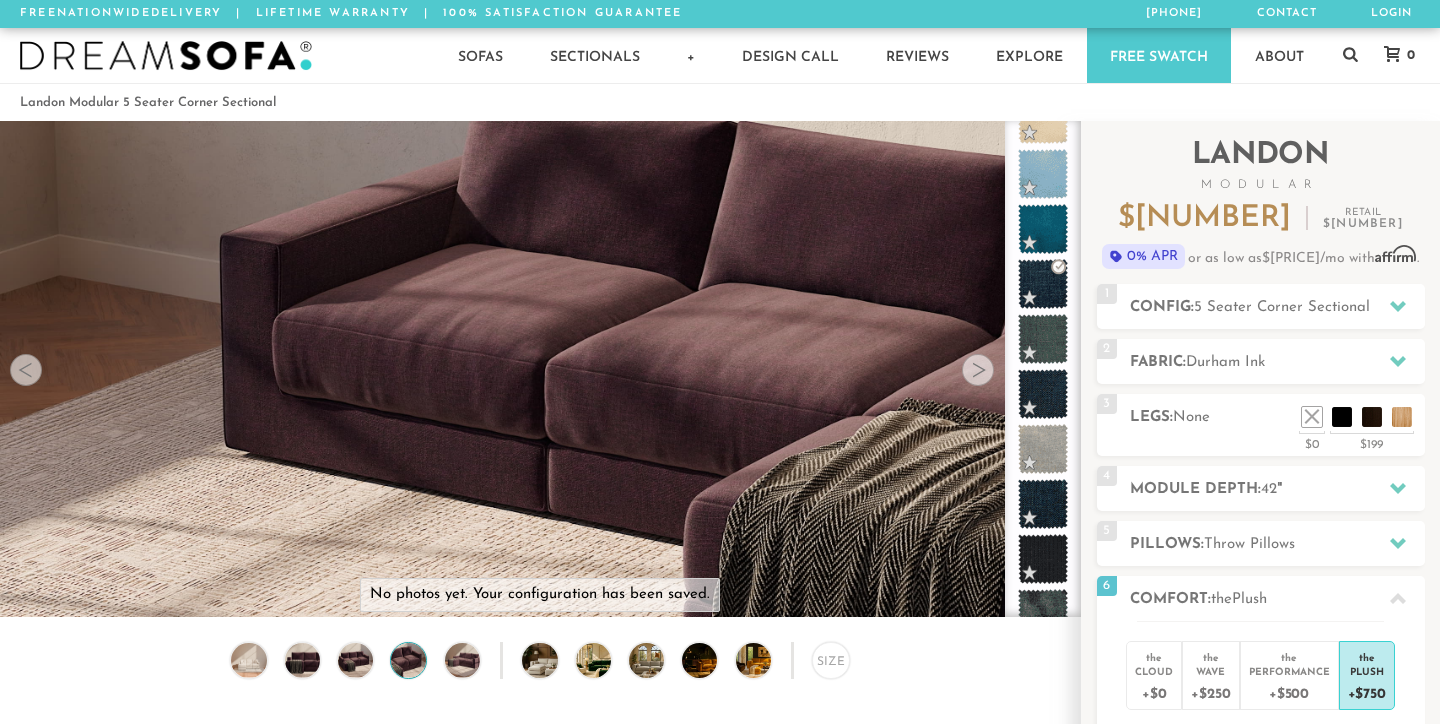 click at bounding box center (978, 370) 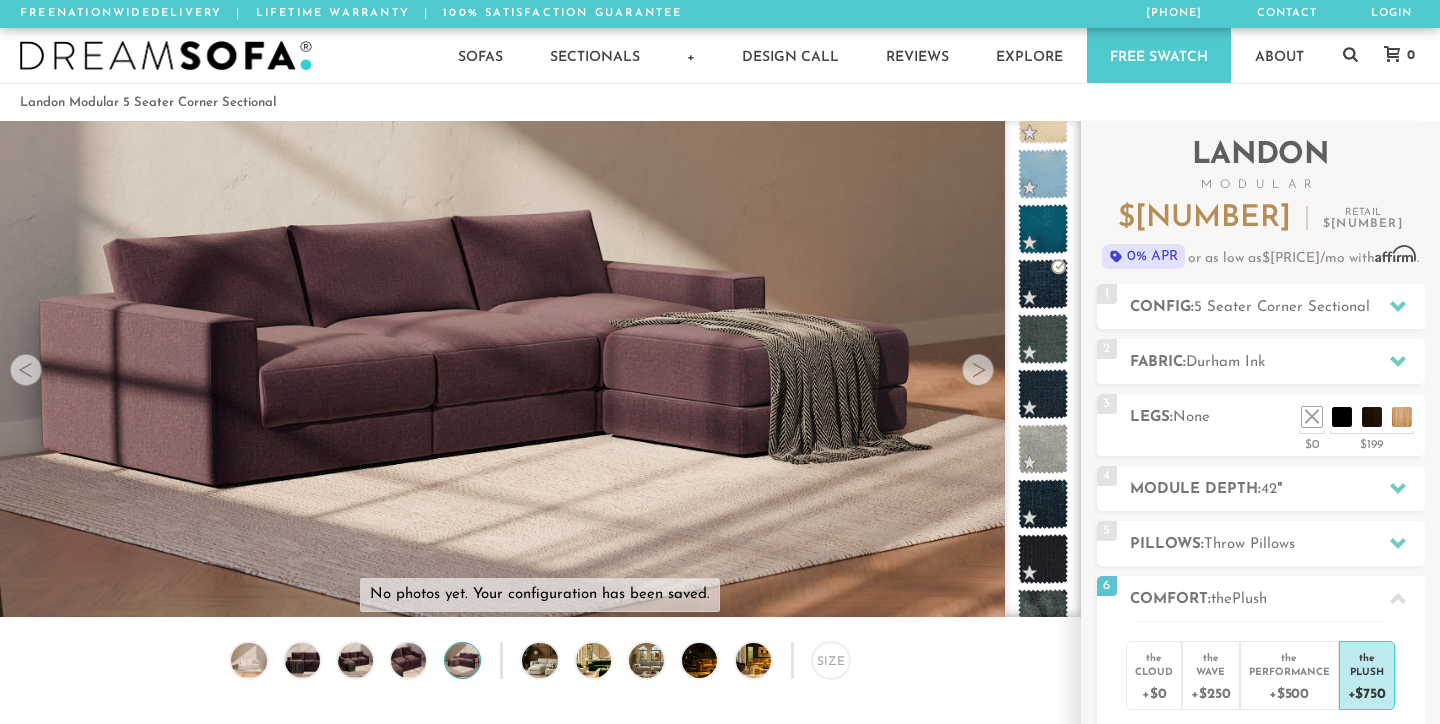 click at bounding box center (978, 370) 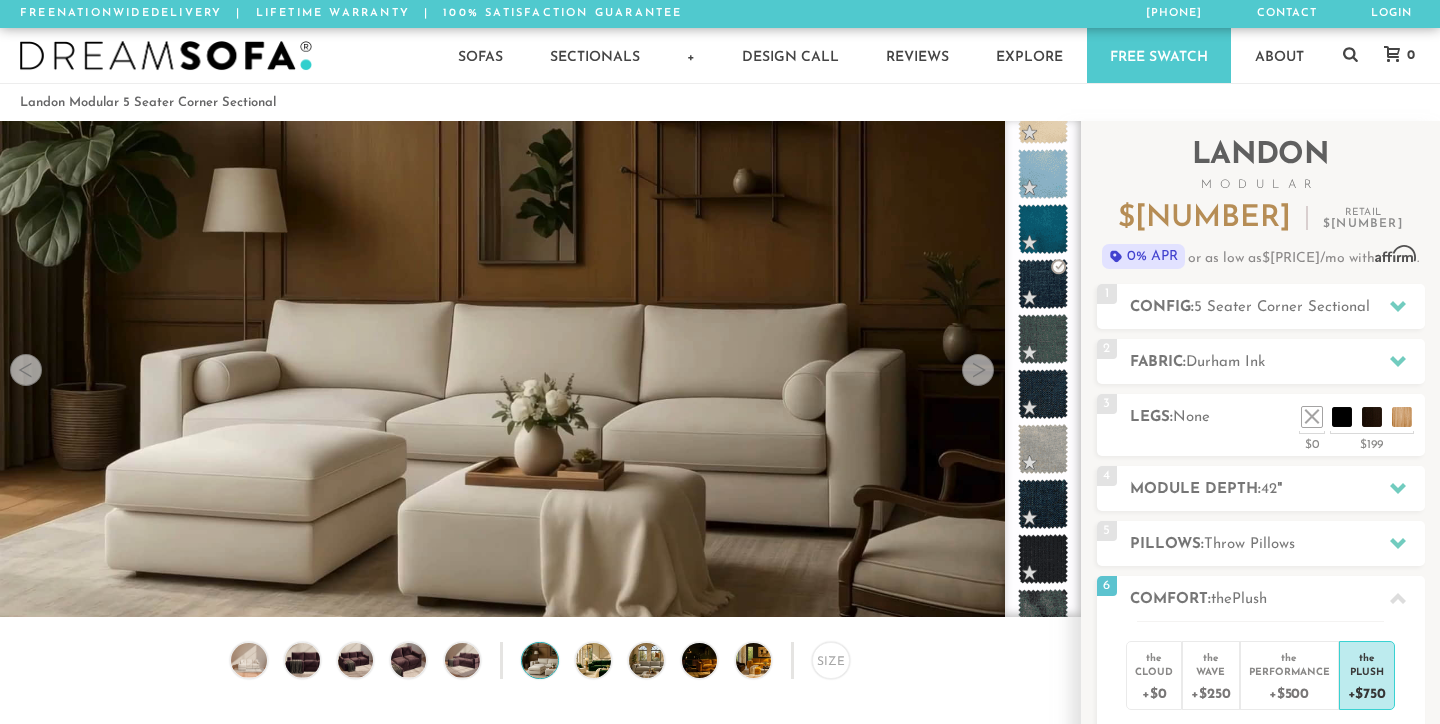 click at bounding box center [978, 370] 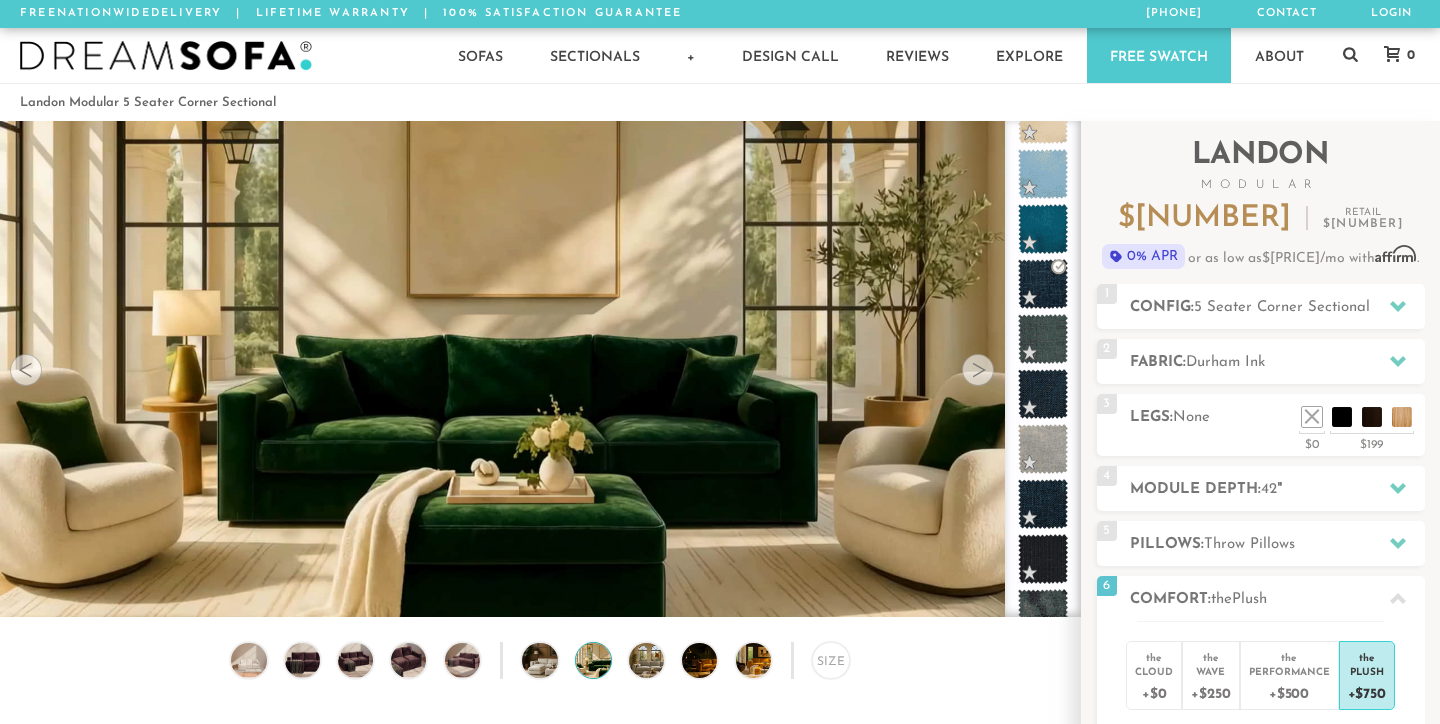 click at bounding box center [978, 370] 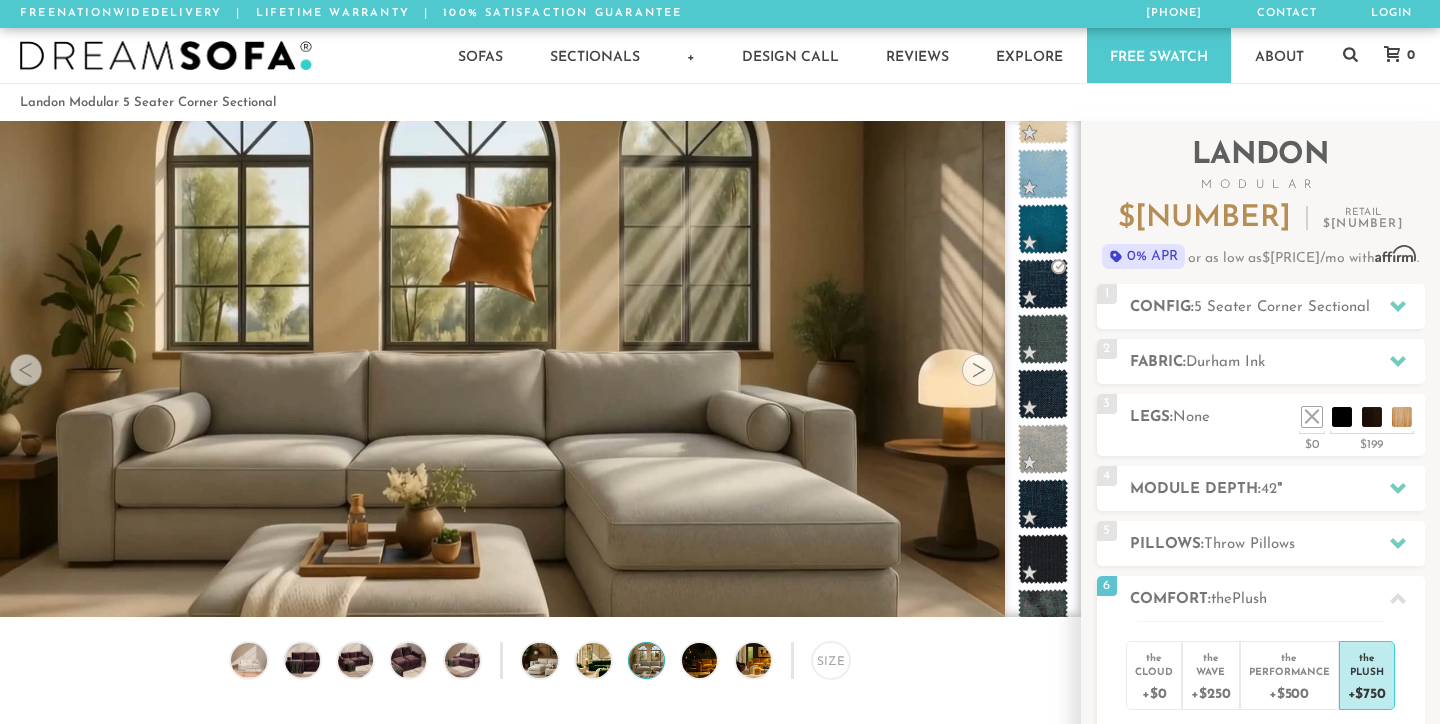 click at bounding box center (978, 370) 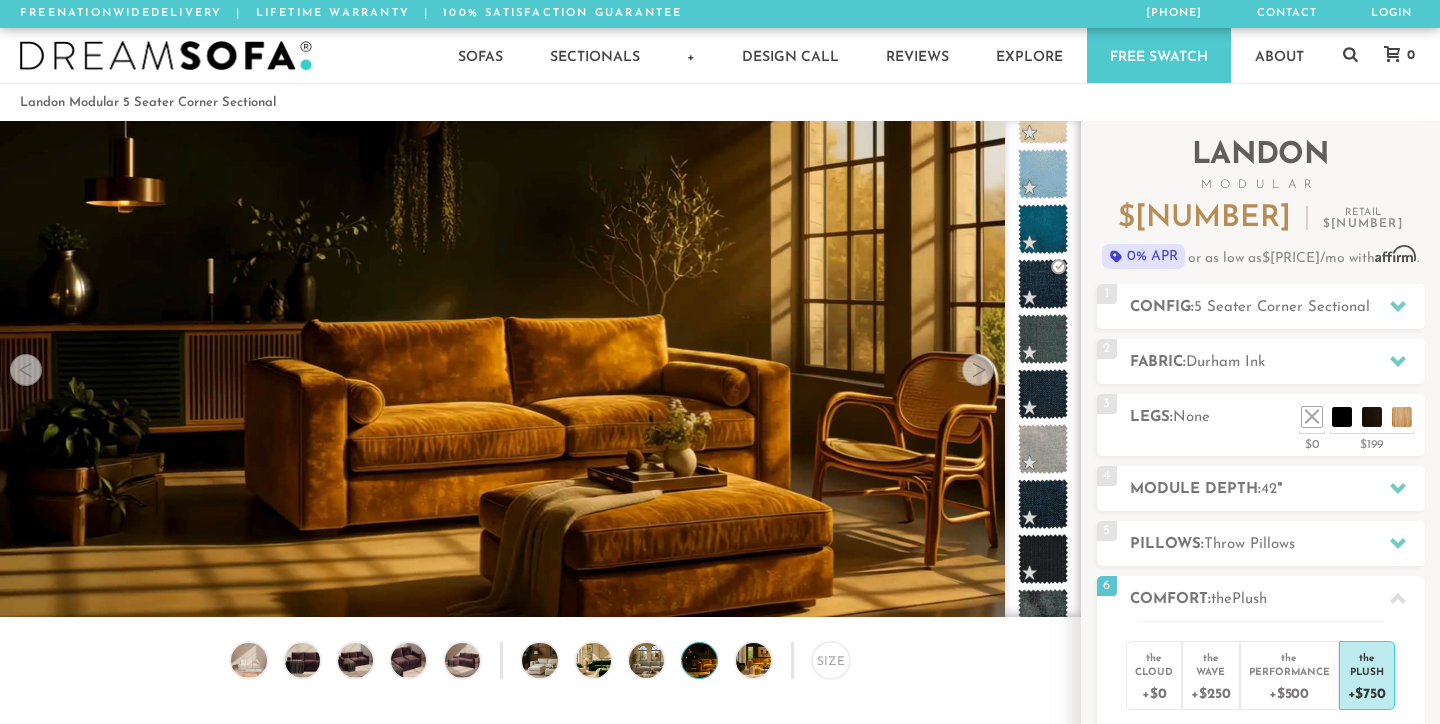 click at bounding box center (978, 370) 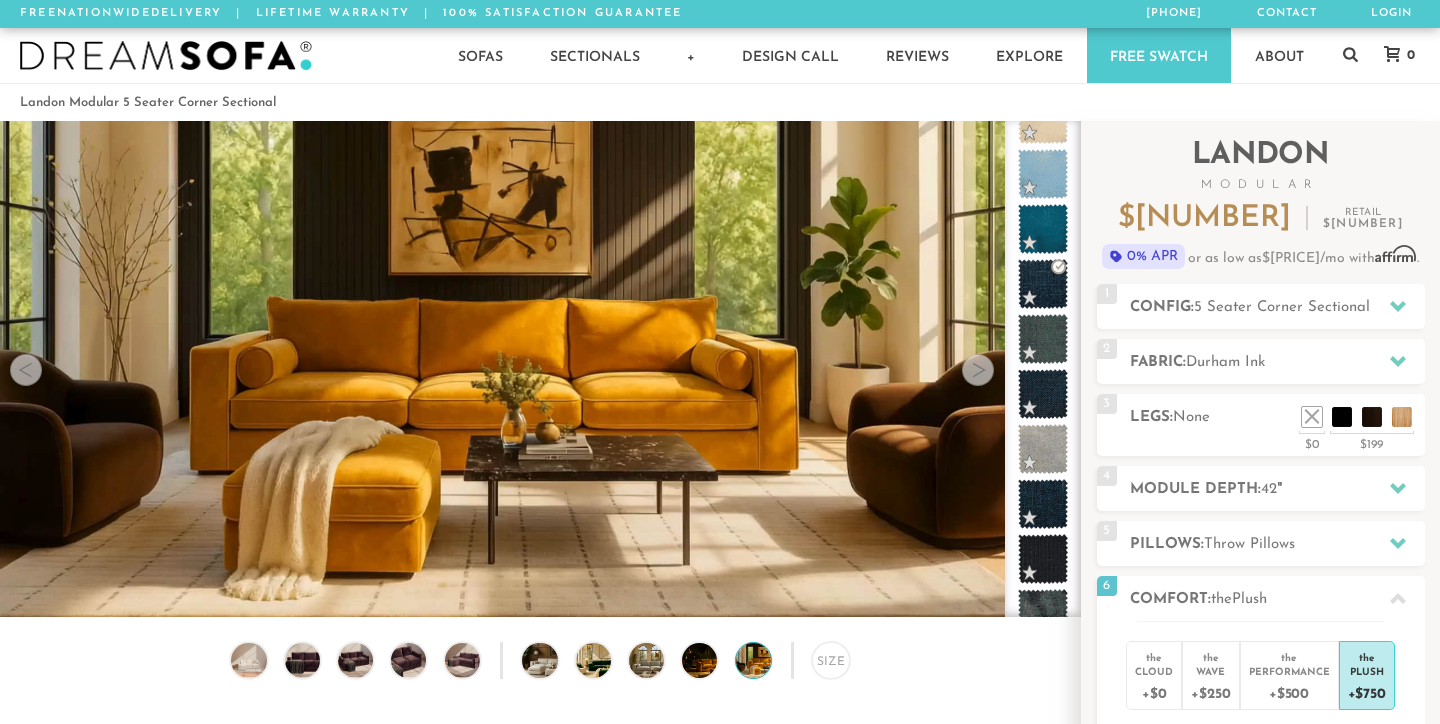 click at bounding box center (978, 370) 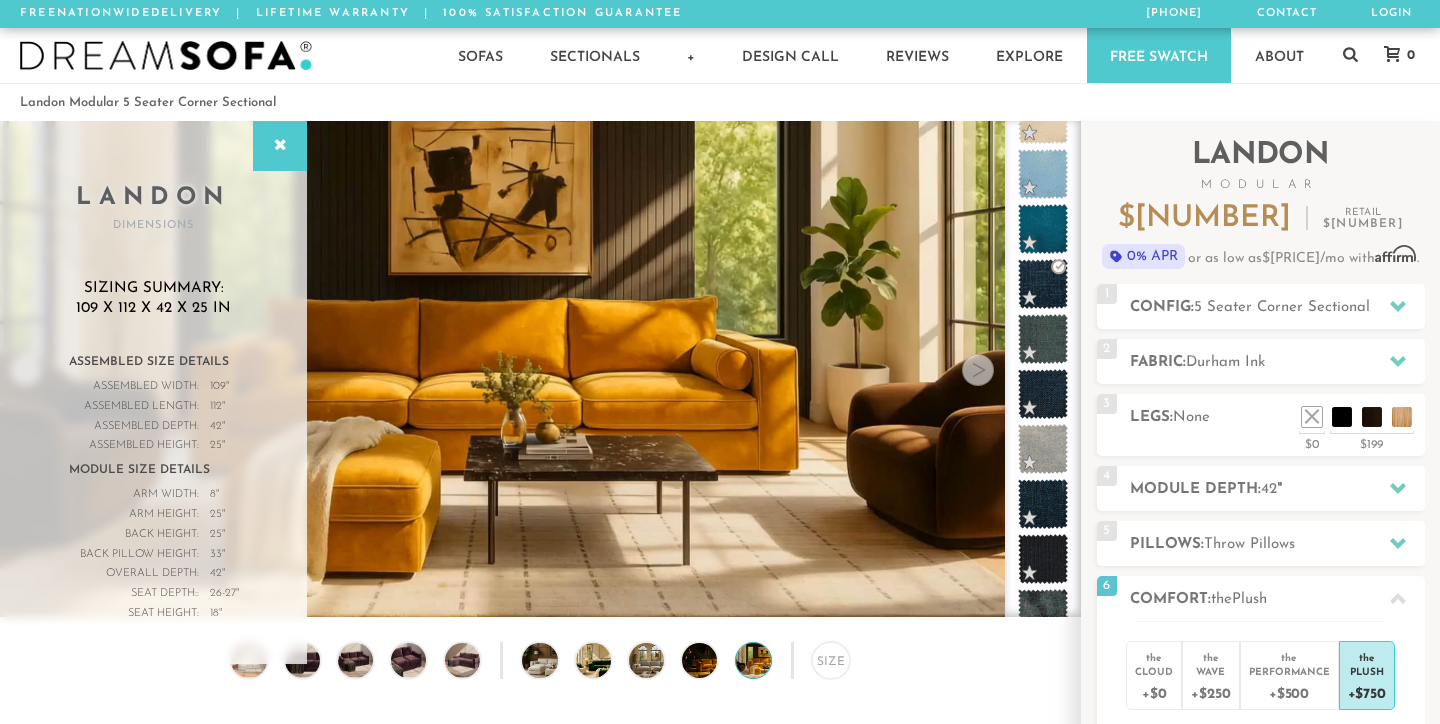 click at bounding box center (978, 370) 